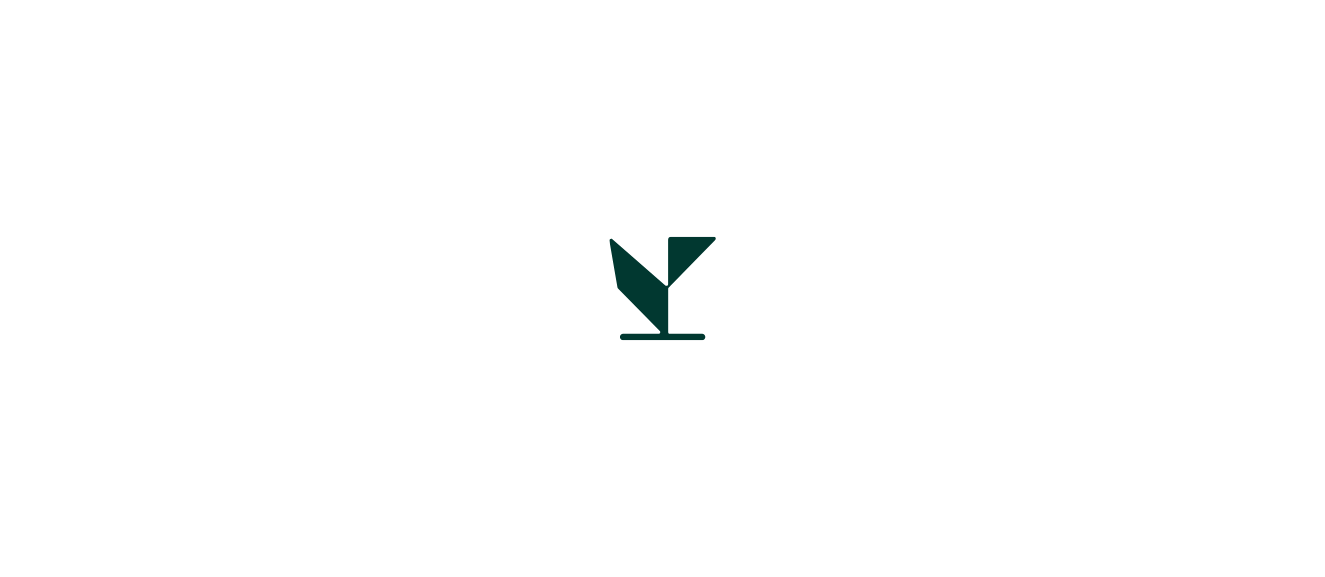 scroll, scrollTop: 0, scrollLeft: 0, axis: both 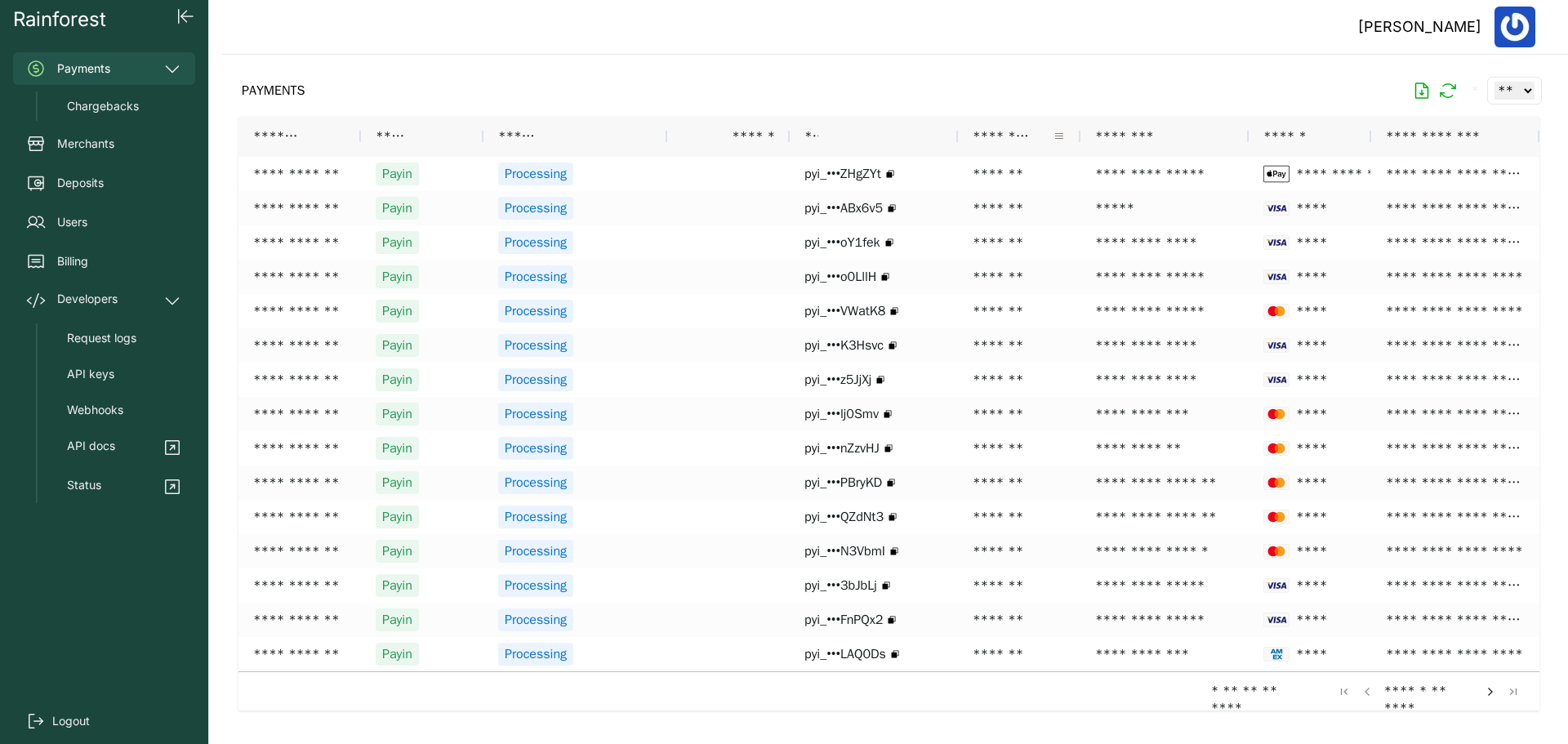 click at bounding box center (1059, 136) 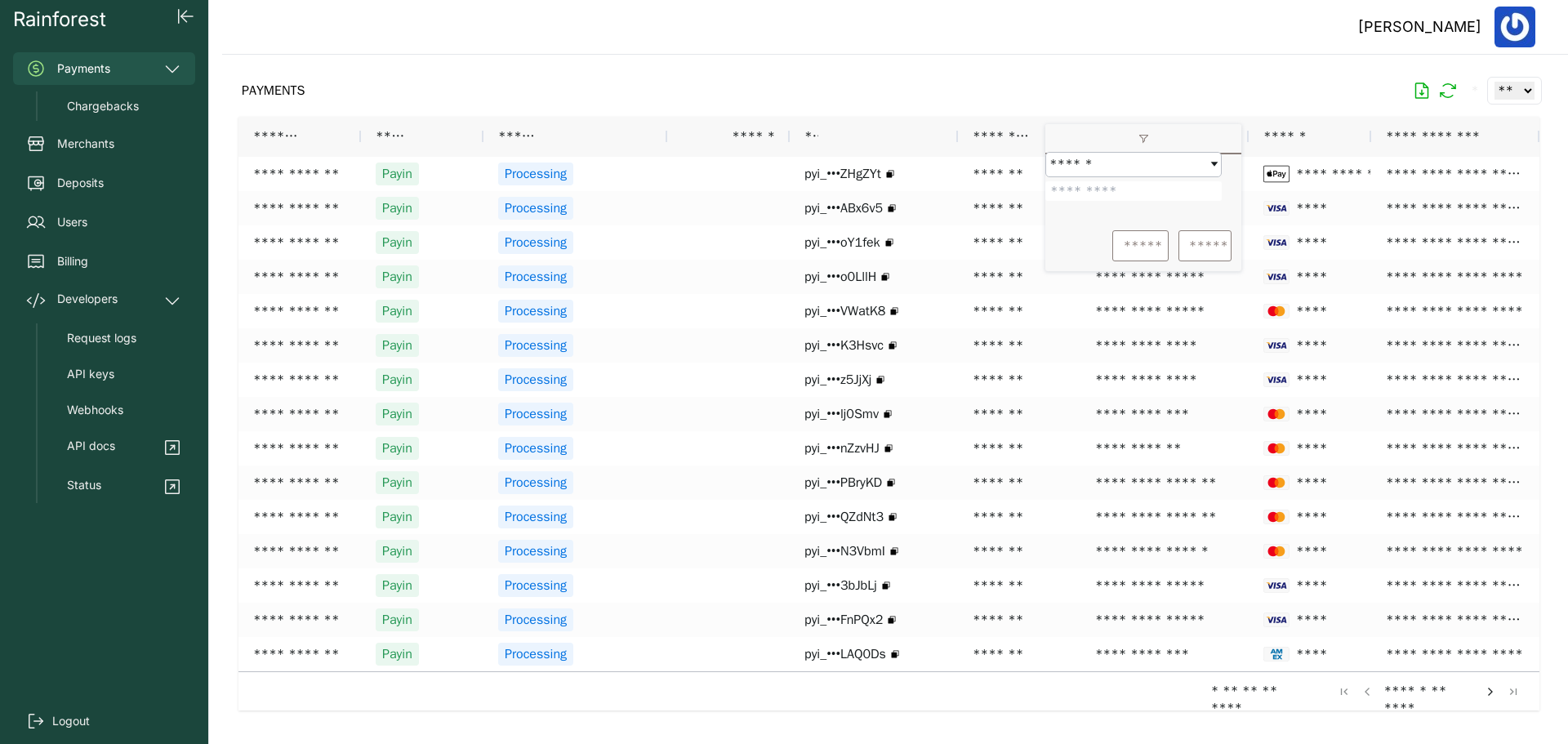 click at bounding box center (1134, 191) 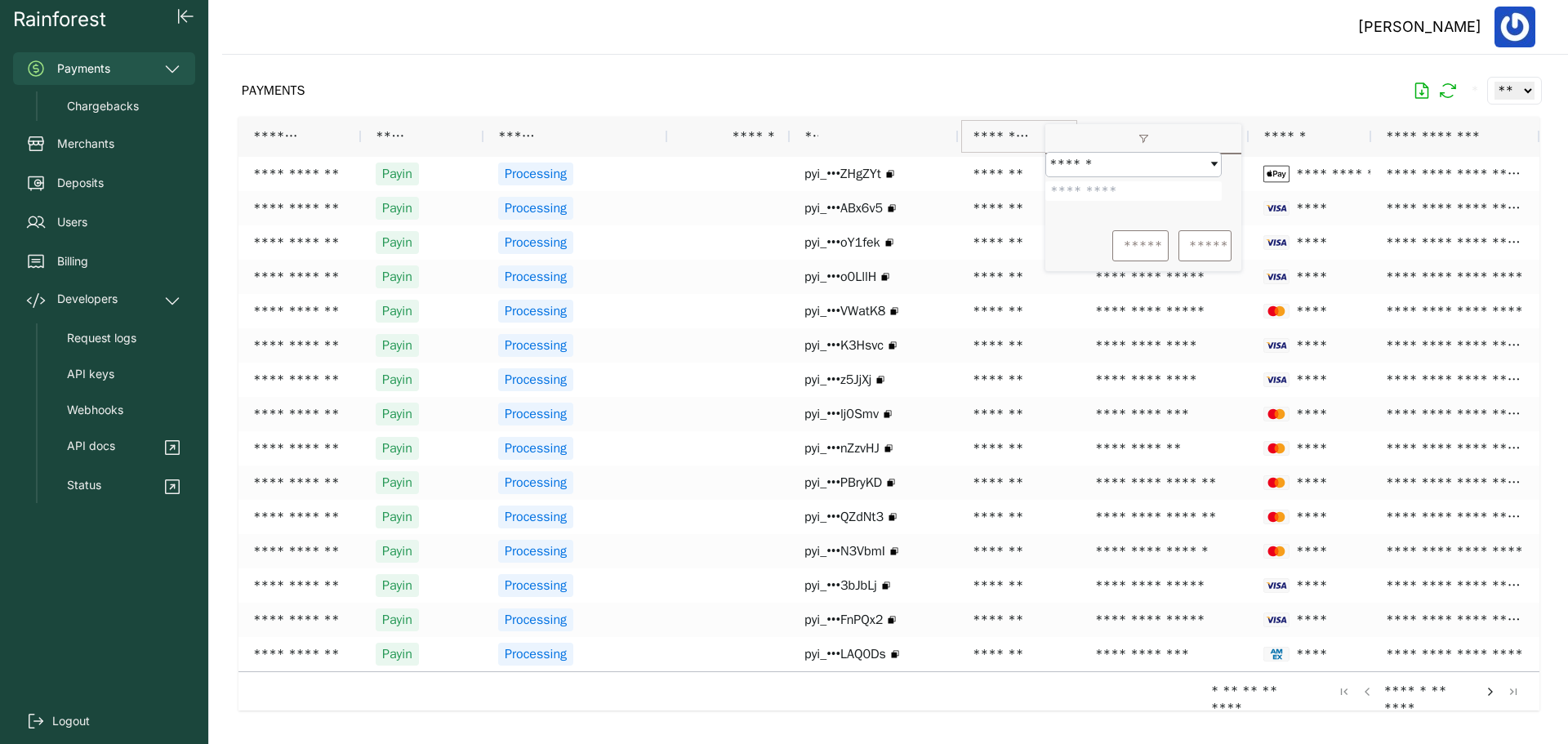 type on "*******" 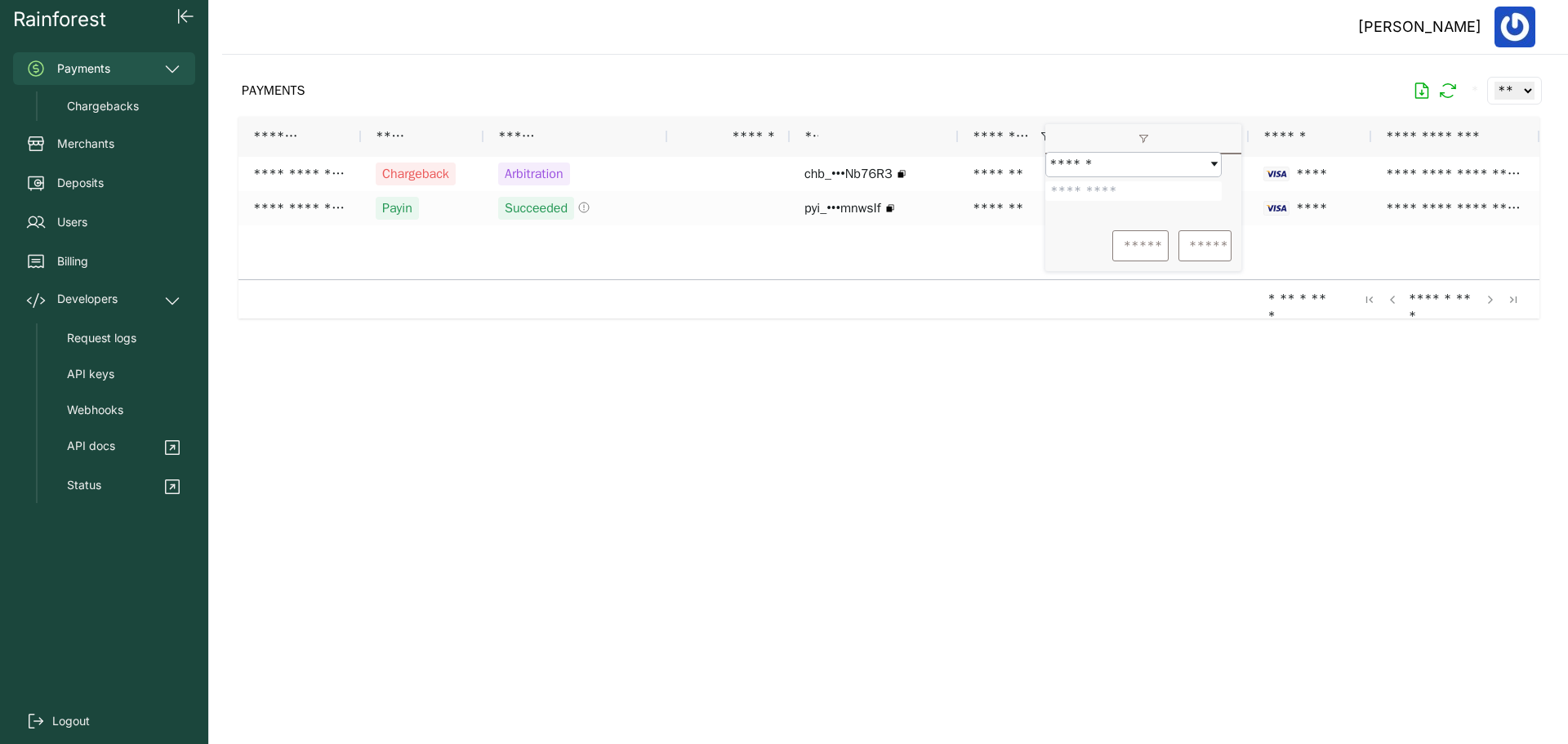 click at bounding box center (889, 386) 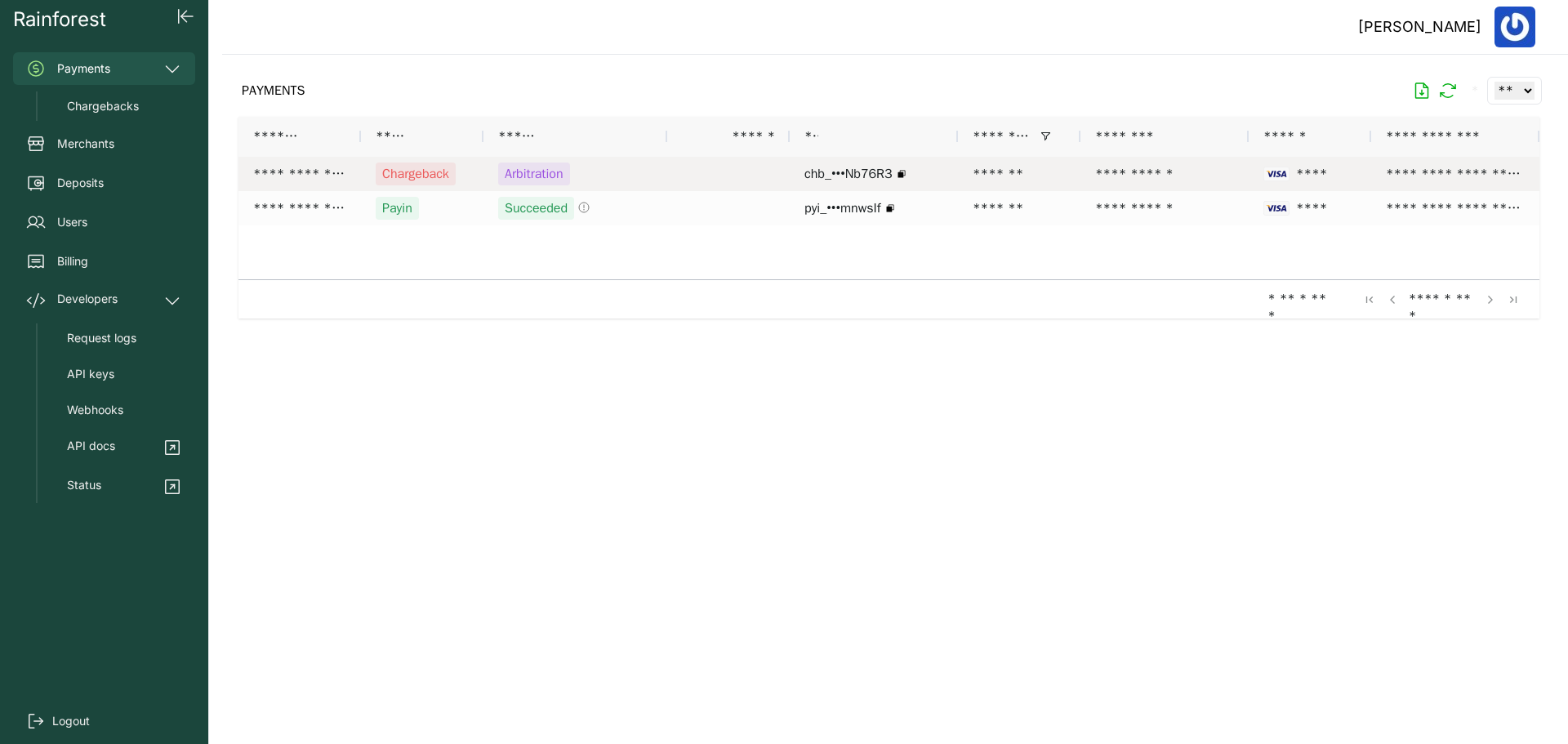 click on "Arbitration" at bounding box center (534, 174) 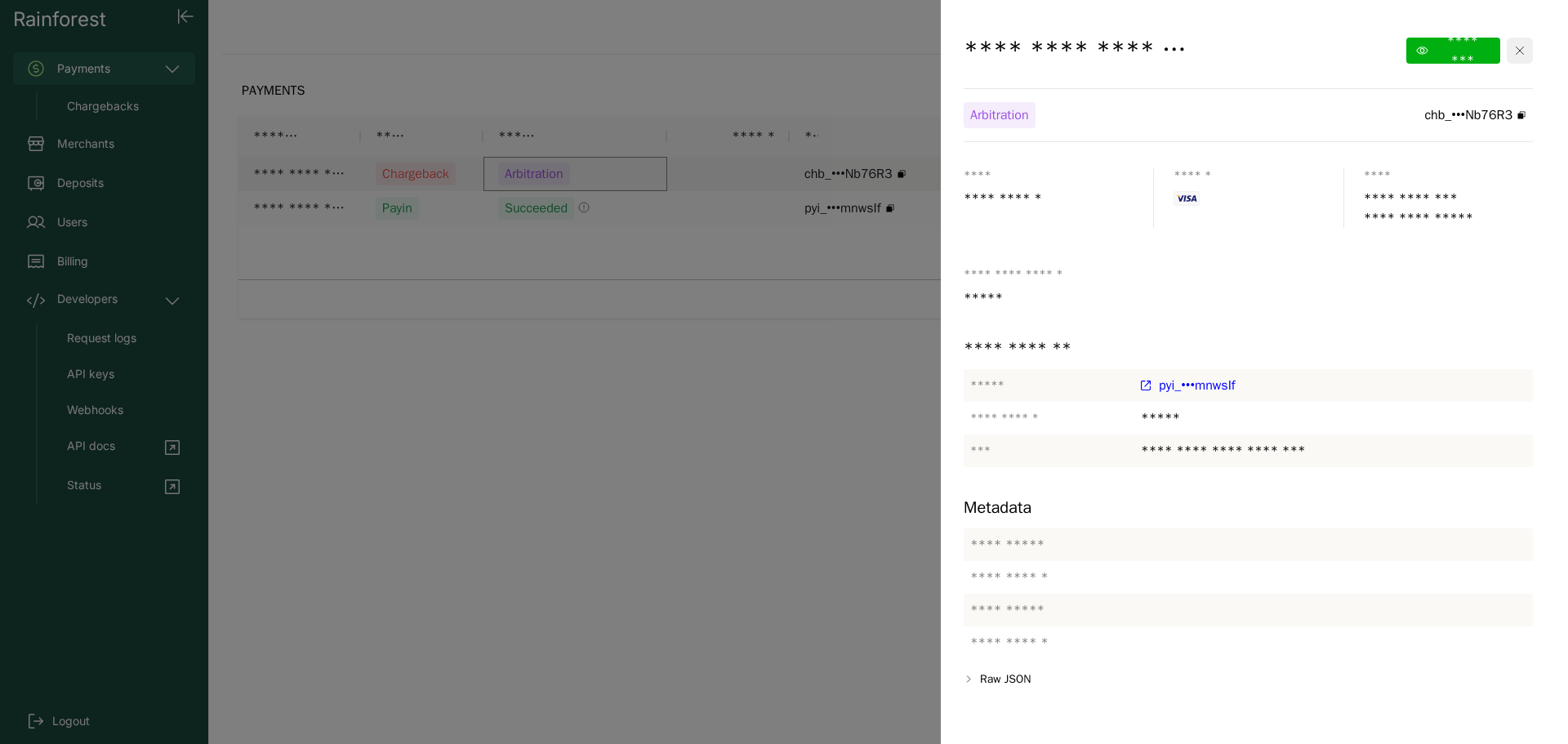 click 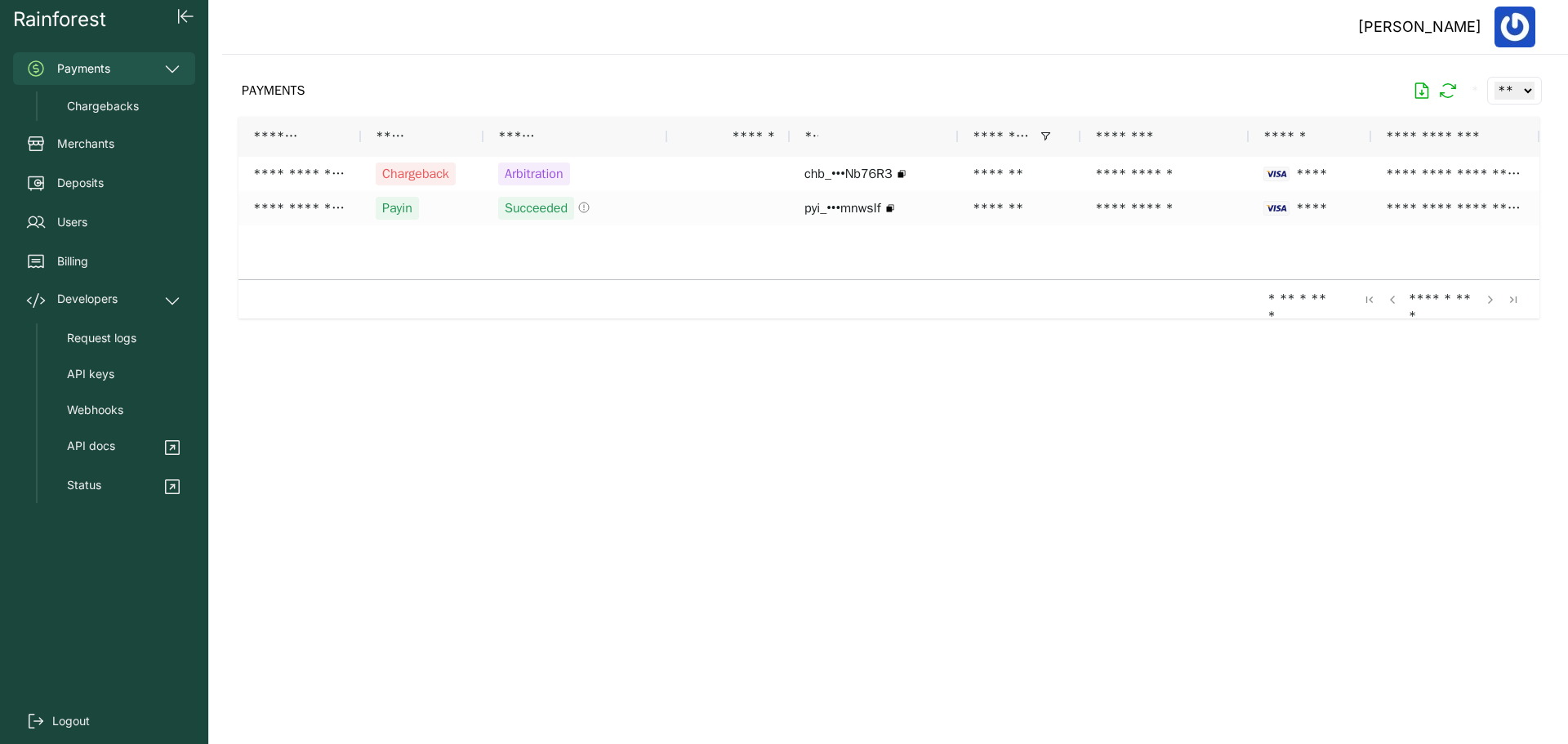 click at bounding box center (889, 386) 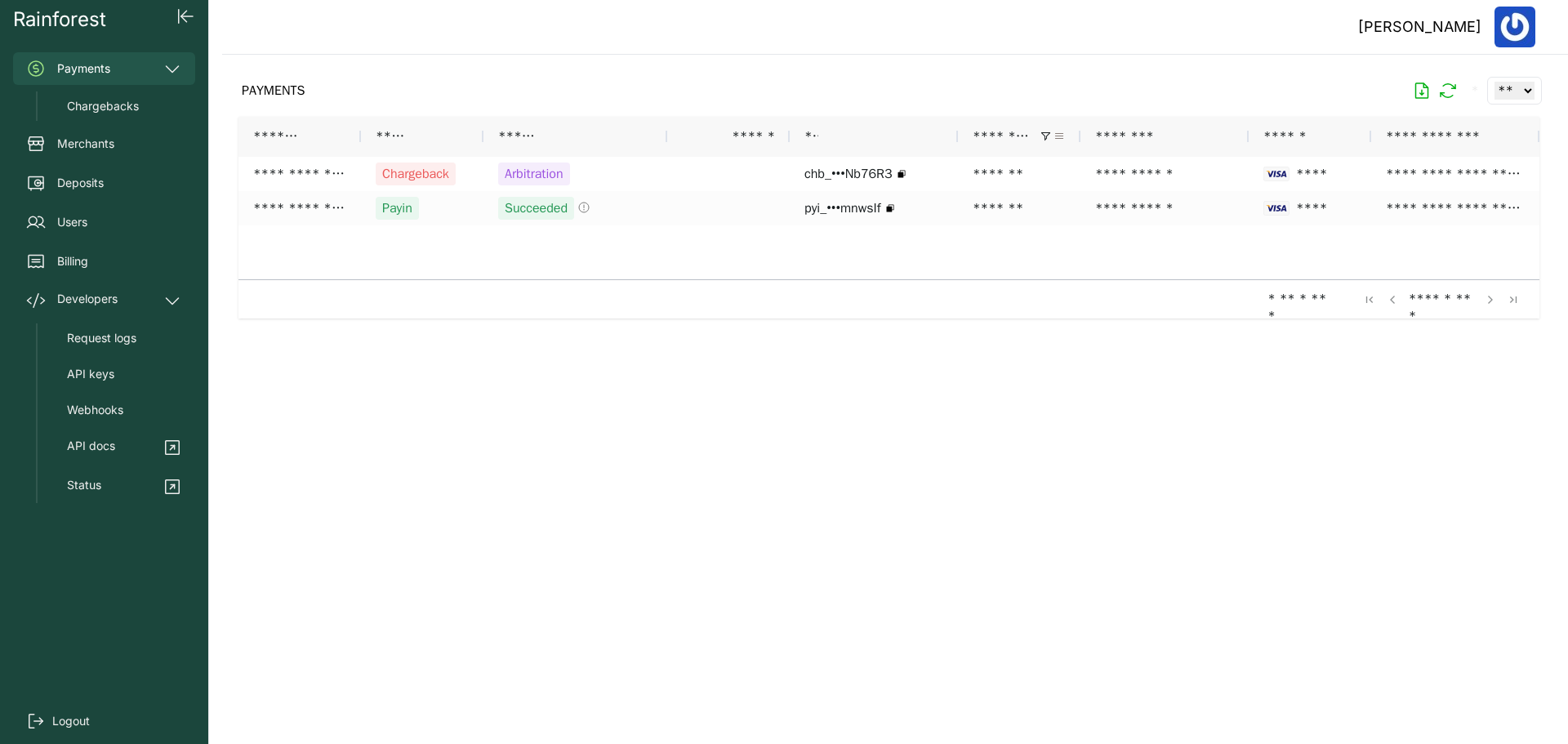 click at bounding box center [1059, 136] 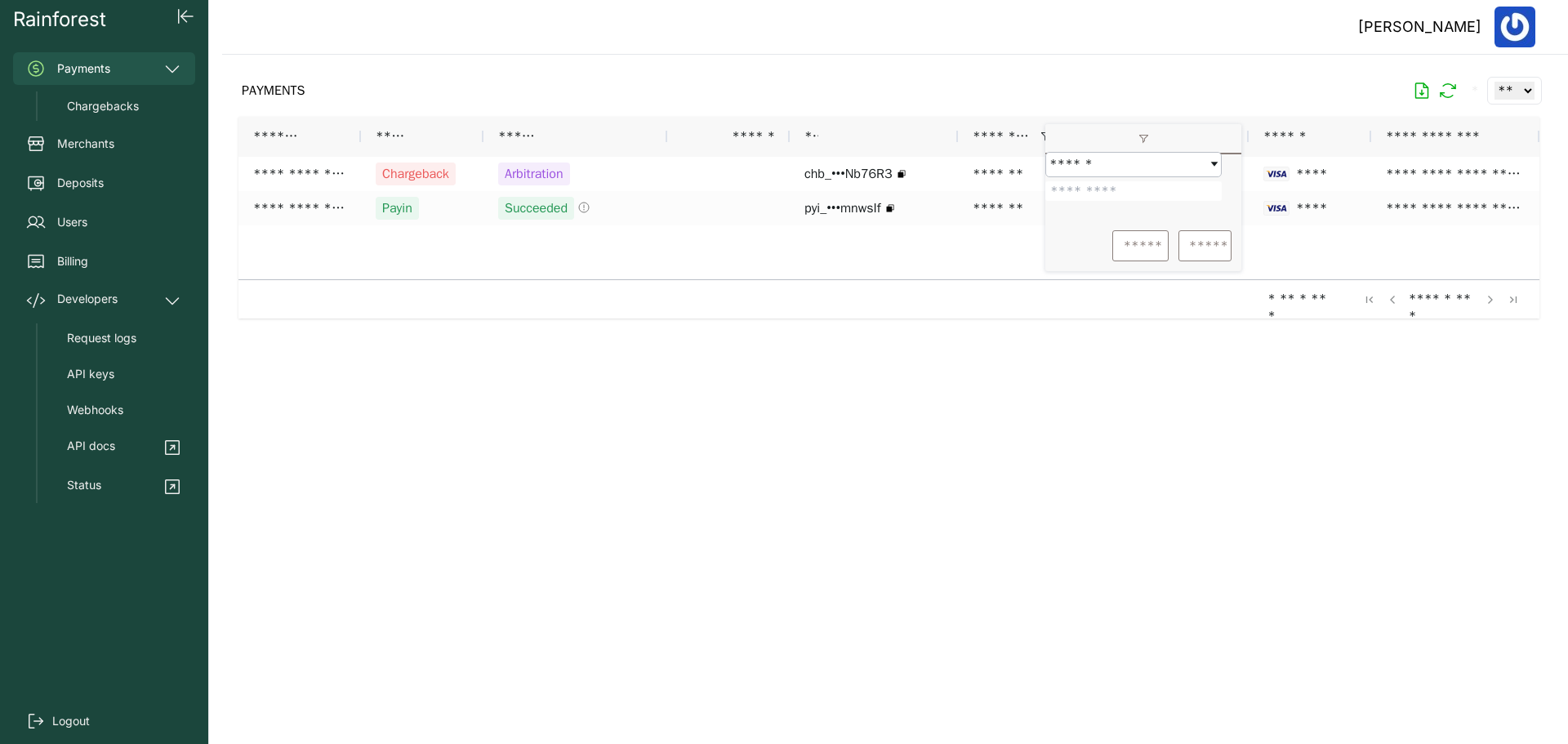 drag, startPoint x: 1112, startPoint y: 198, endPoint x: 1062, endPoint y: 199, distance: 50.009999 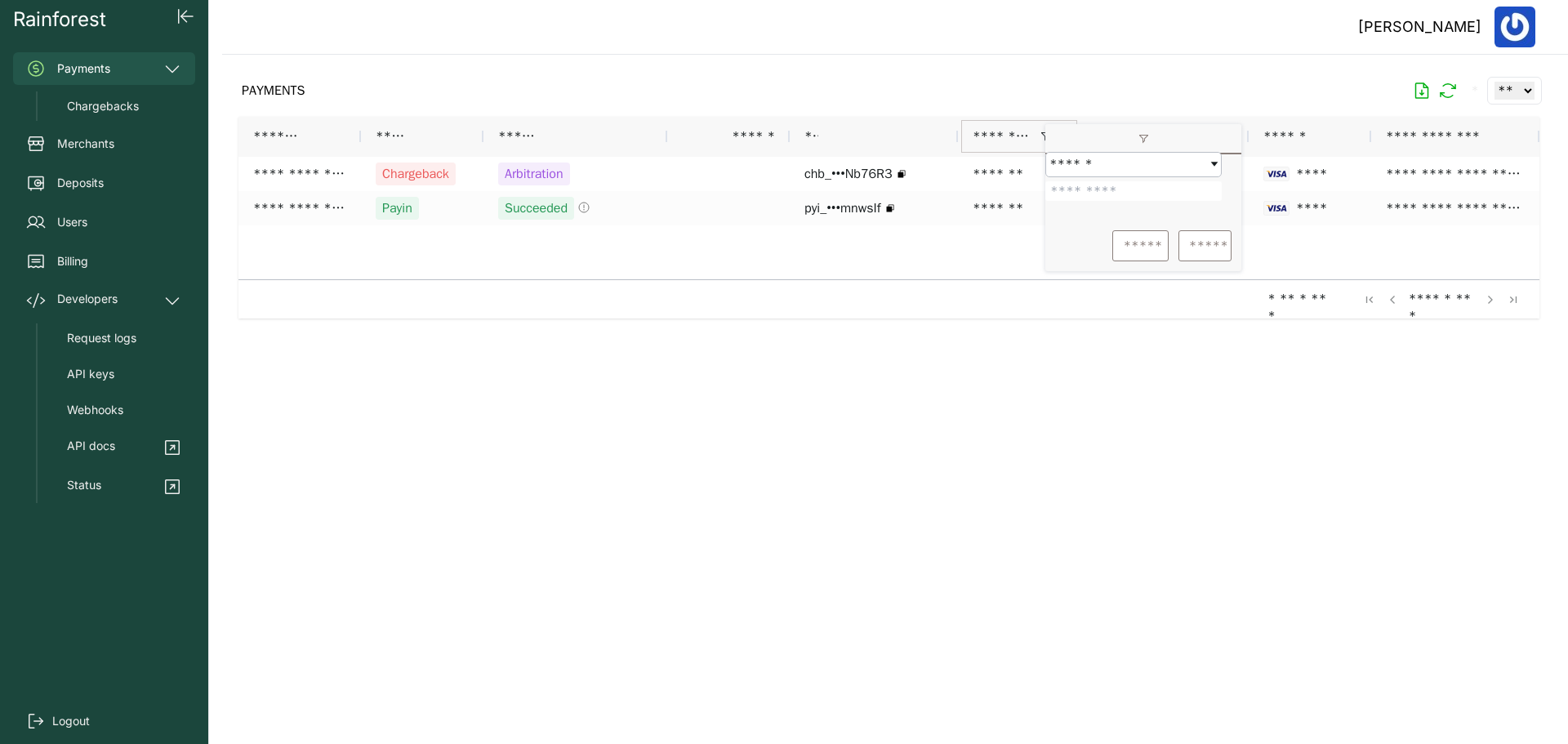 type on "*******" 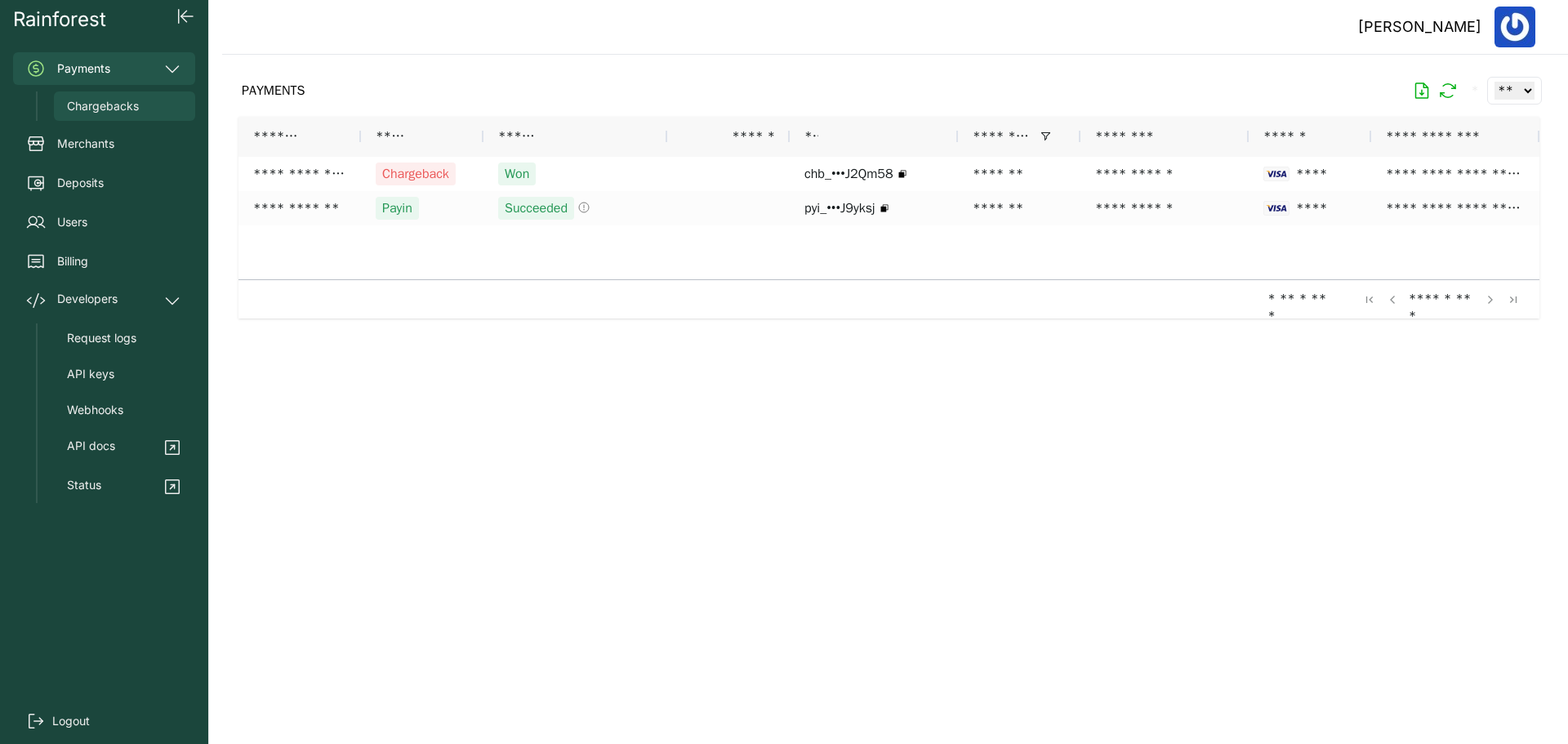 click on "Chargebacks" at bounding box center [103, 106] 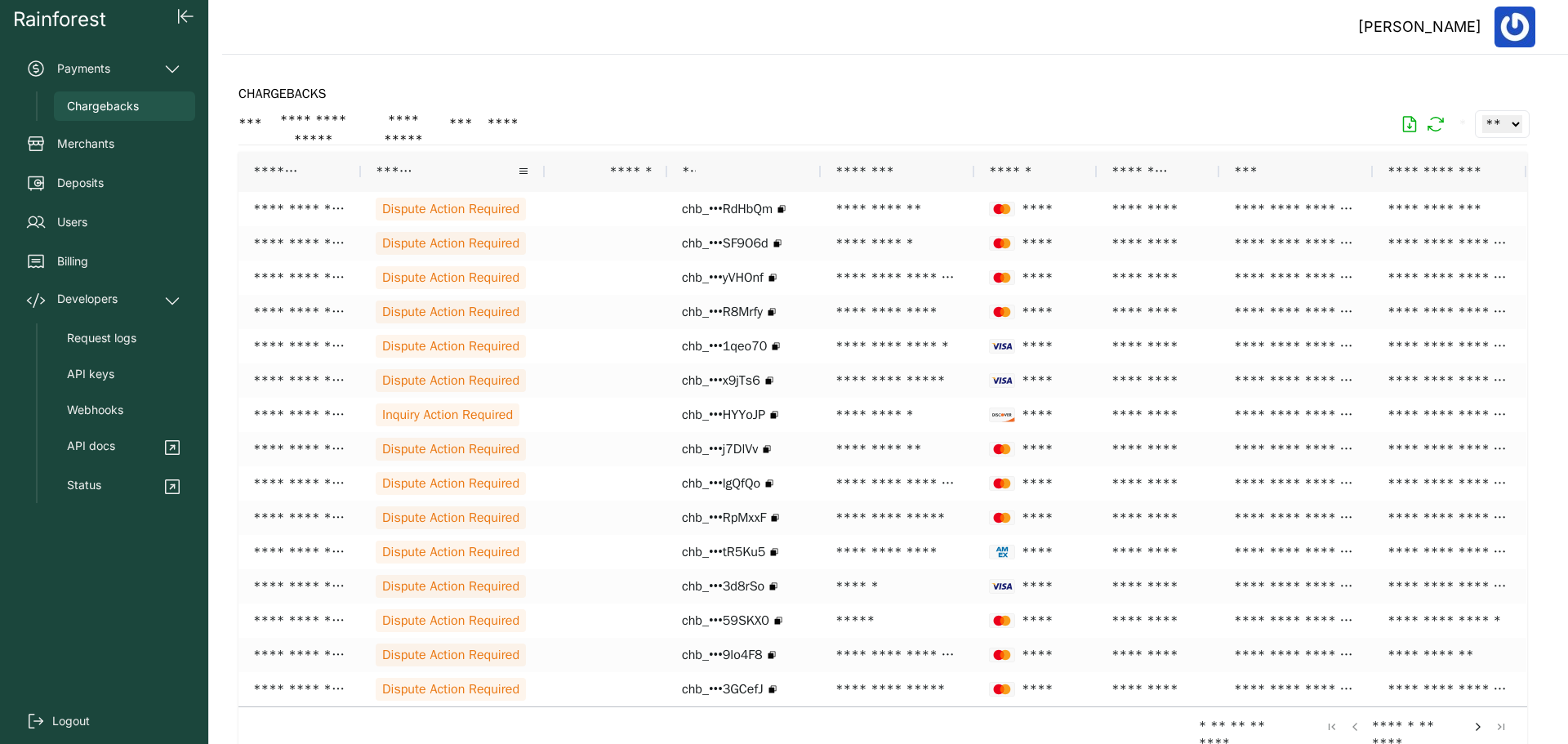 click on "******" at bounding box center (394, 172) 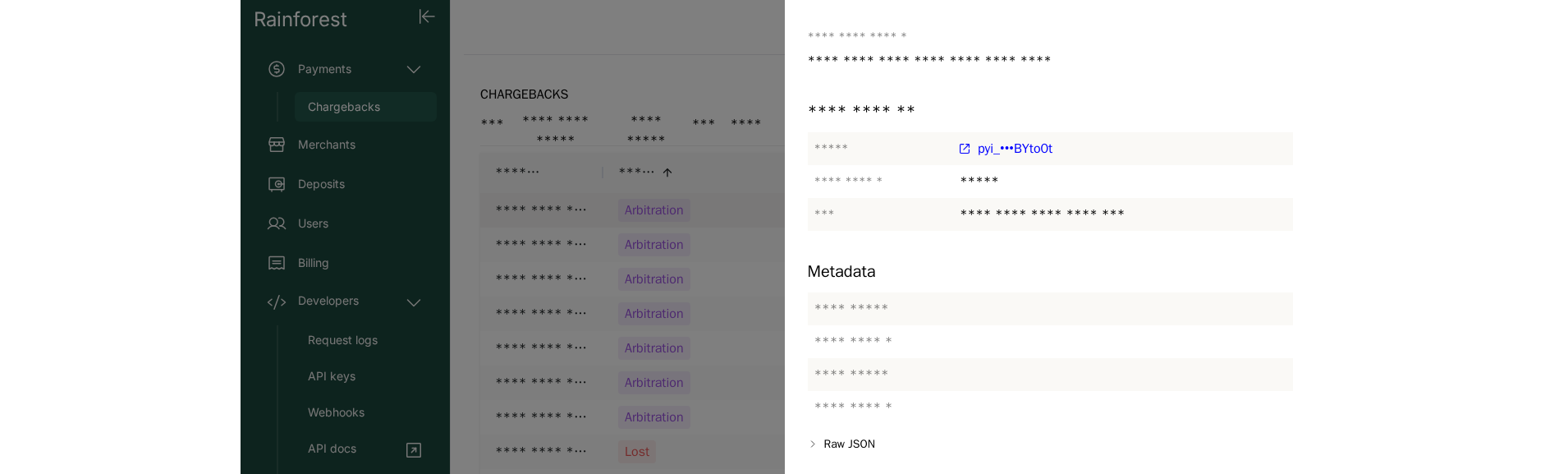 scroll, scrollTop: 0, scrollLeft: 0, axis: both 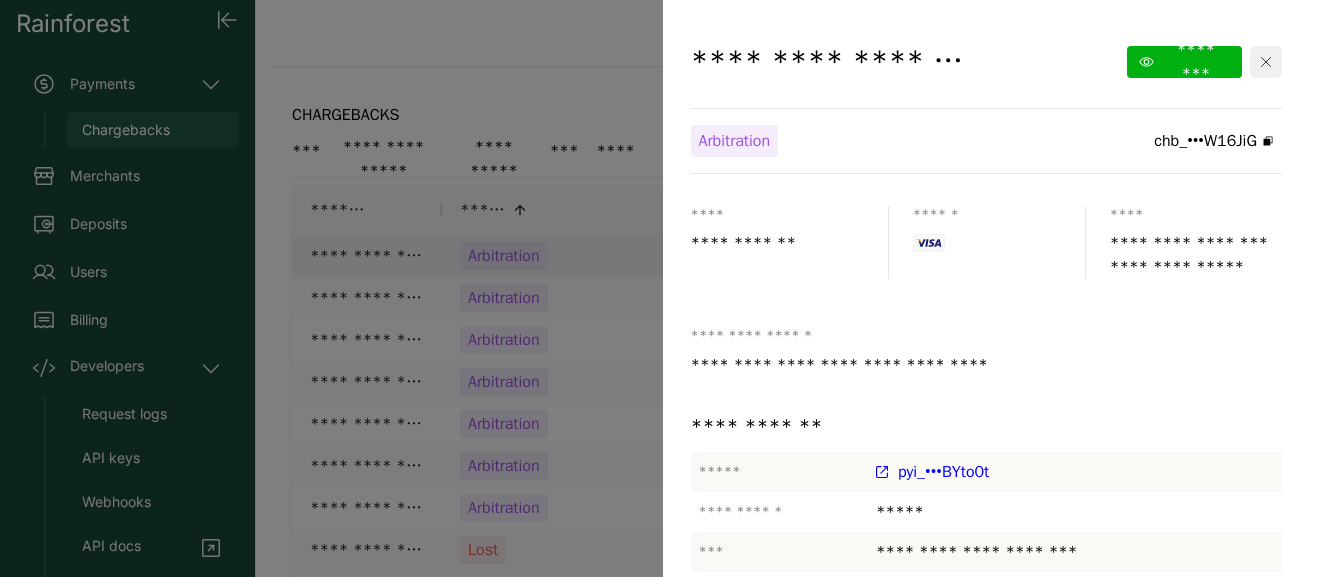 click 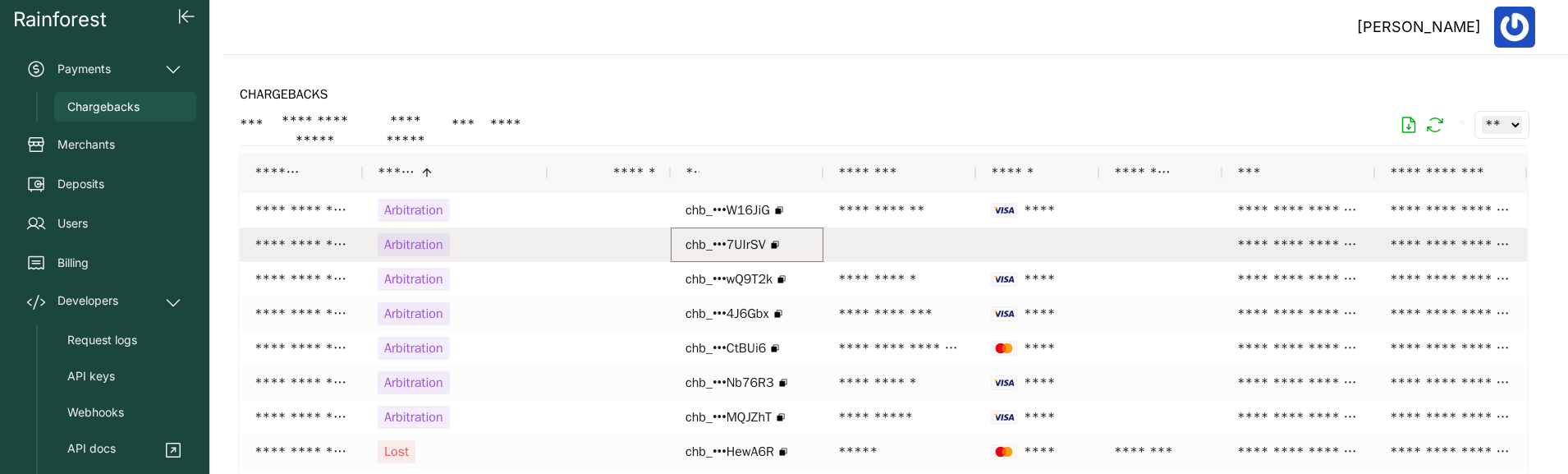 click on "chb_•••7UIrSV" at bounding box center (726, 245) 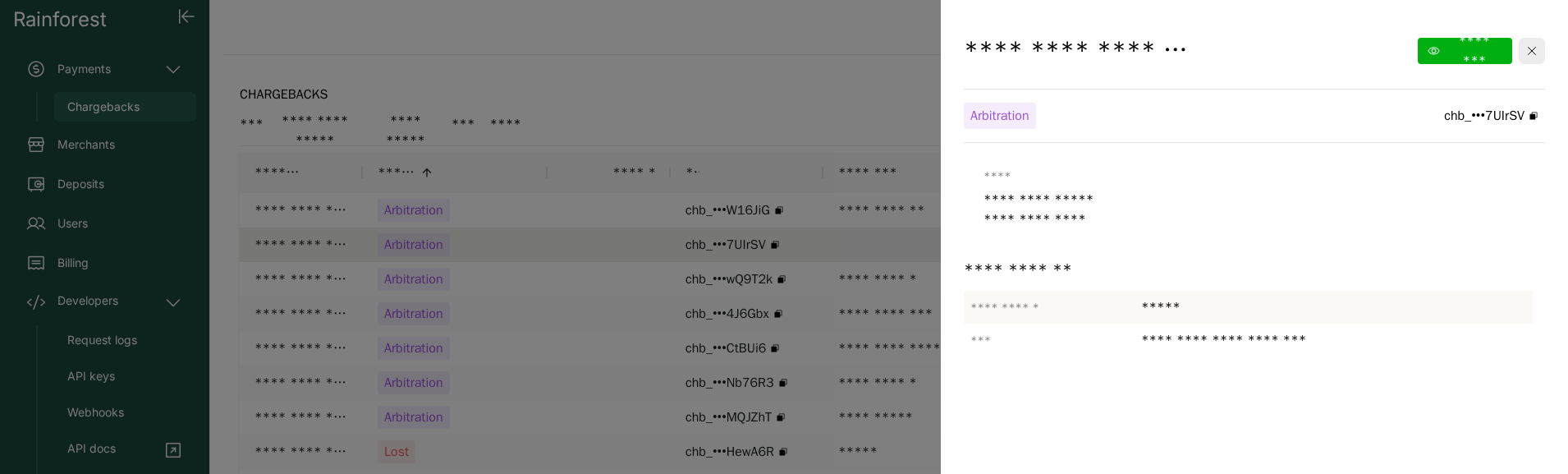 click at bounding box center (784, 237) 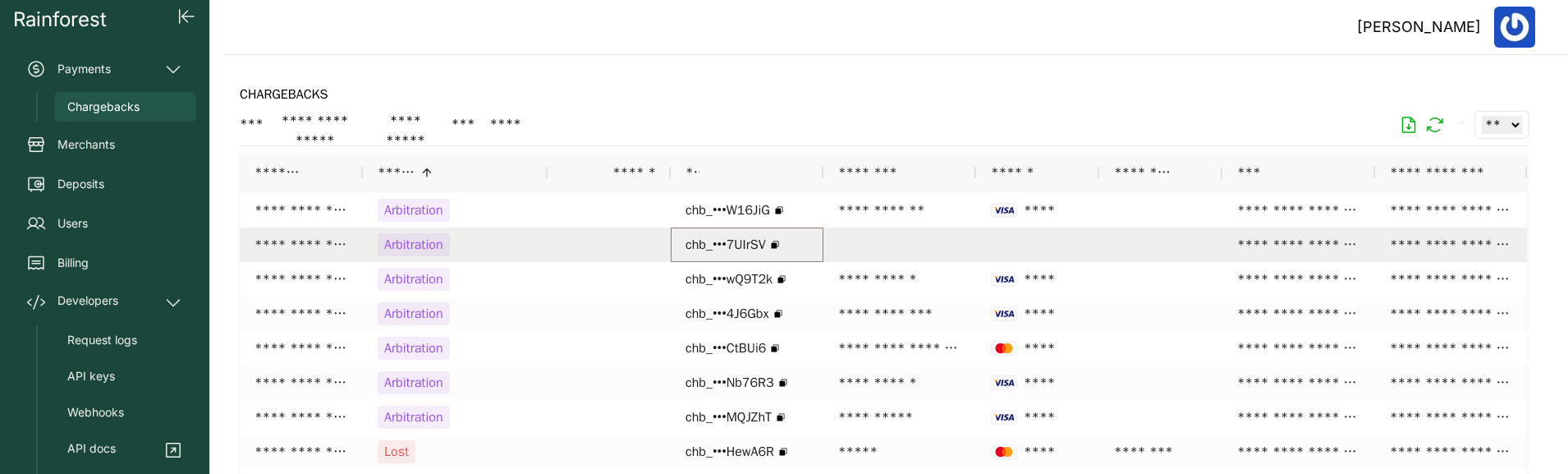click on "chb_•••7UIrSV" at bounding box center (726, 245) 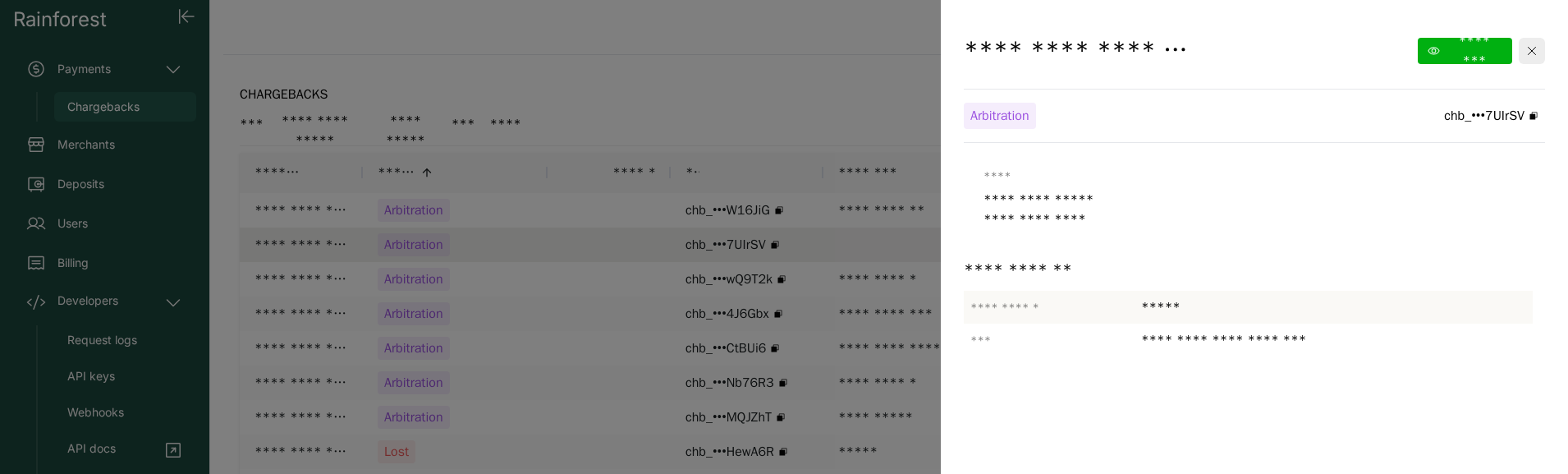 drag, startPoint x: 1151, startPoint y: 345, endPoint x: 1310, endPoint y: 353, distance: 159.20113 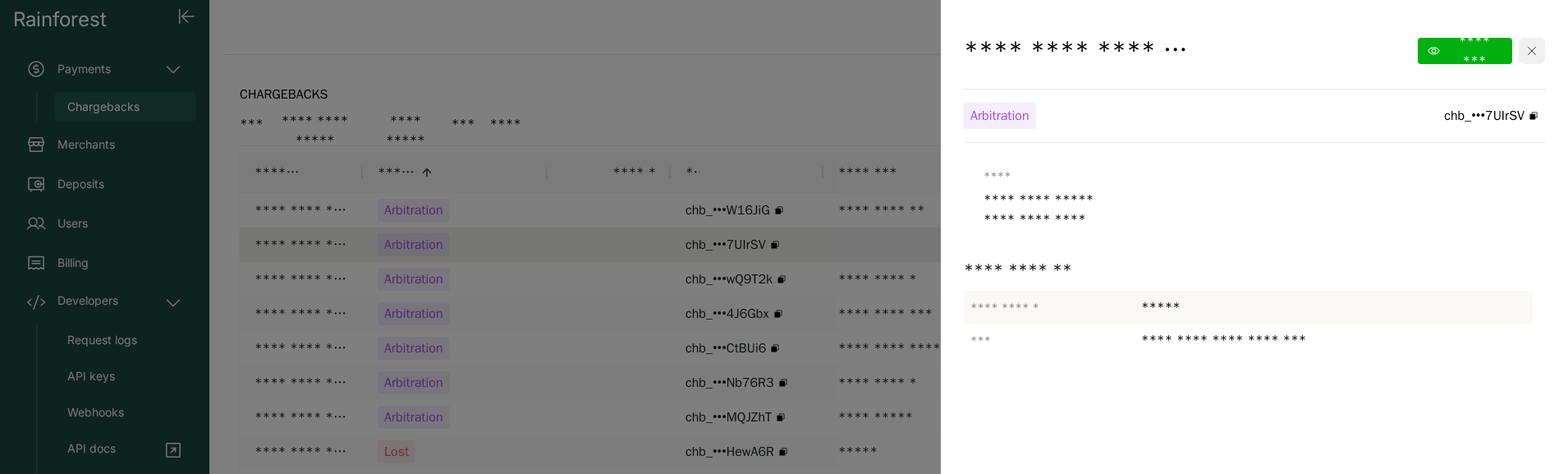 click 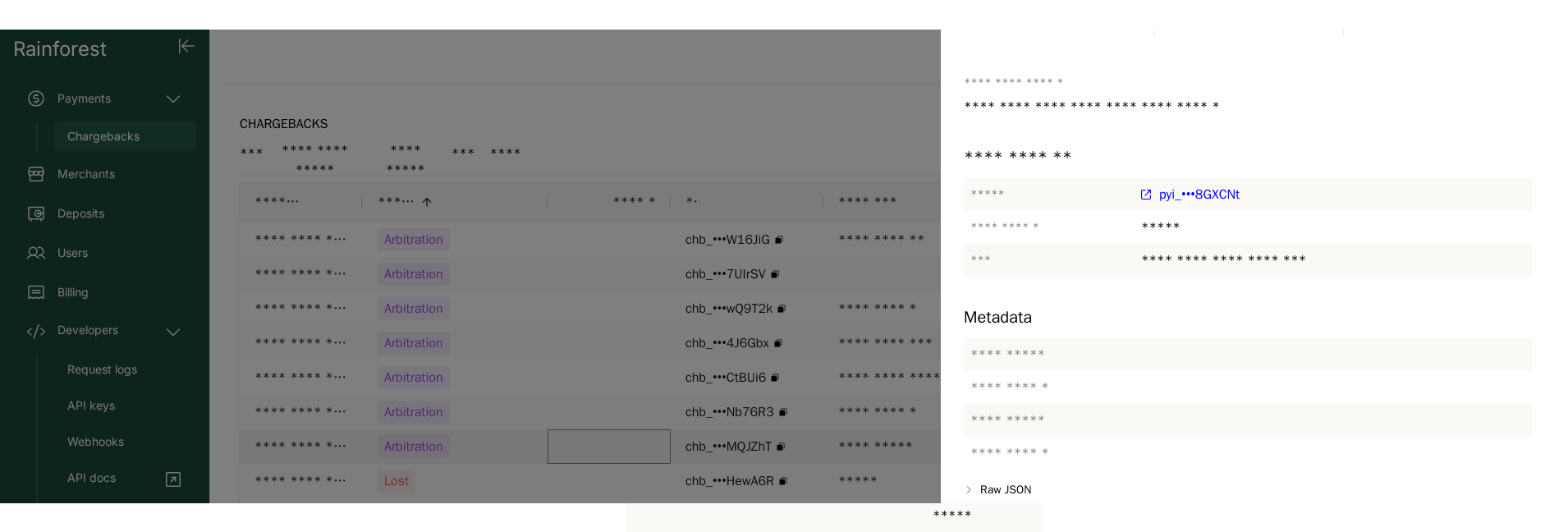 scroll, scrollTop: 224, scrollLeft: 0, axis: vertical 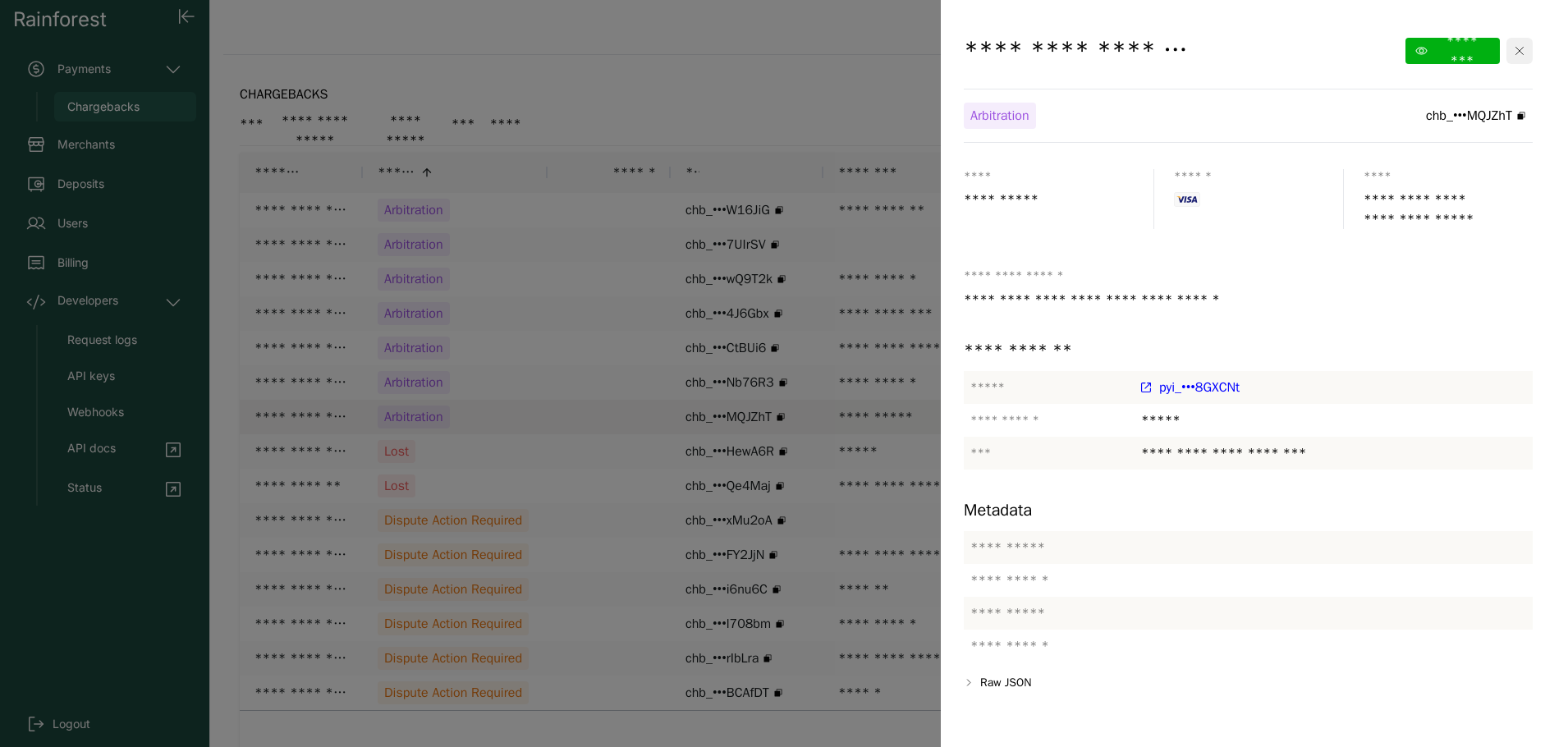 click 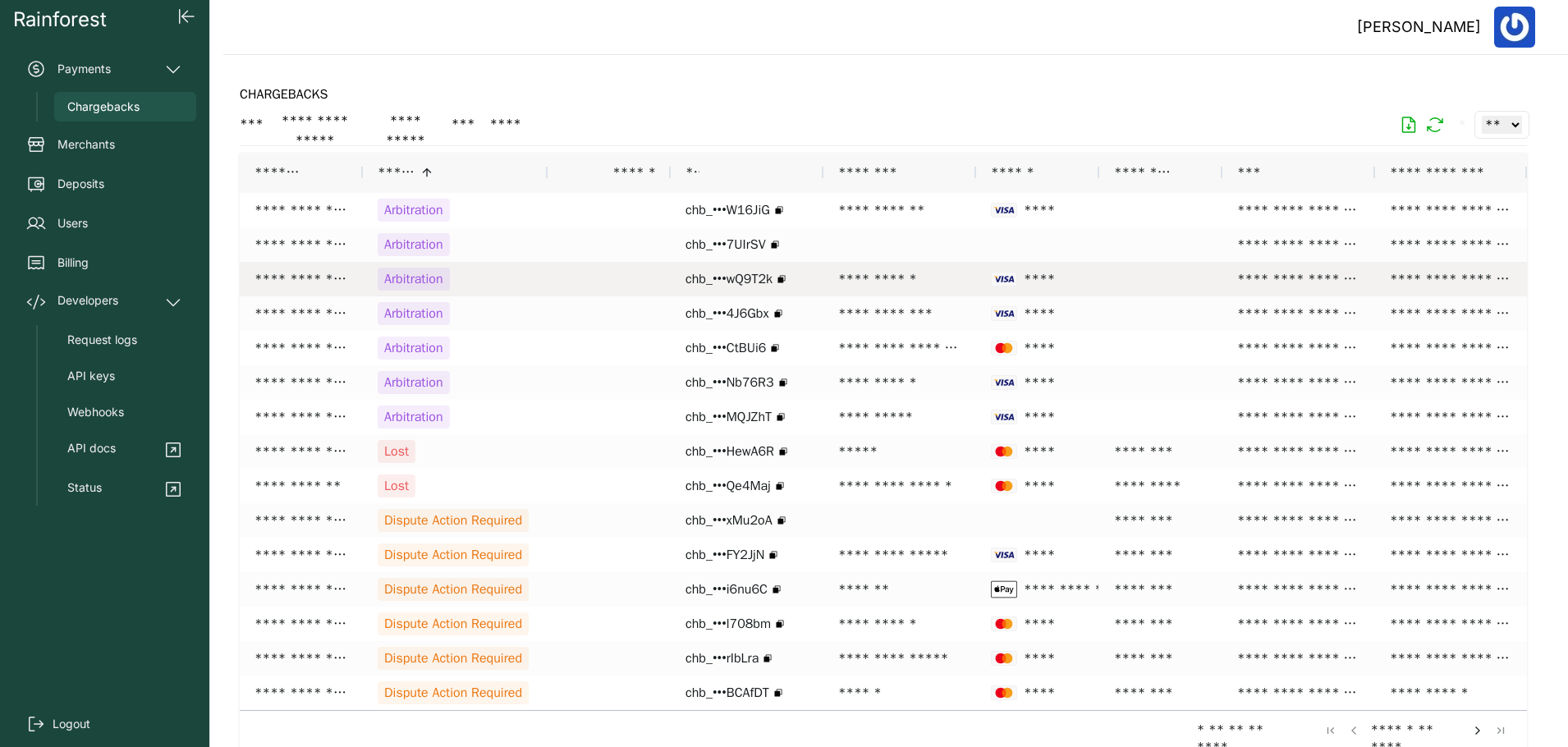 click on "Arbitration" at bounding box center (414, 279) 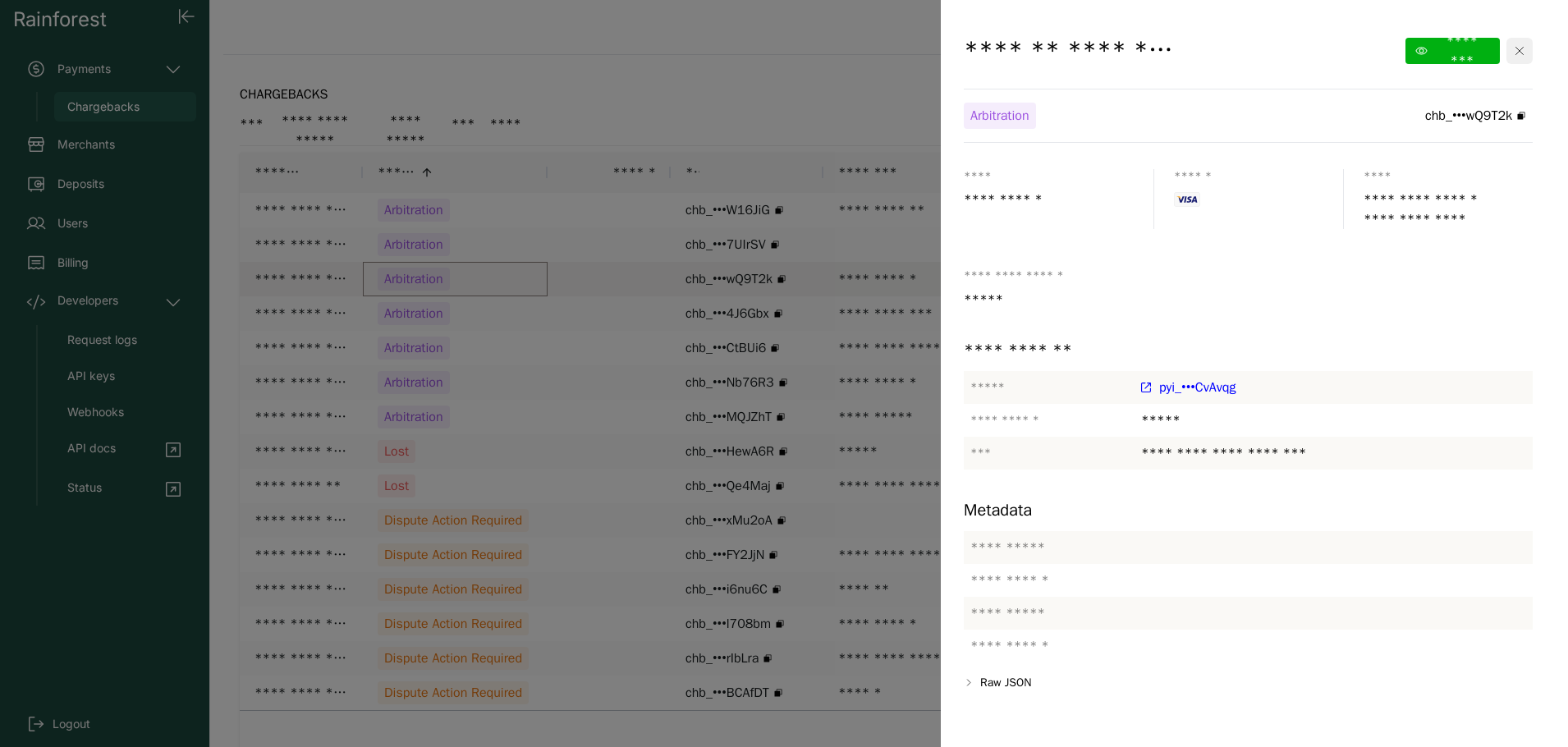 click 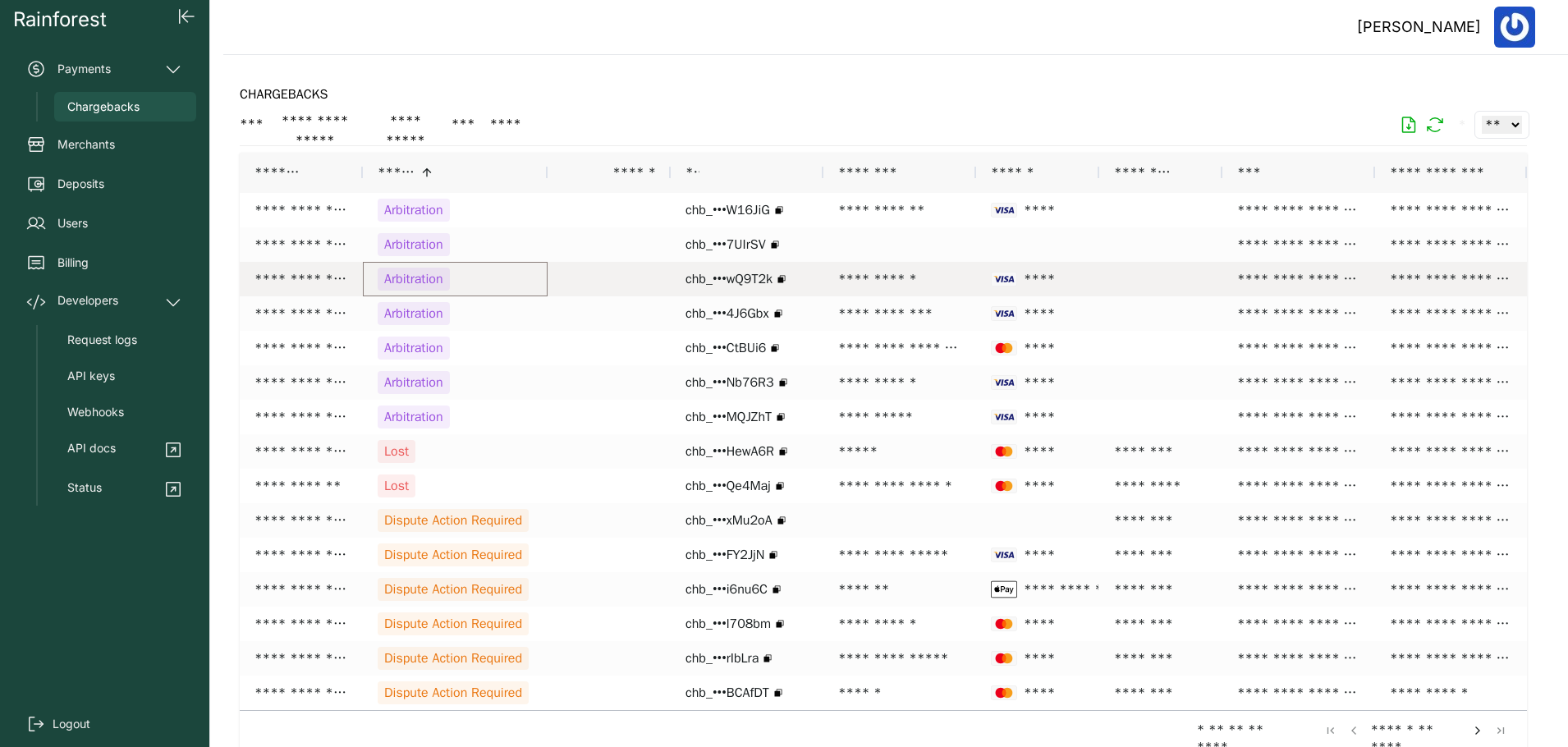 click on "Arbitration" at bounding box center (414, 279) 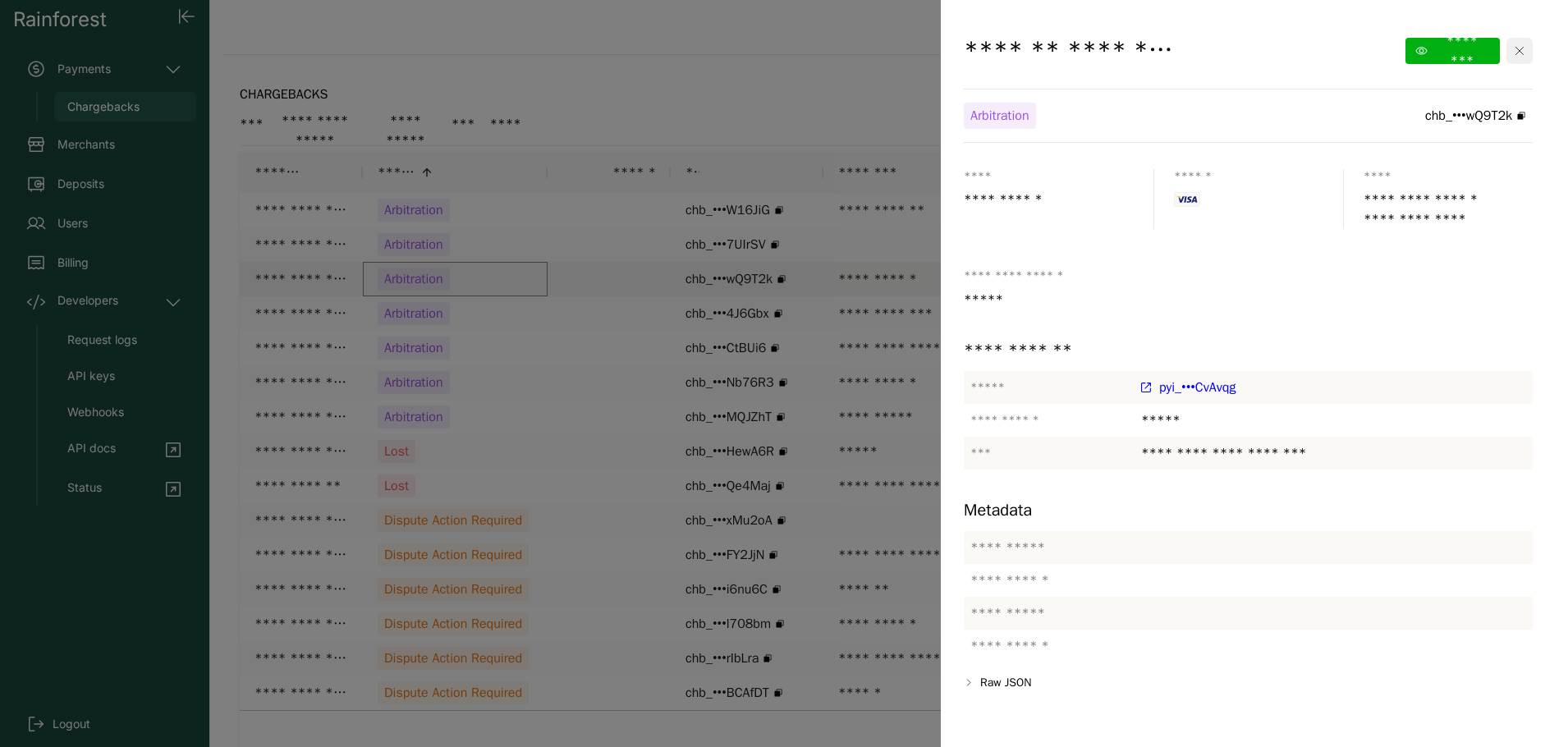 click 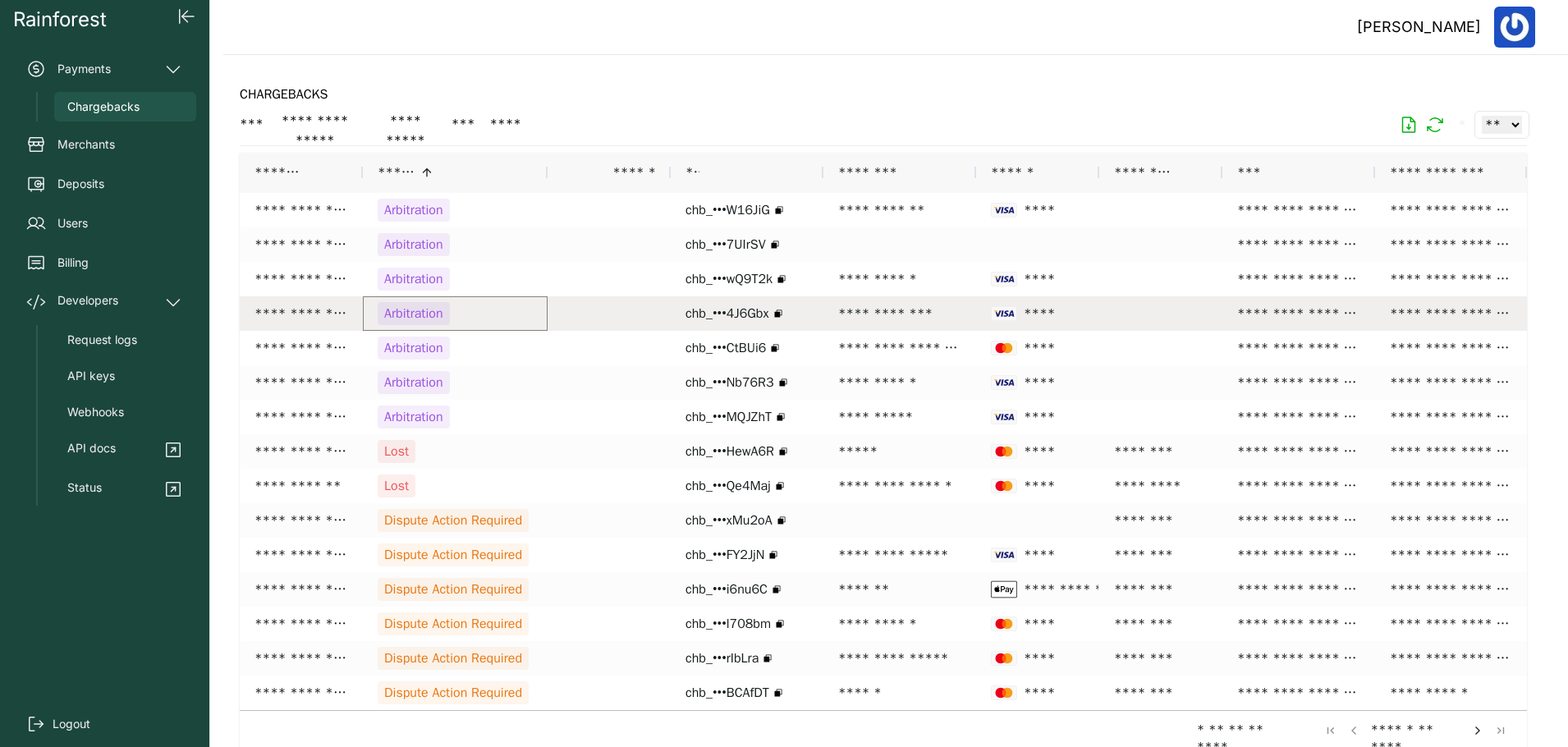 click on "Arbitration" at bounding box center (455, 314) 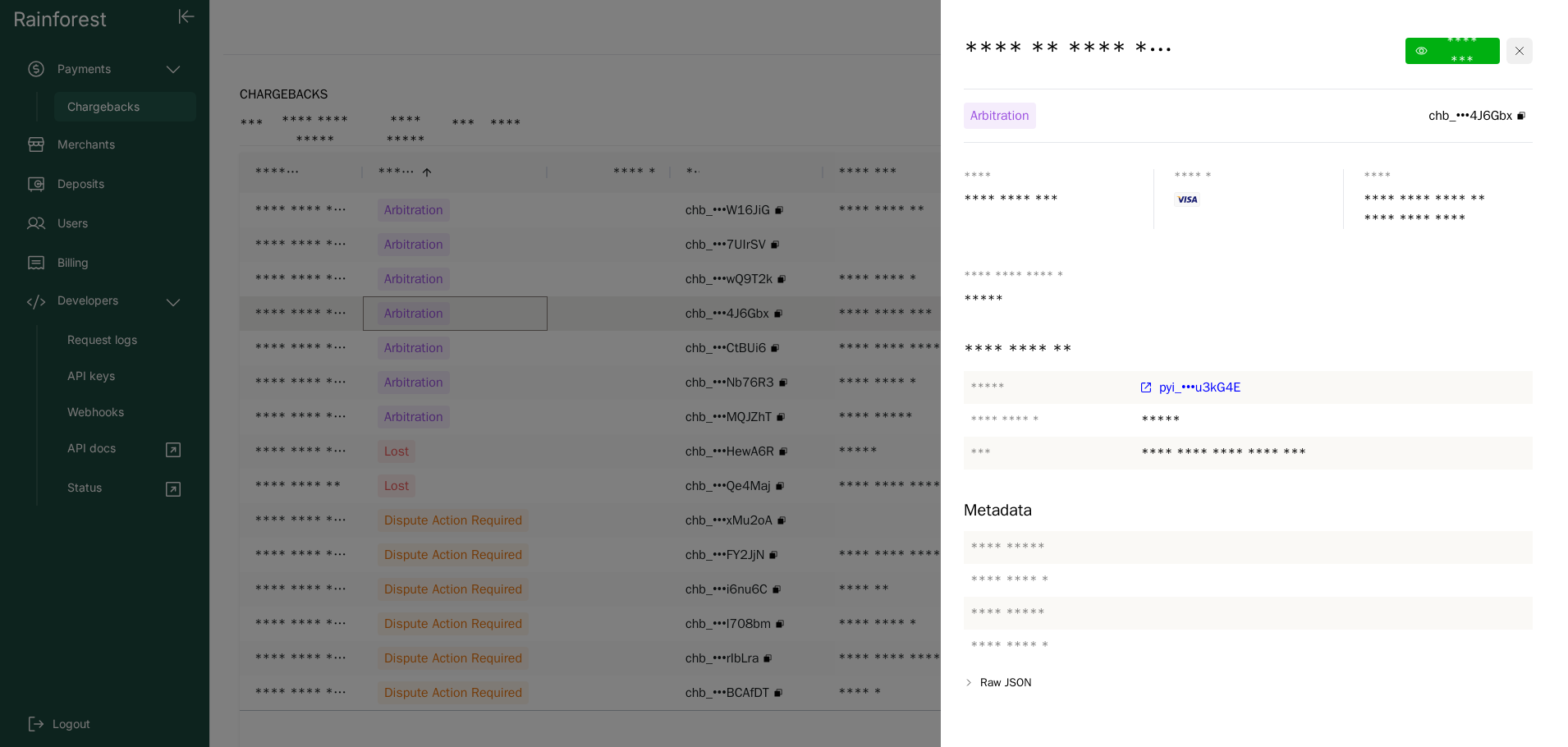 click 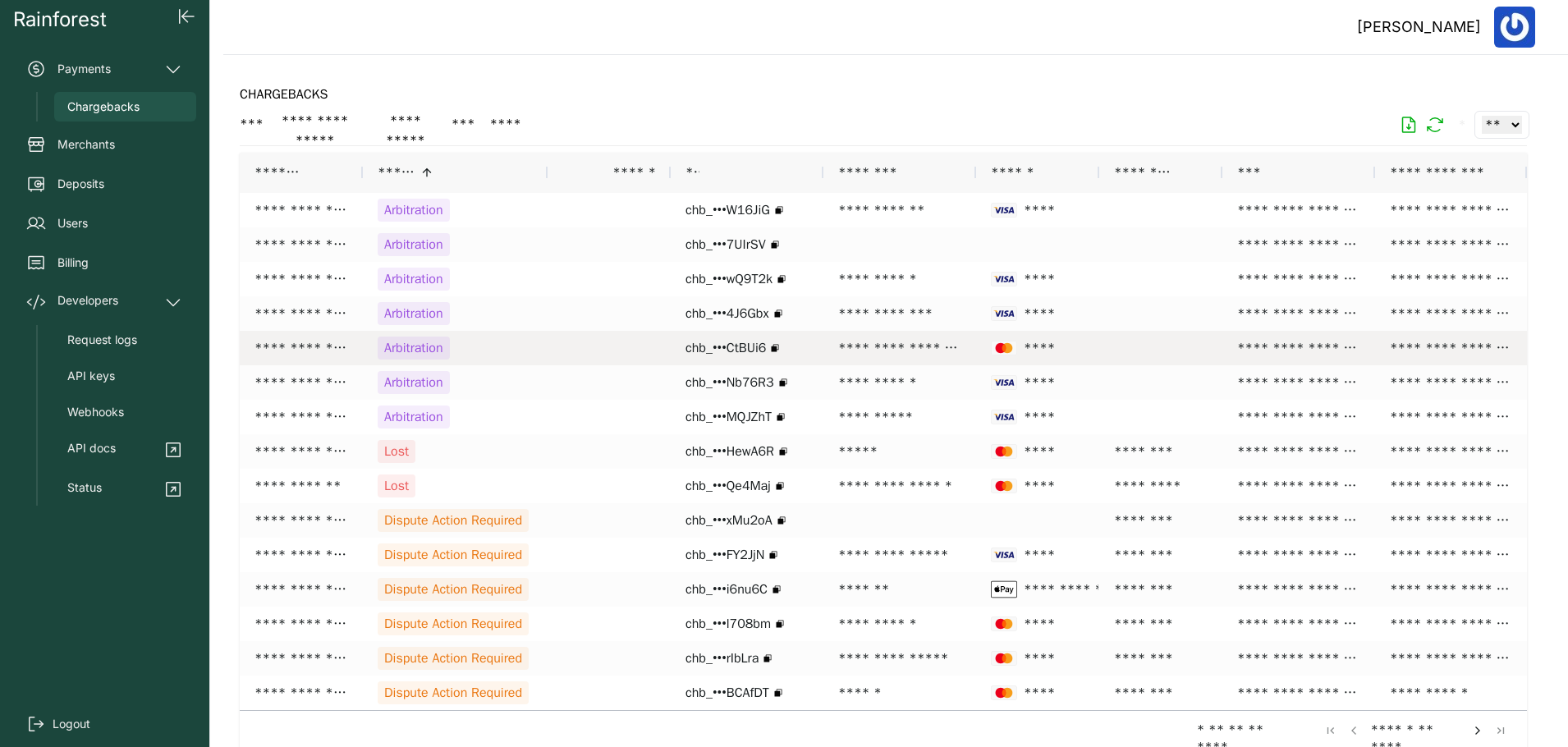 click on "Arbitration" at bounding box center (414, 348) 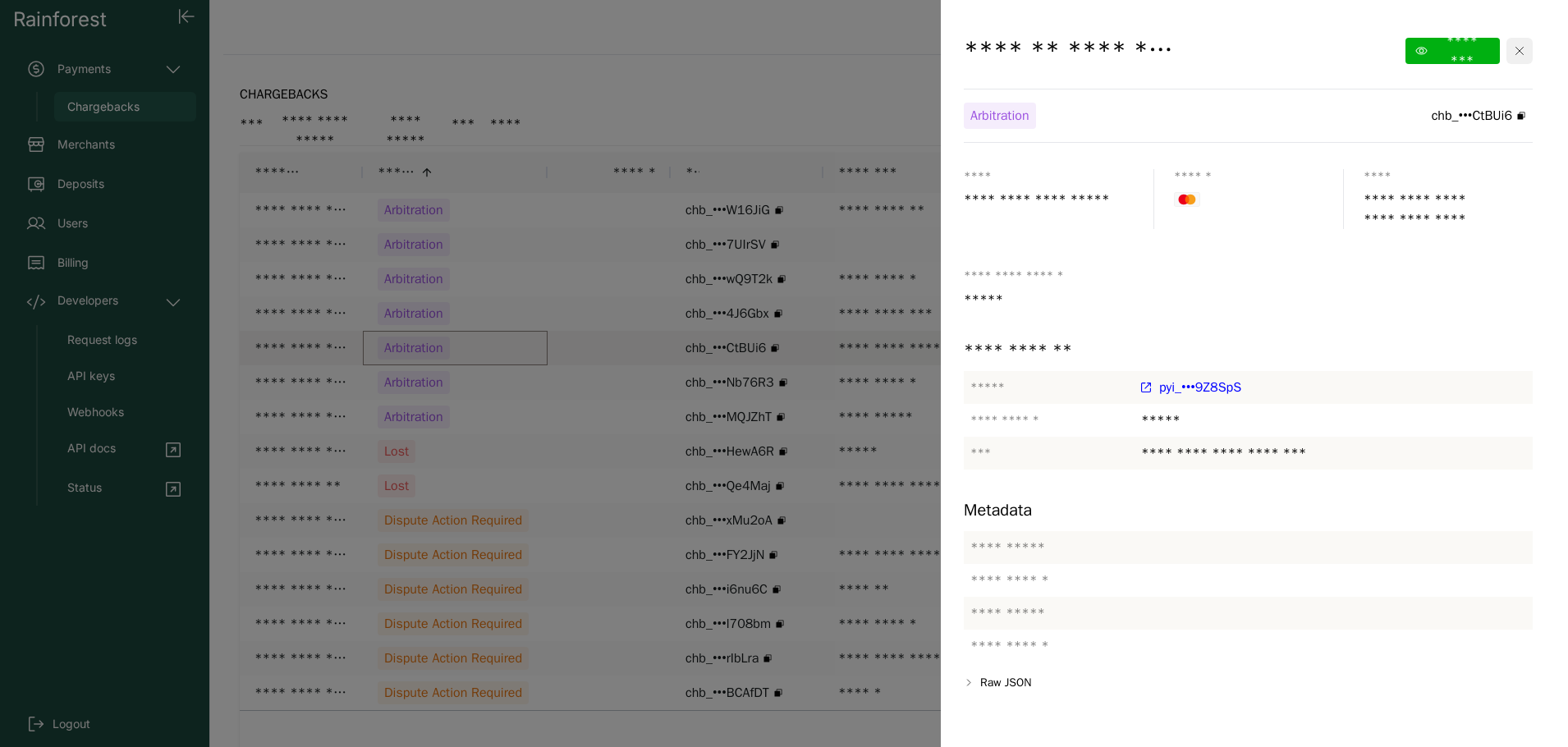 click 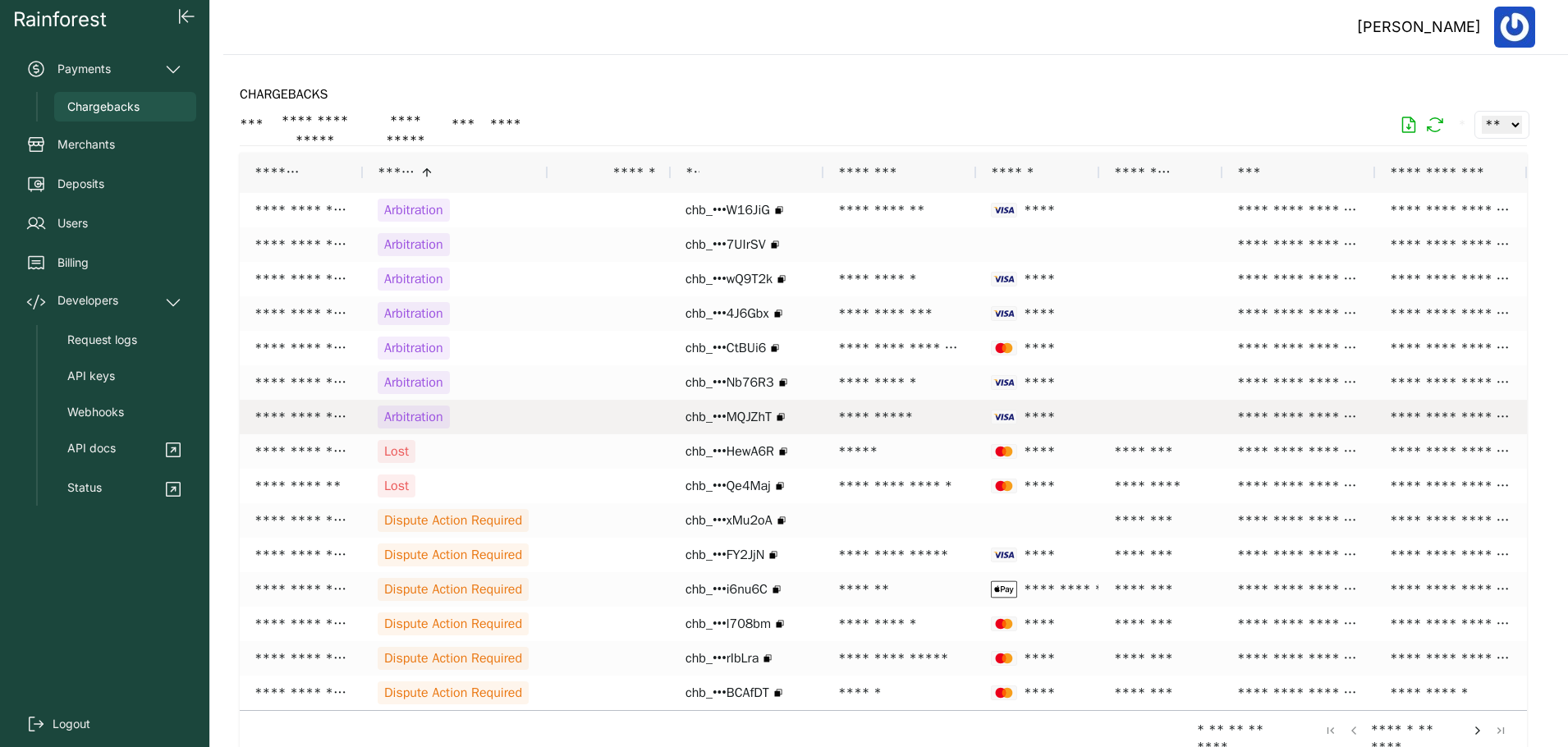 click on "Arbitration" at bounding box center (455, 417) 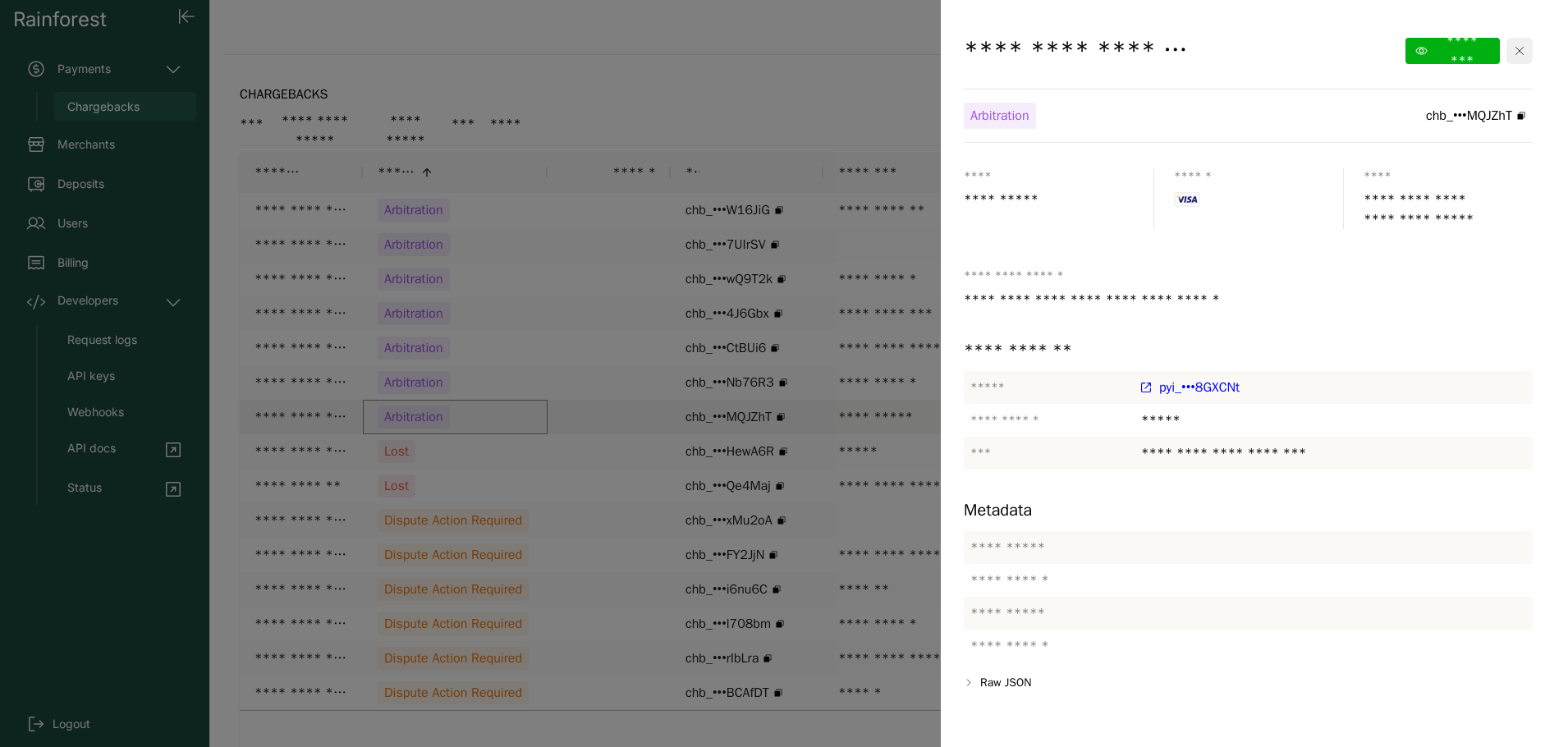 click 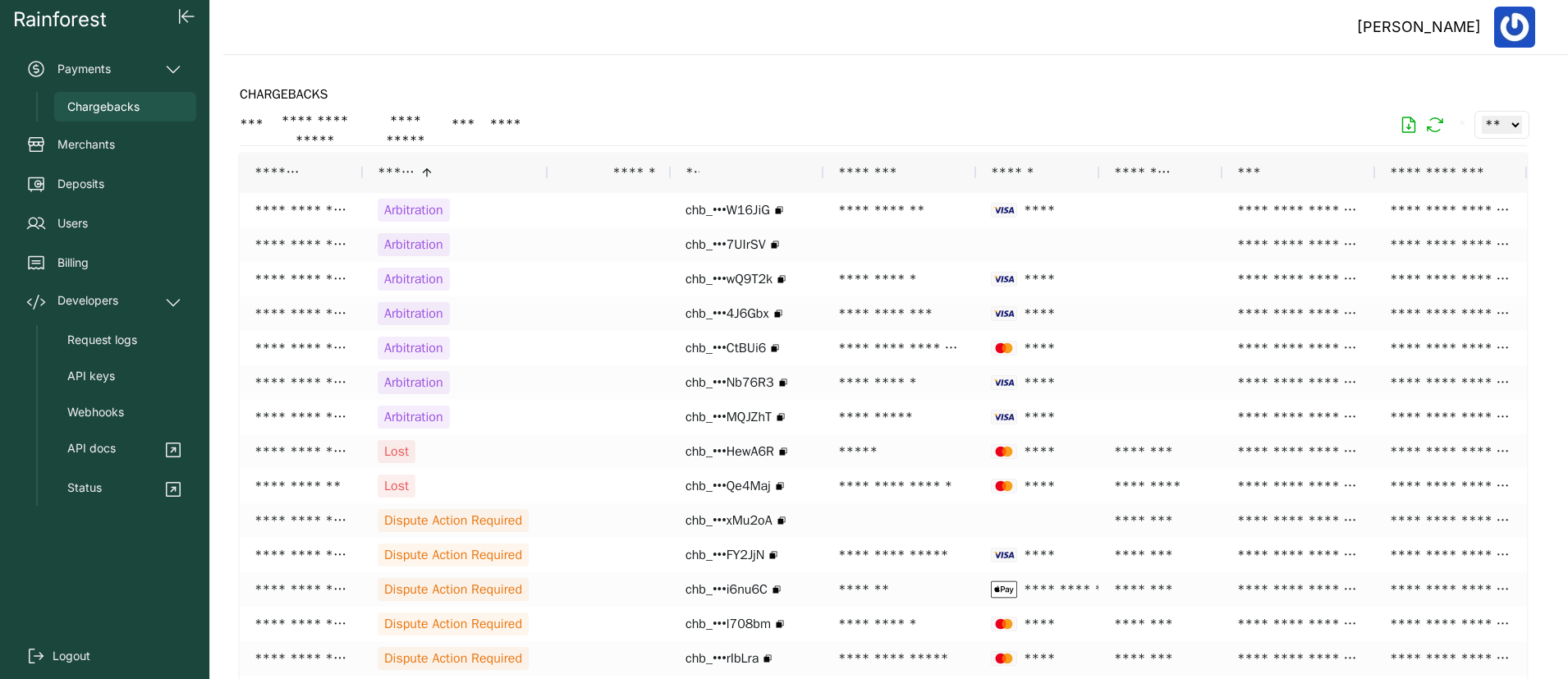 click on "**********" at bounding box center (889, 367) 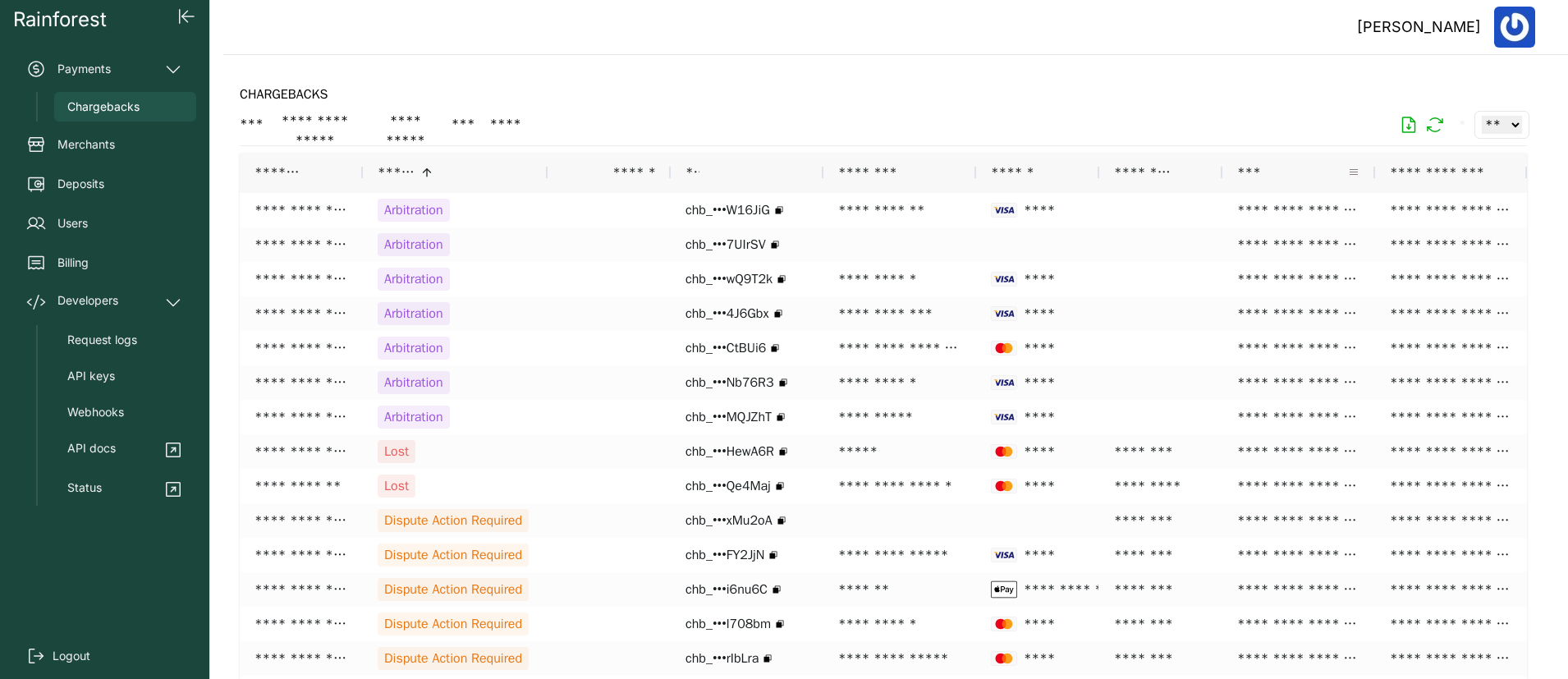 click at bounding box center (1354, 172) 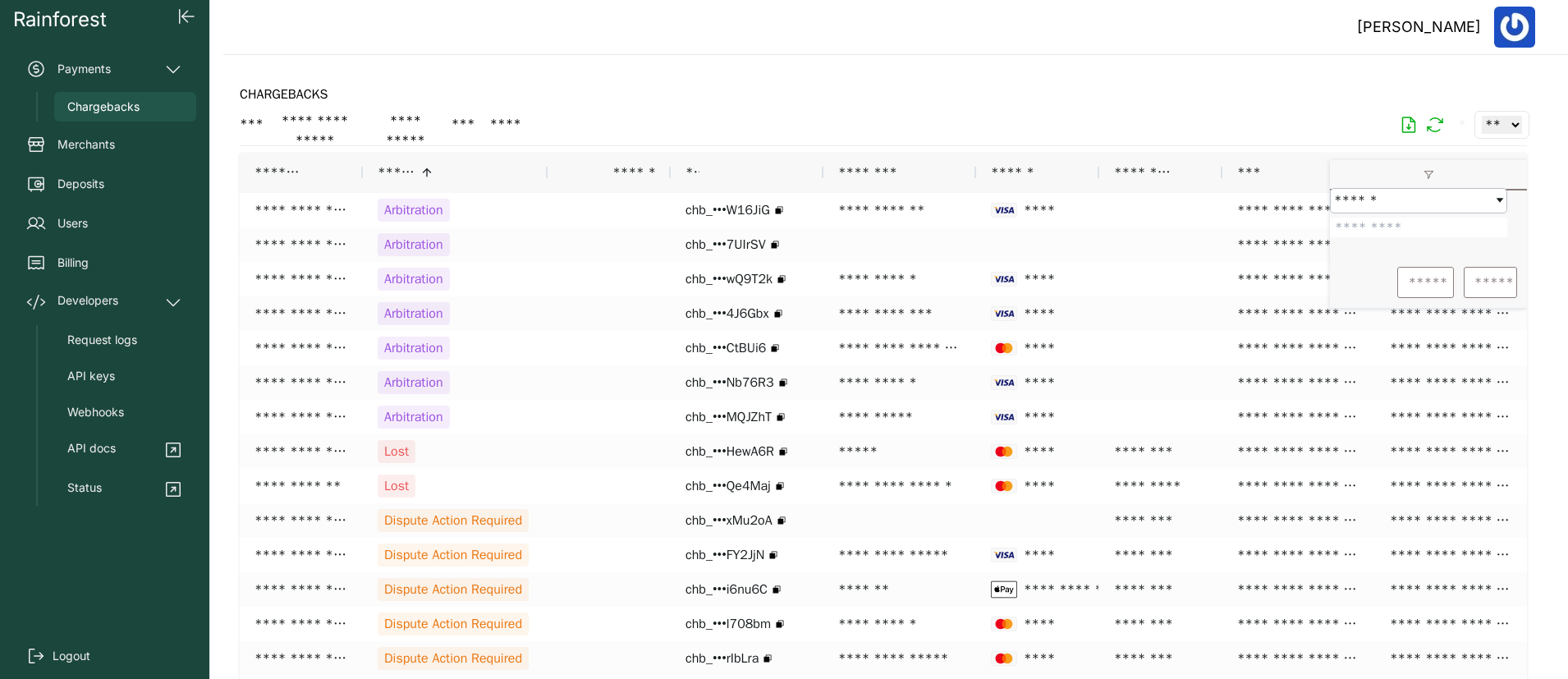 click at bounding box center [1419, 227] 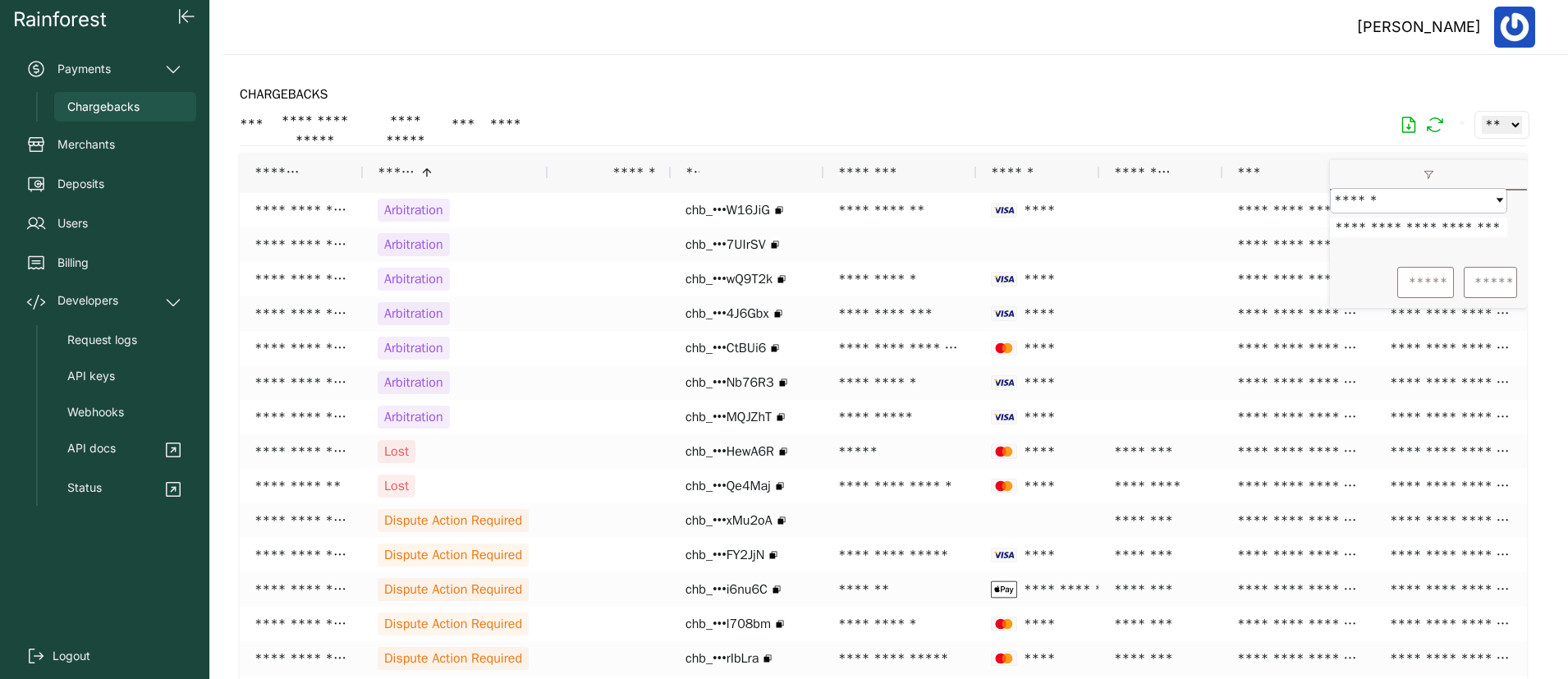 type on "**********" 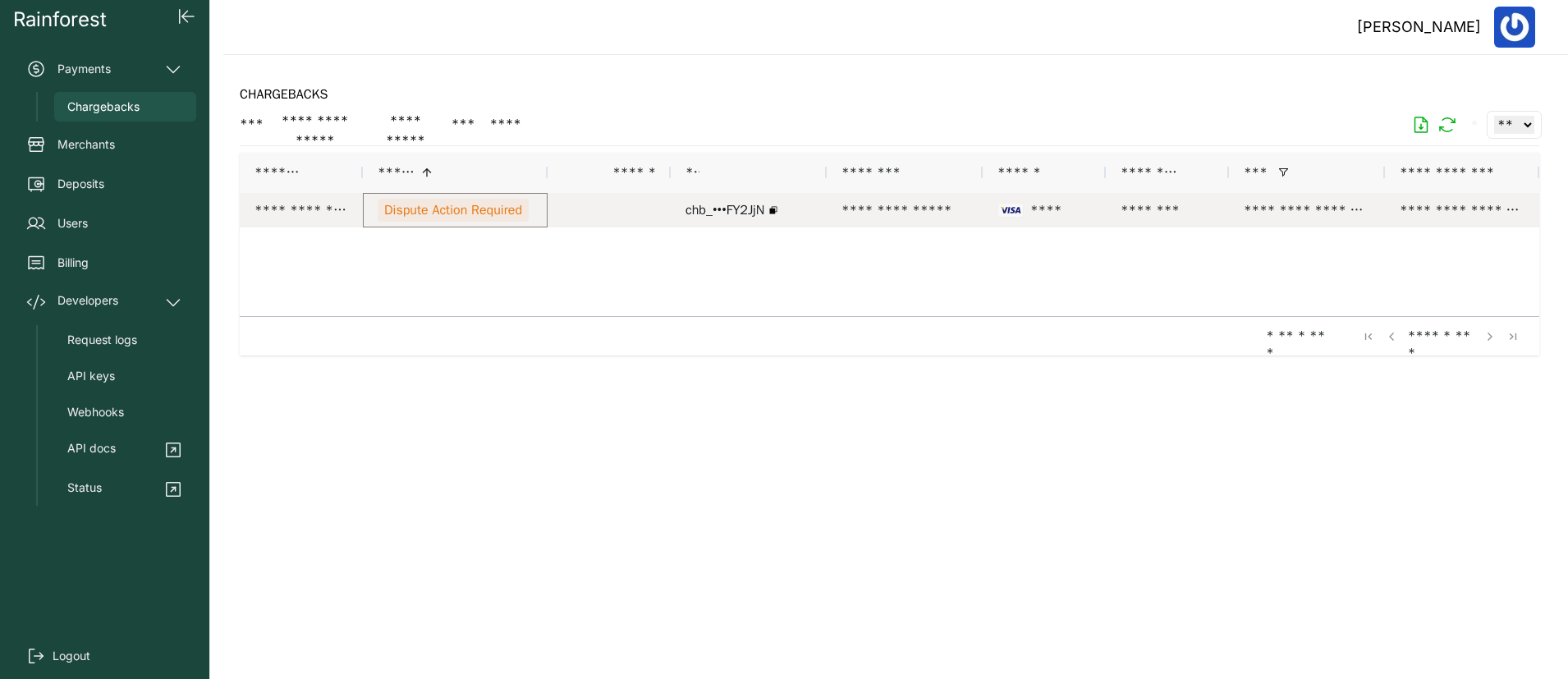 click on "Dispute Action Required" at bounding box center (453, 210) 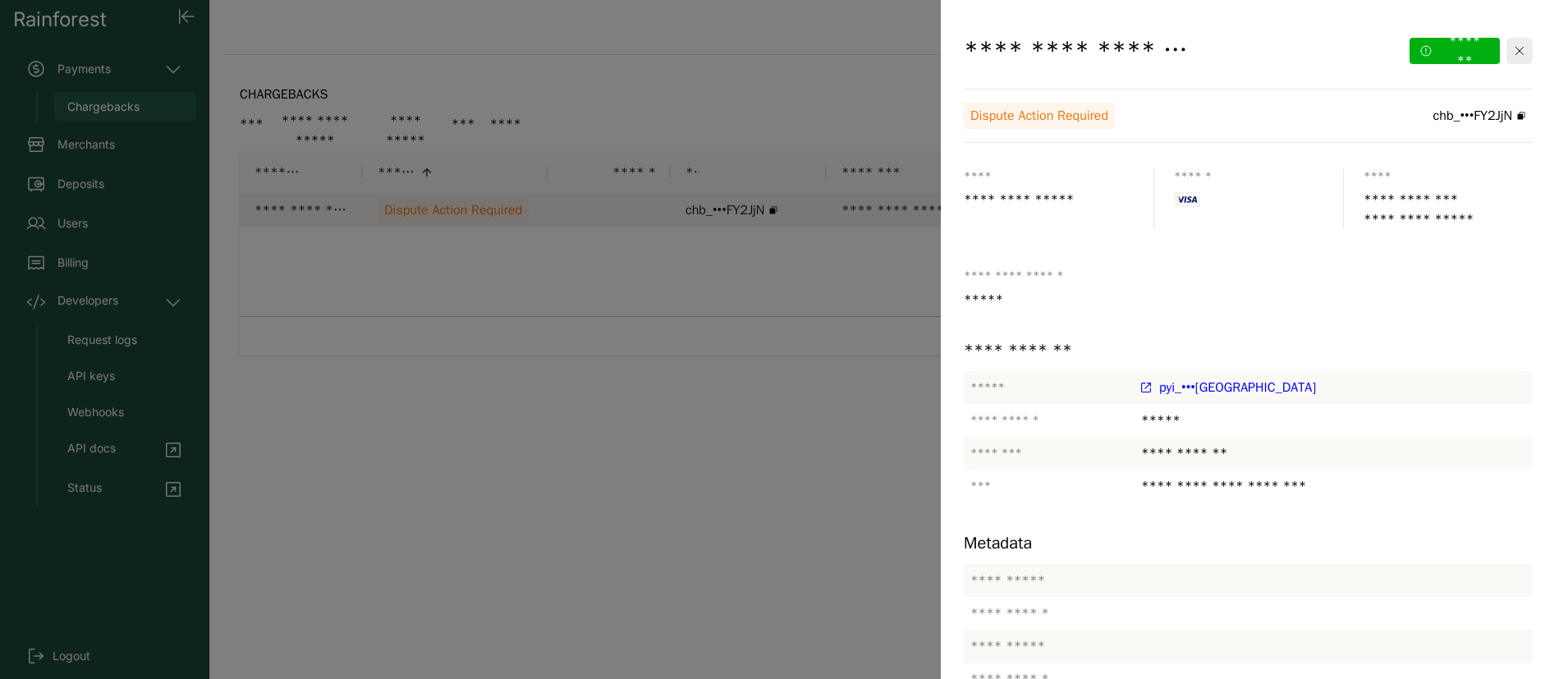 click on "Dispute Action Required chb_•••FY2JjN" at bounding box center [1248, 116] 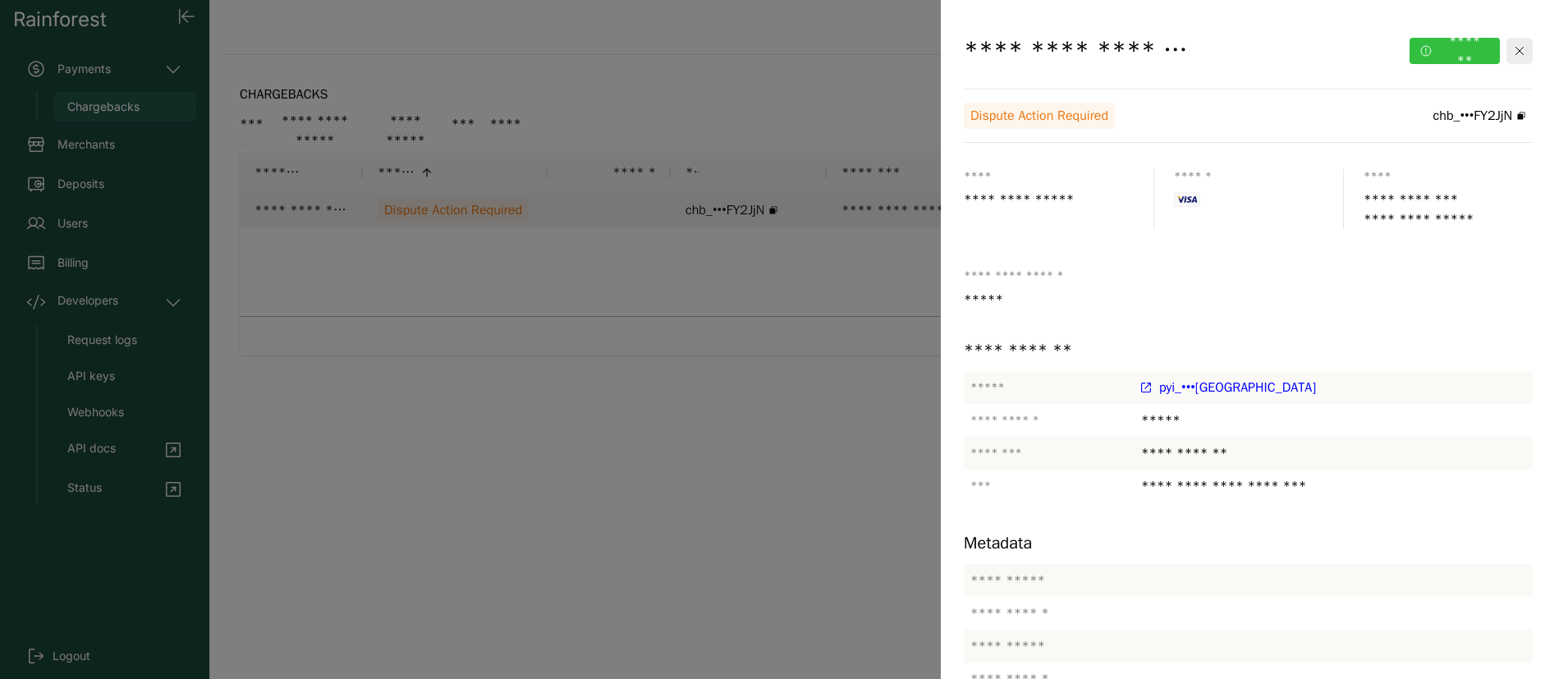 click on "*******" 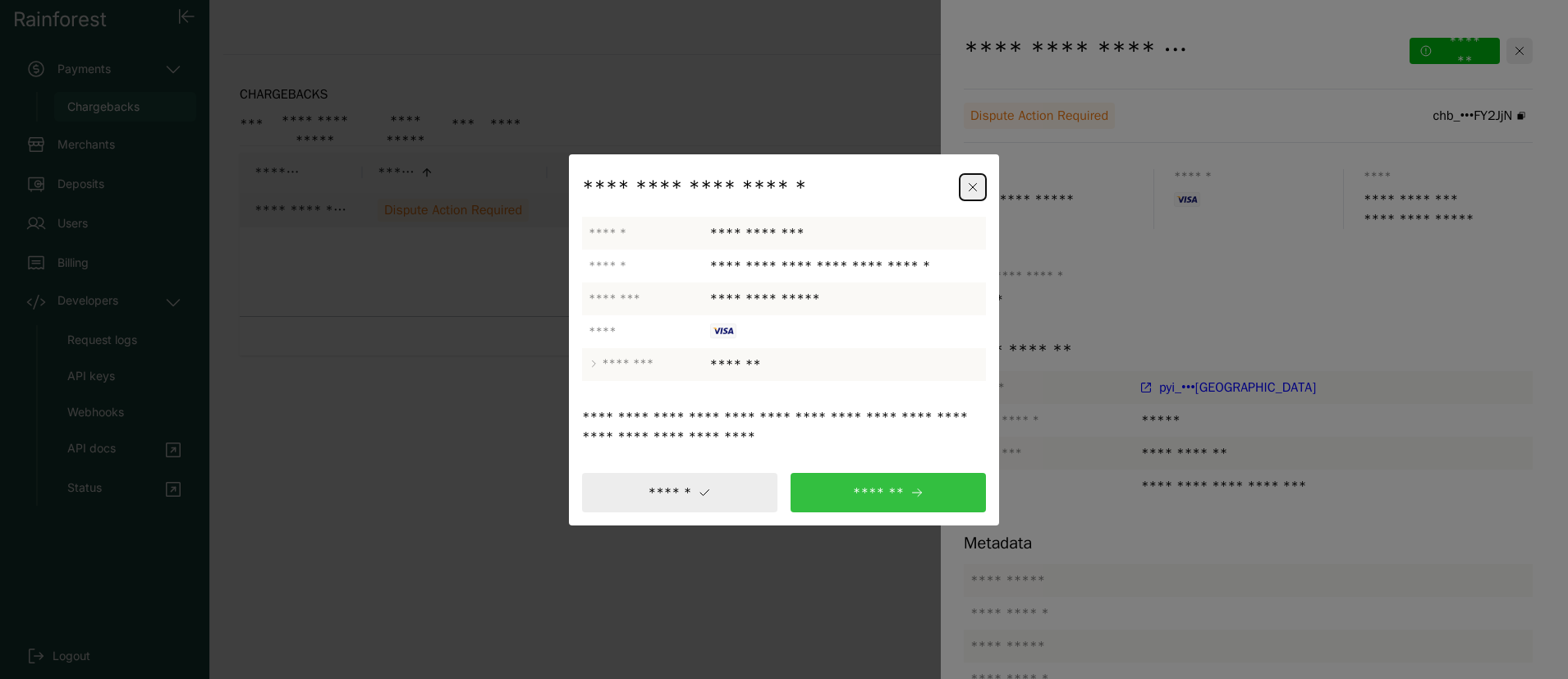 click on "*******" at bounding box center [888, 493] 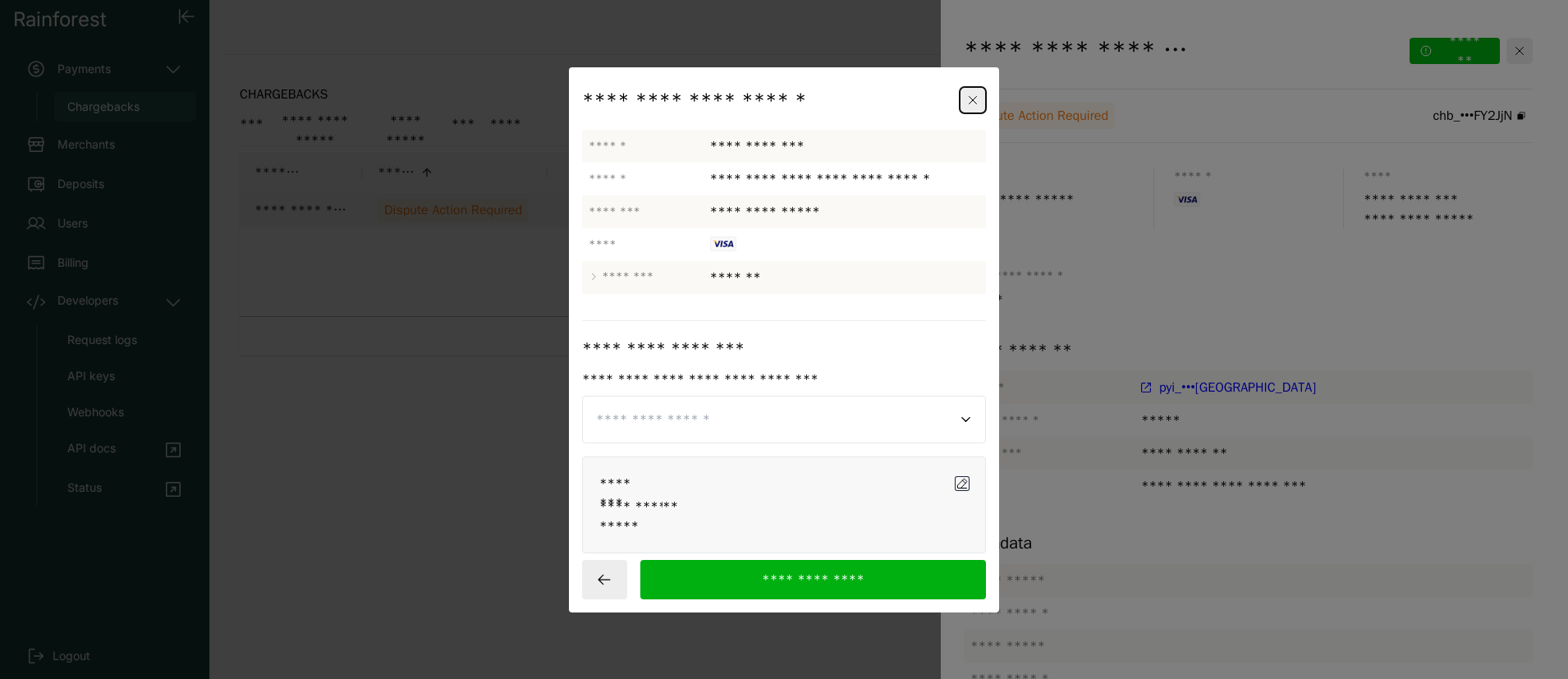 click 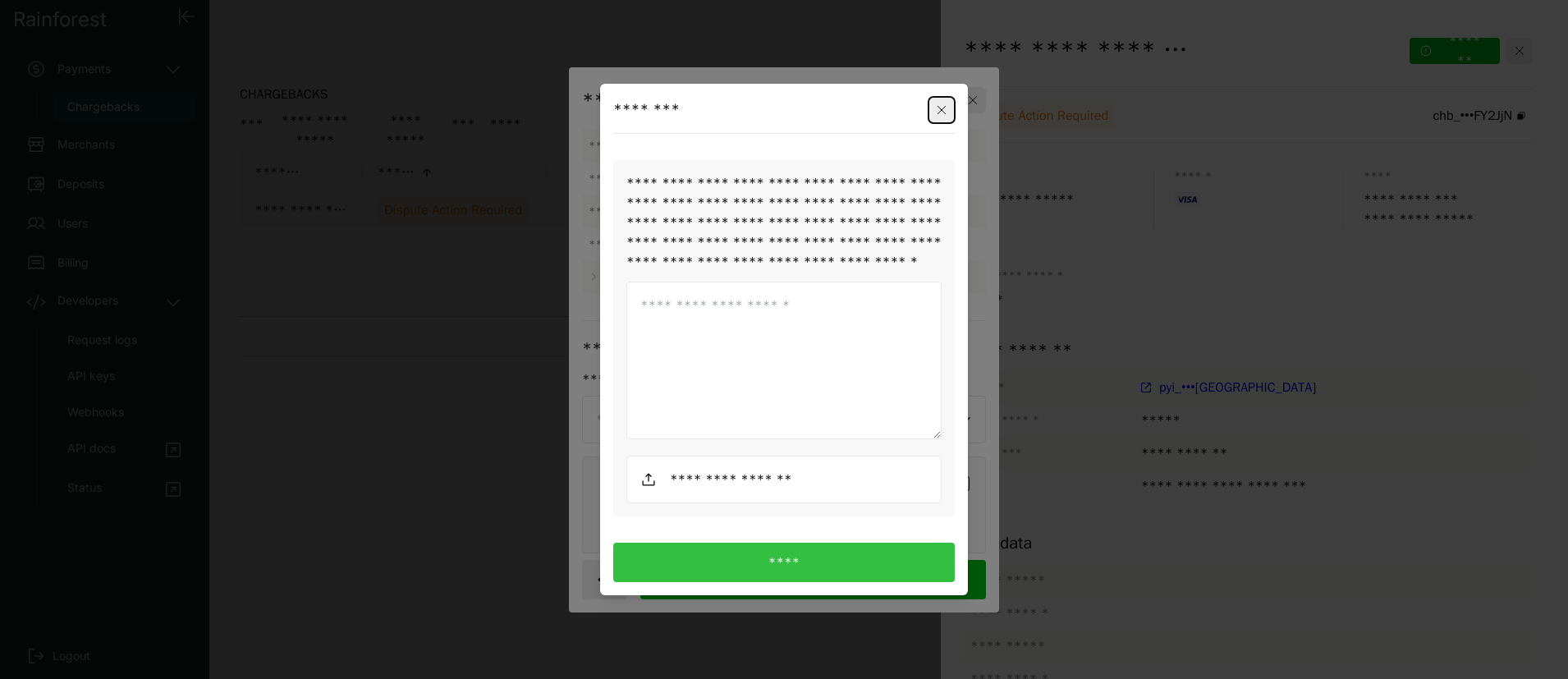 click at bounding box center [784, 360] 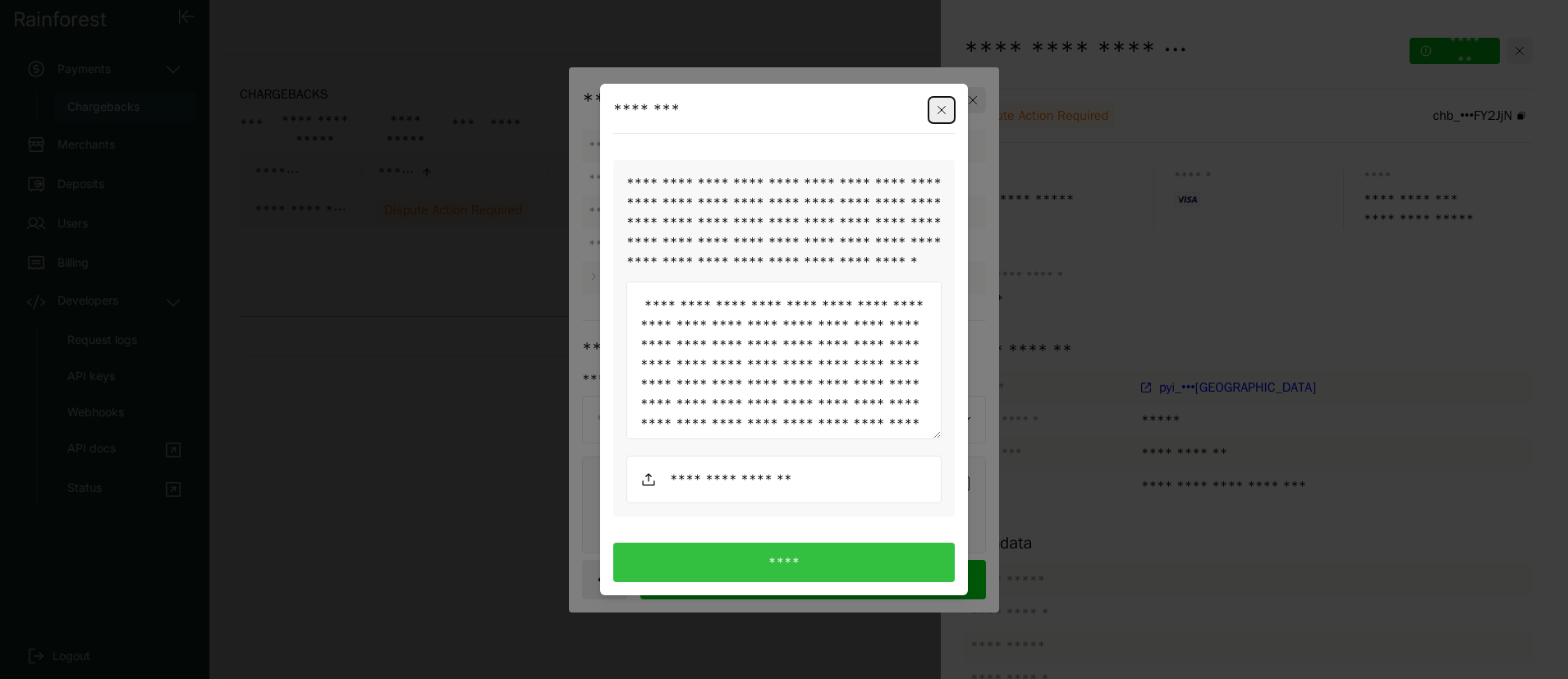 scroll, scrollTop: 975, scrollLeft: 0, axis: vertical 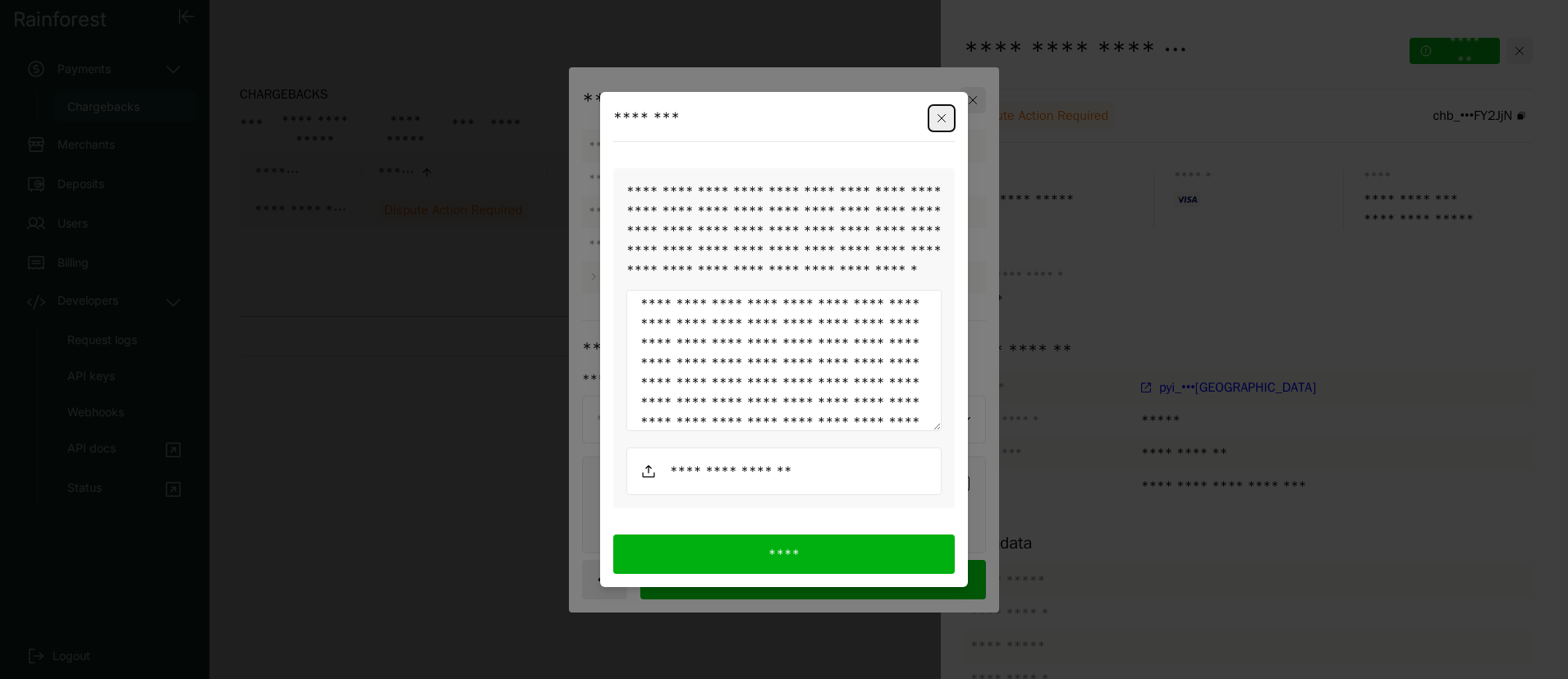 type on "**********" 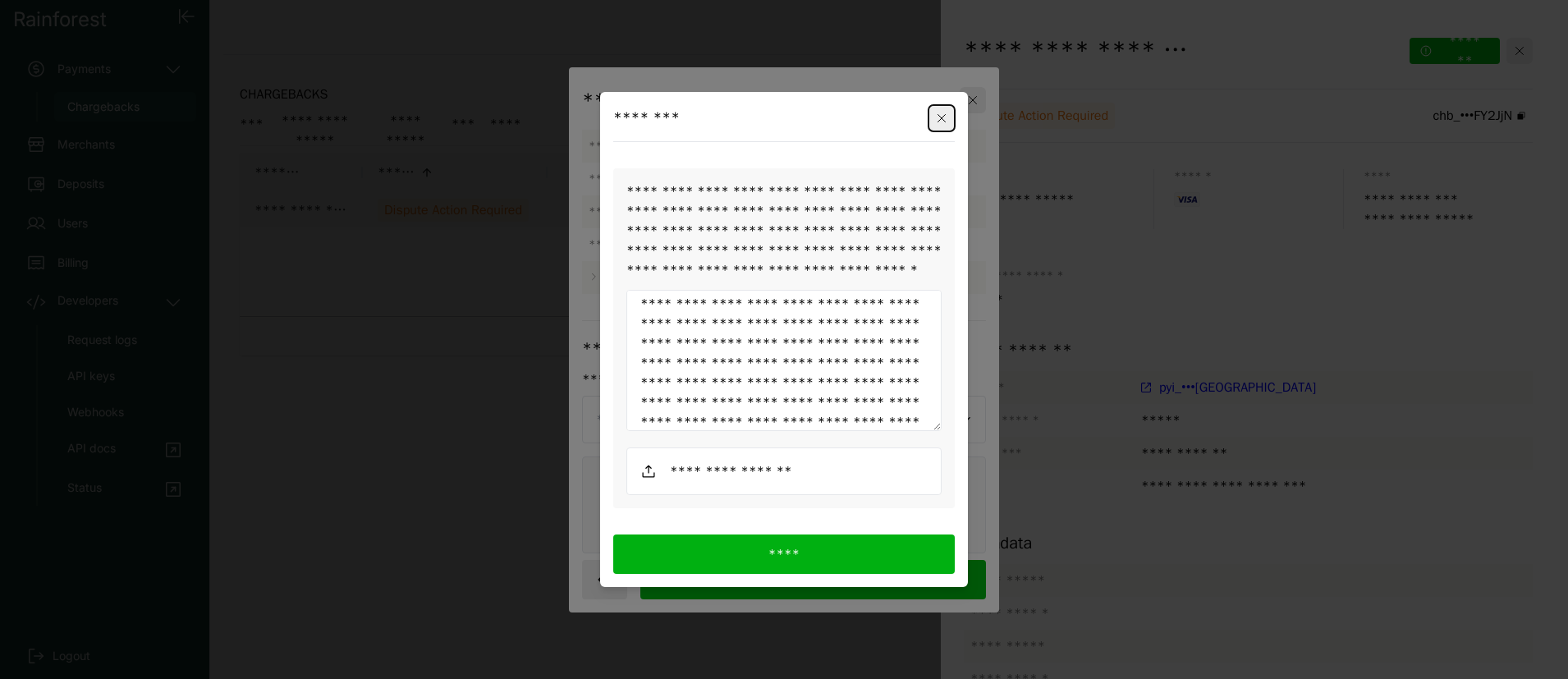 scroll, scrollTop: 1015, scrollLeft: 0, axis: vertical 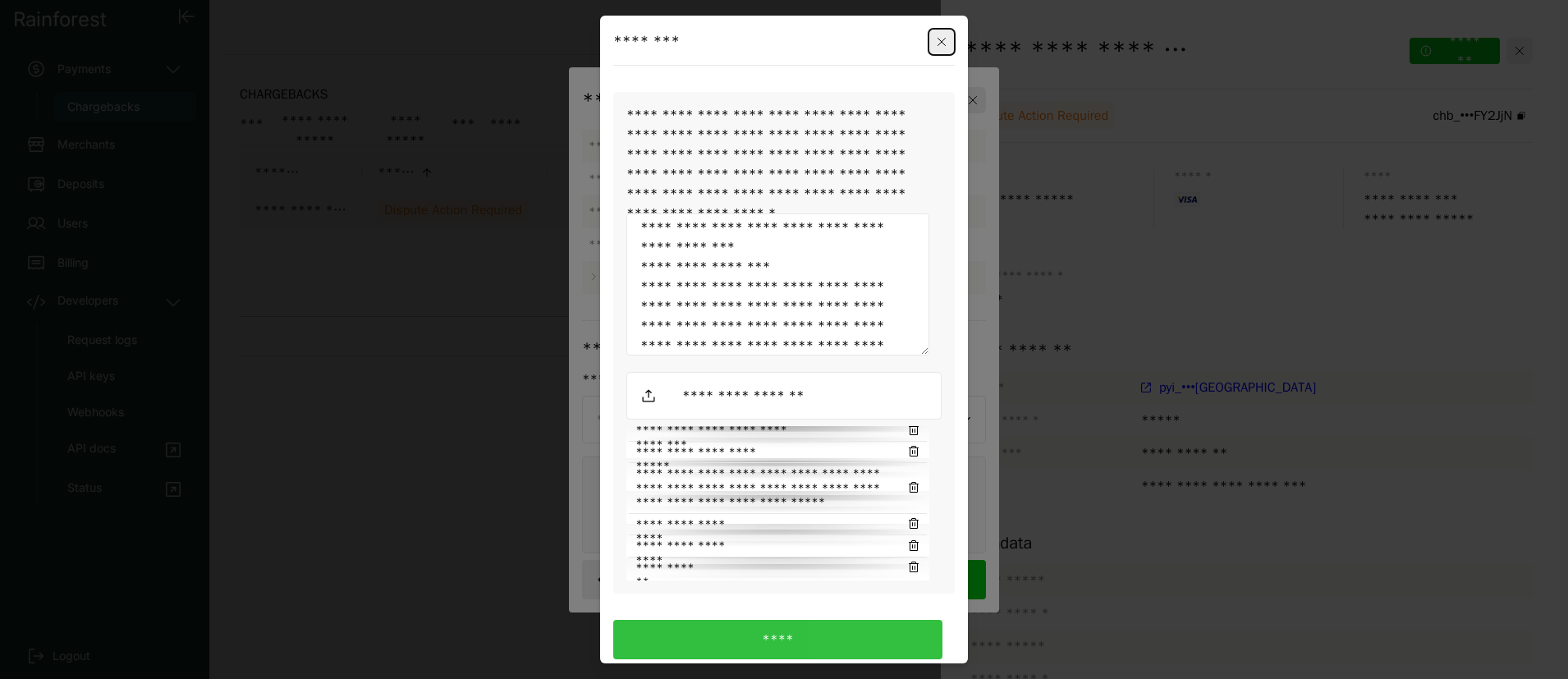 click on "****" at bounding box center (777, 640) 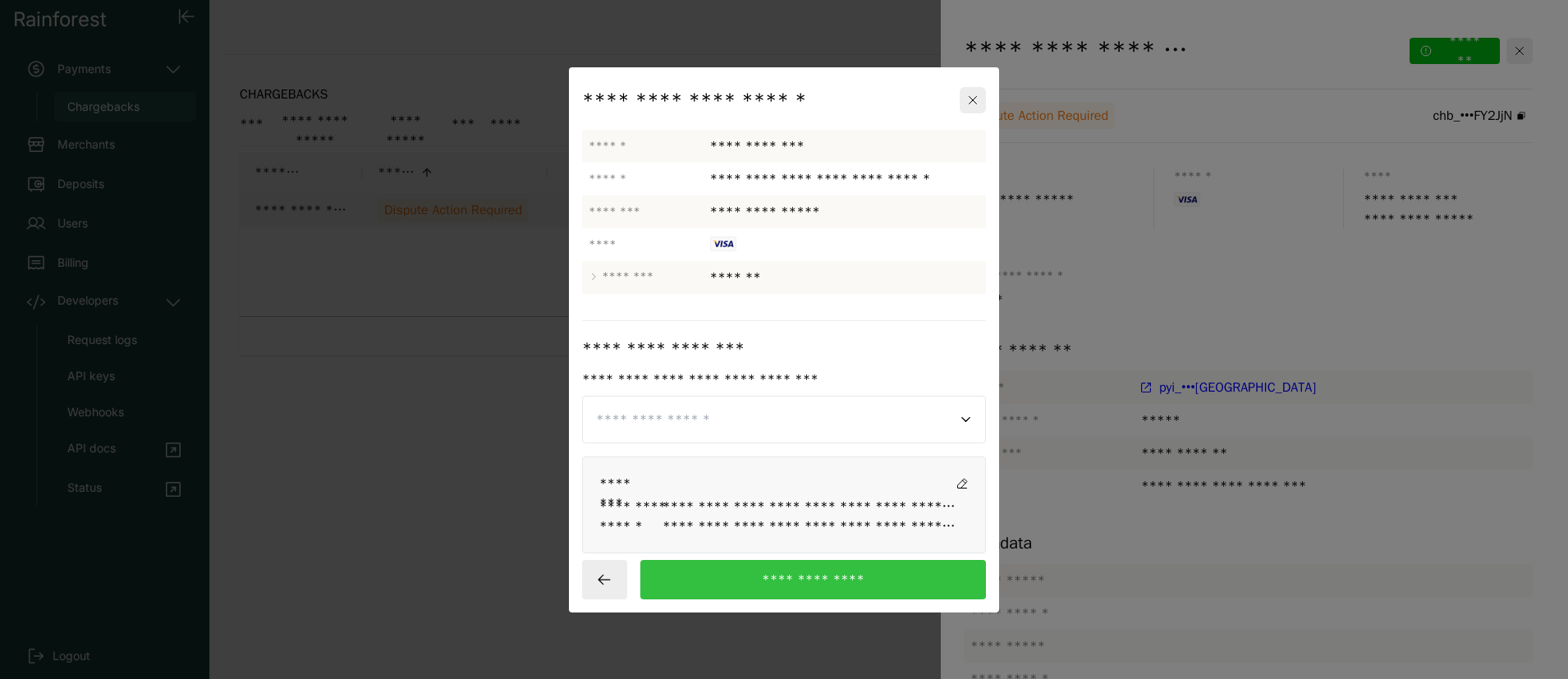 click on "**********" at bounding box center (813, 580) 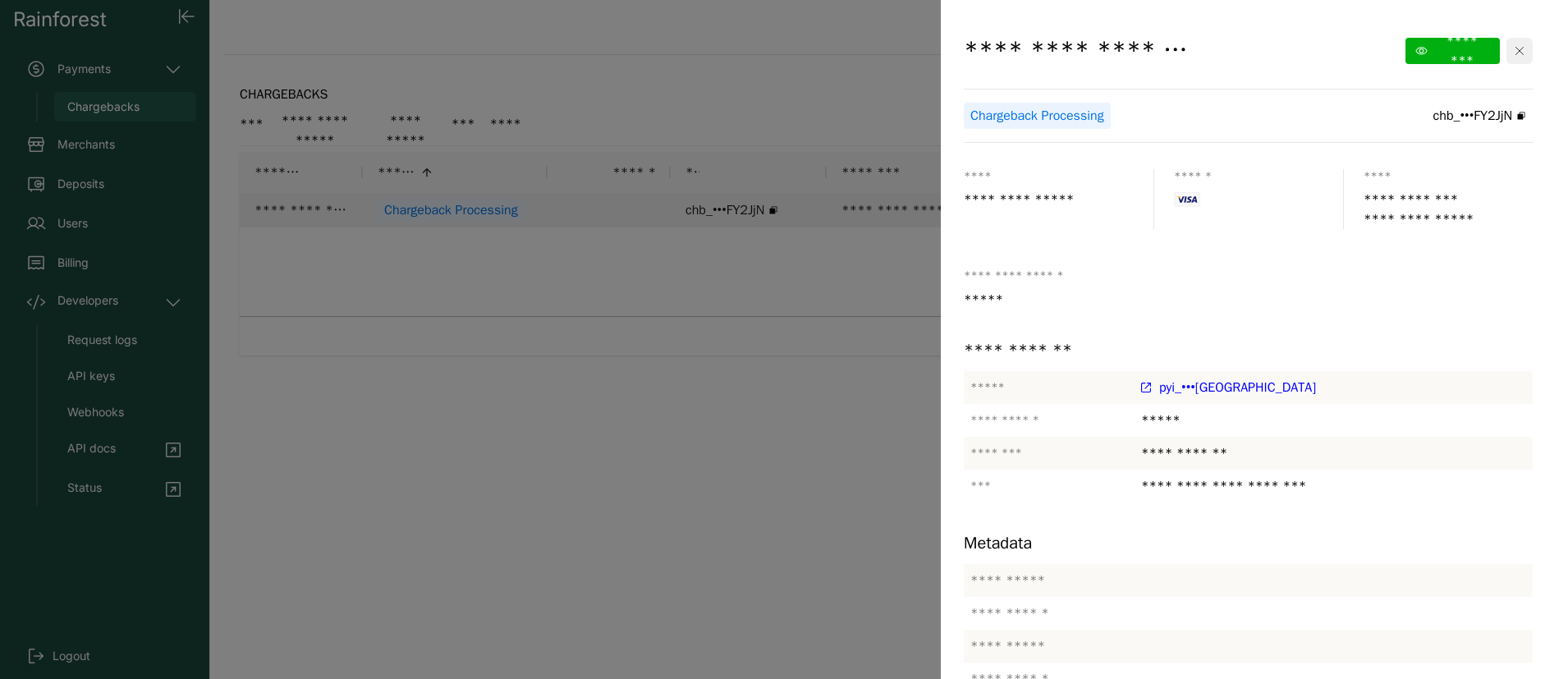 click 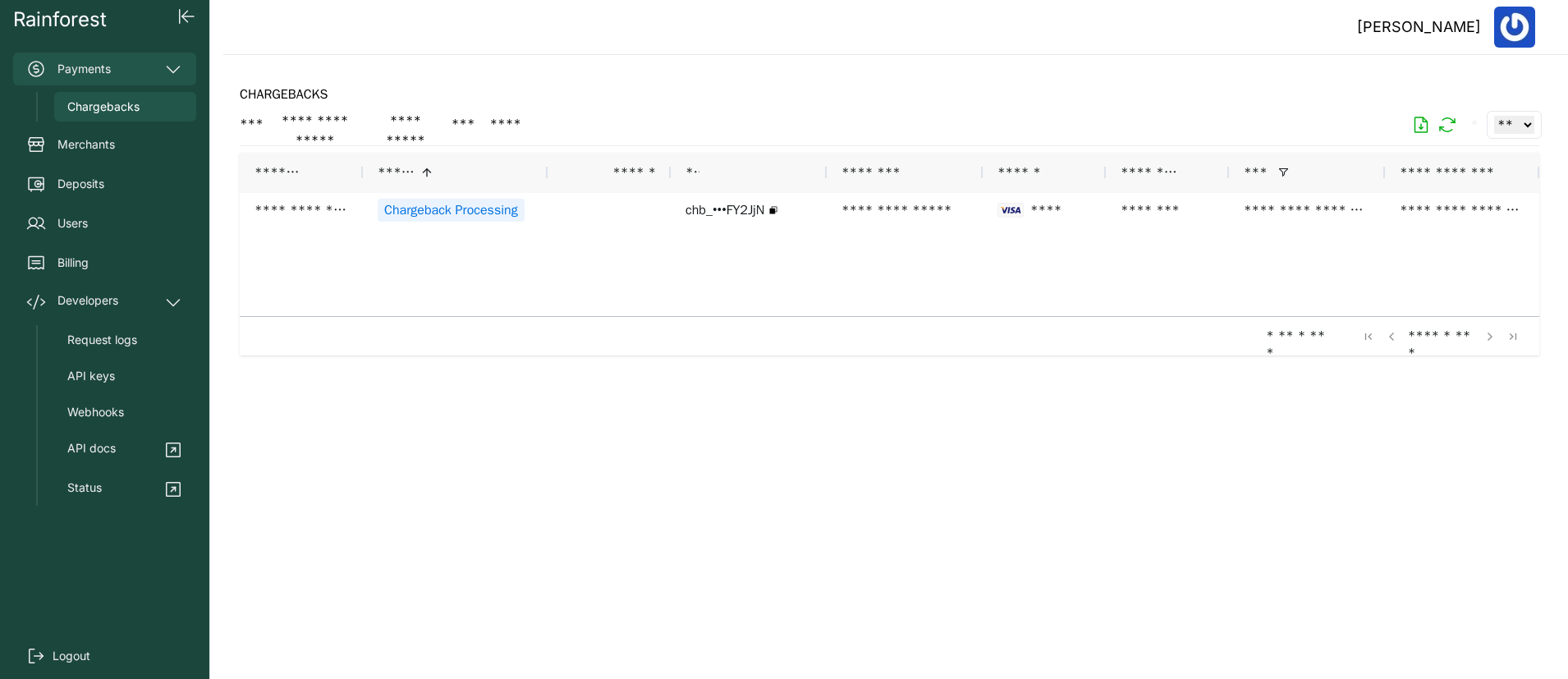 click on "Payments" at bounding box center [104, 69] 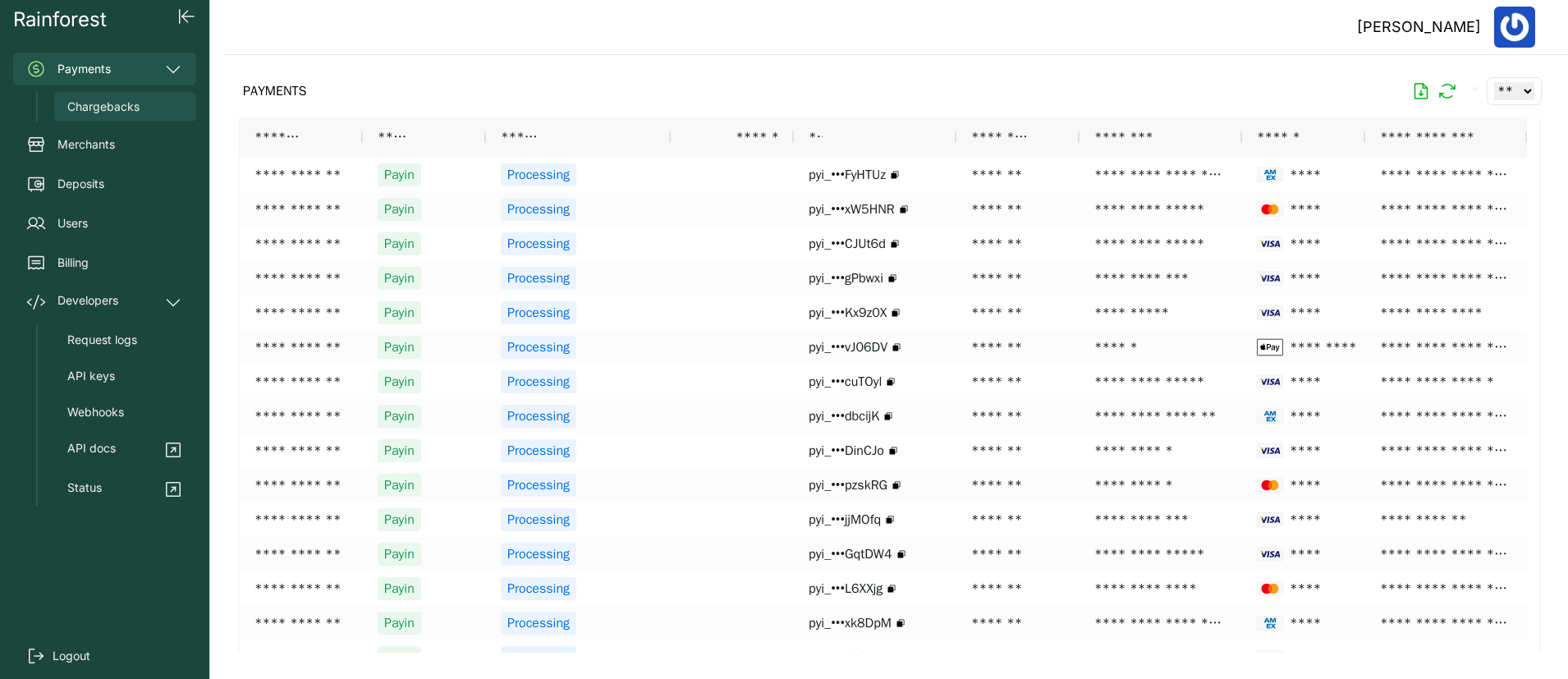 click on "Chargebacks" at bounding box center [103, 107] 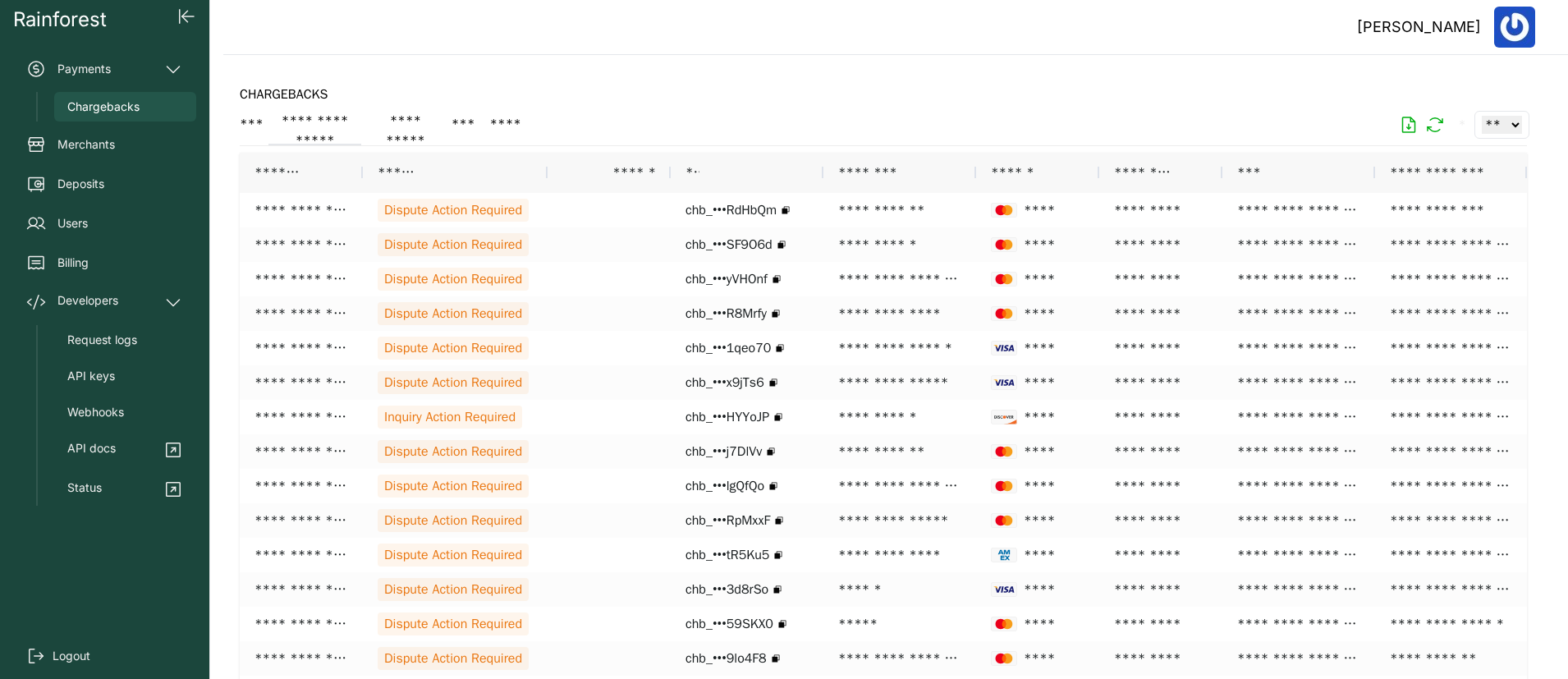 click on "**********" 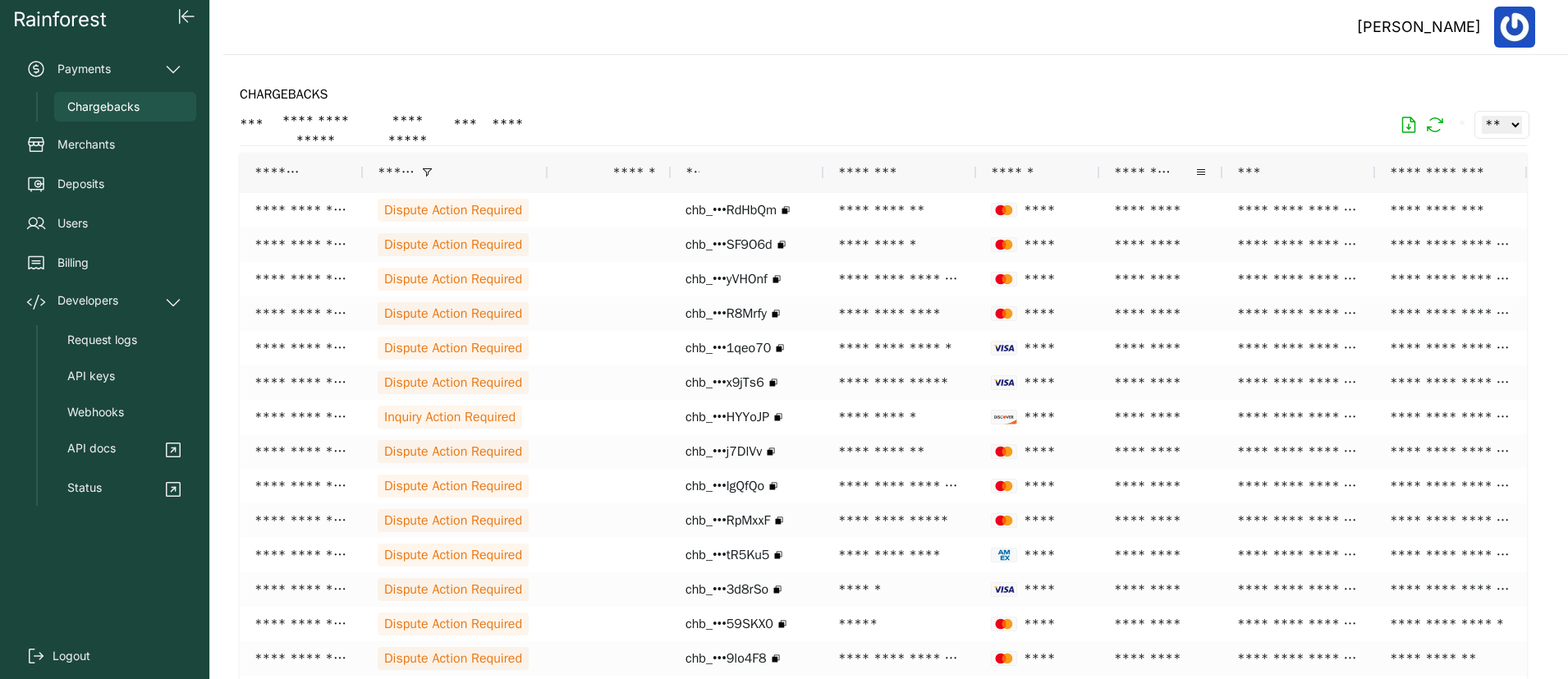 click on "********" at bounding box center [1143, 172] 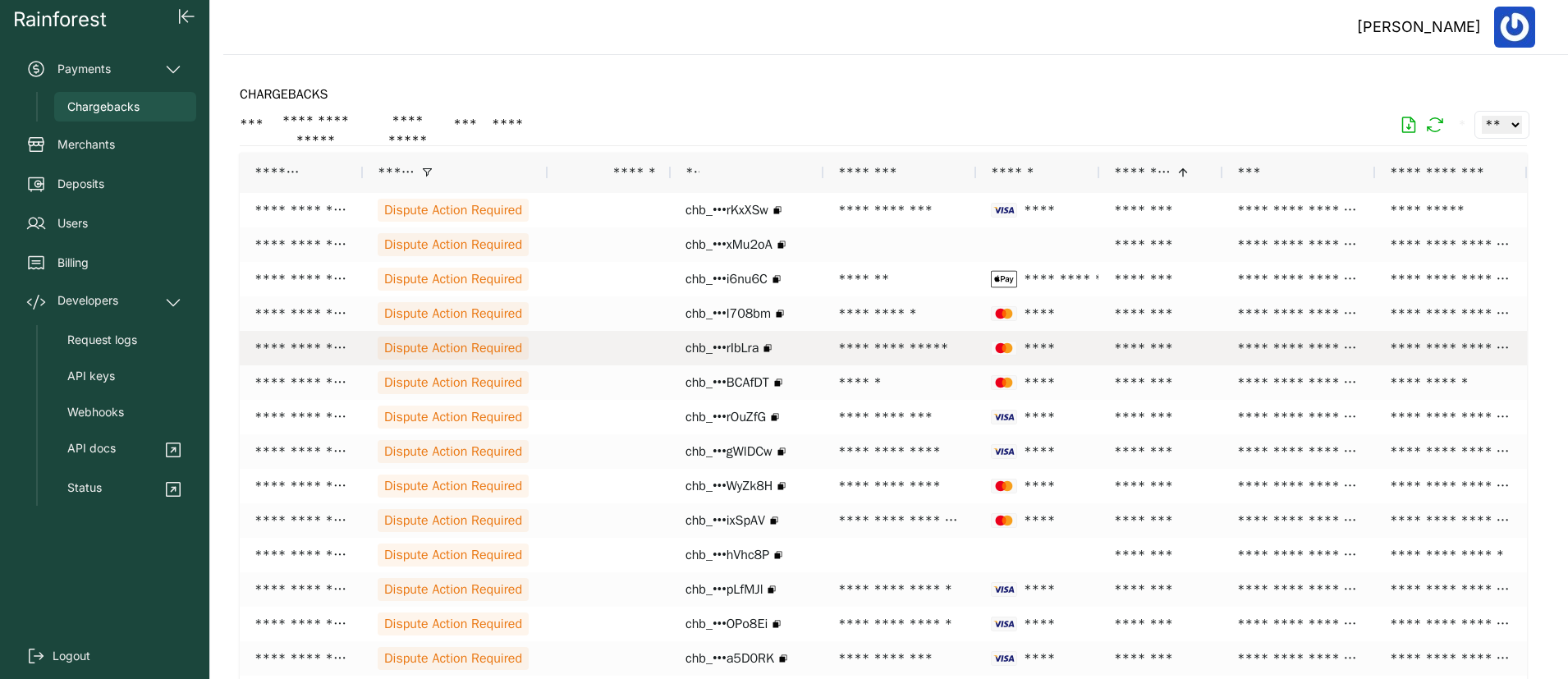 click on "Dispute Action Required" at bounding box center [453, 348] 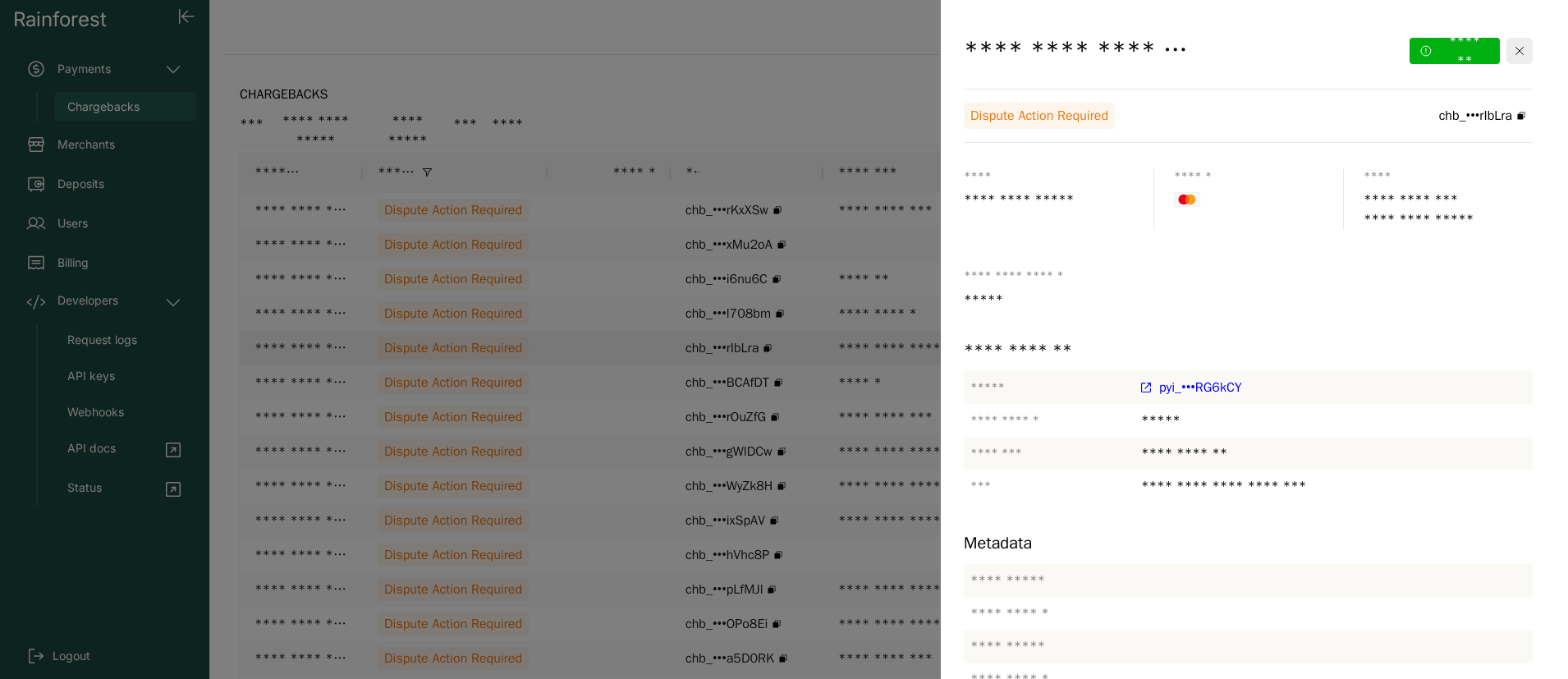 click on "**********" at bounding box center [1248, 56] 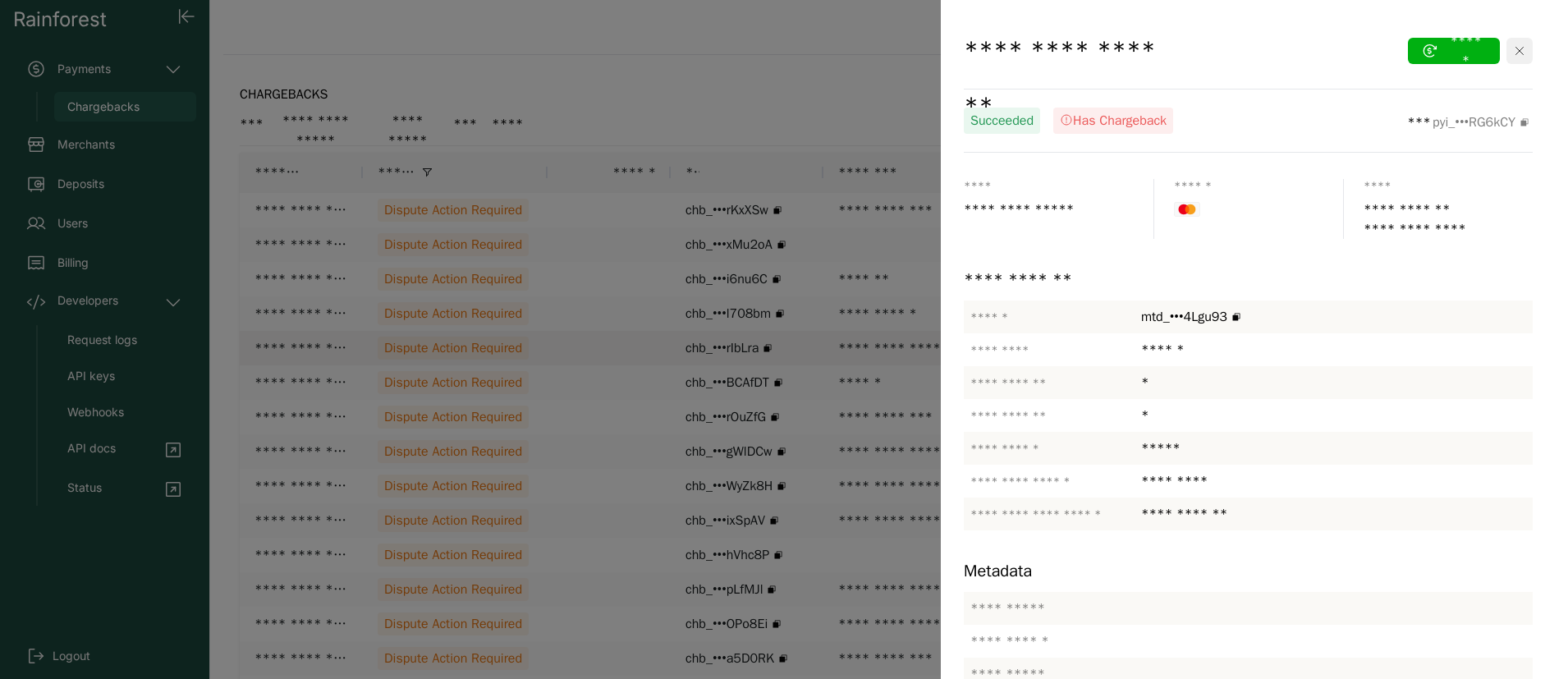 click 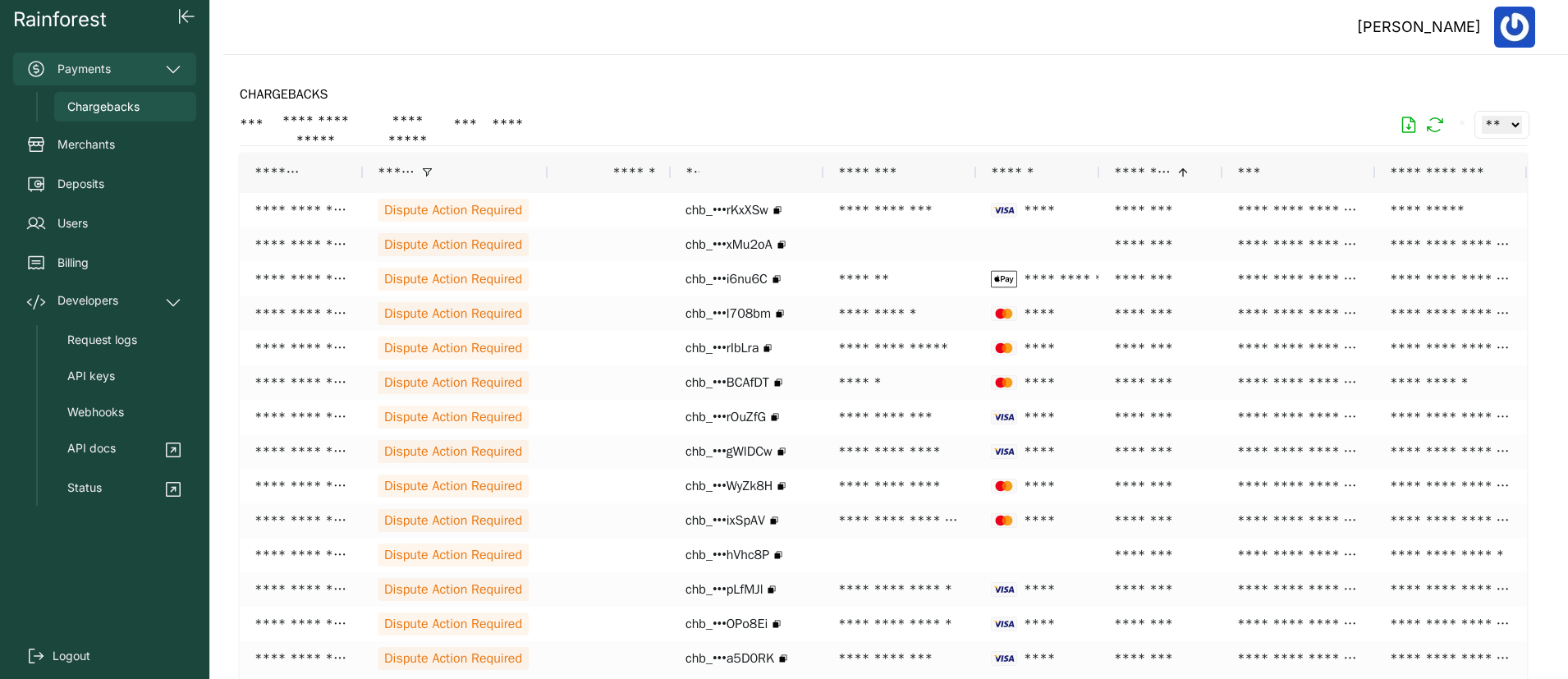 click on "Payments" at bounding box center [104, 69] 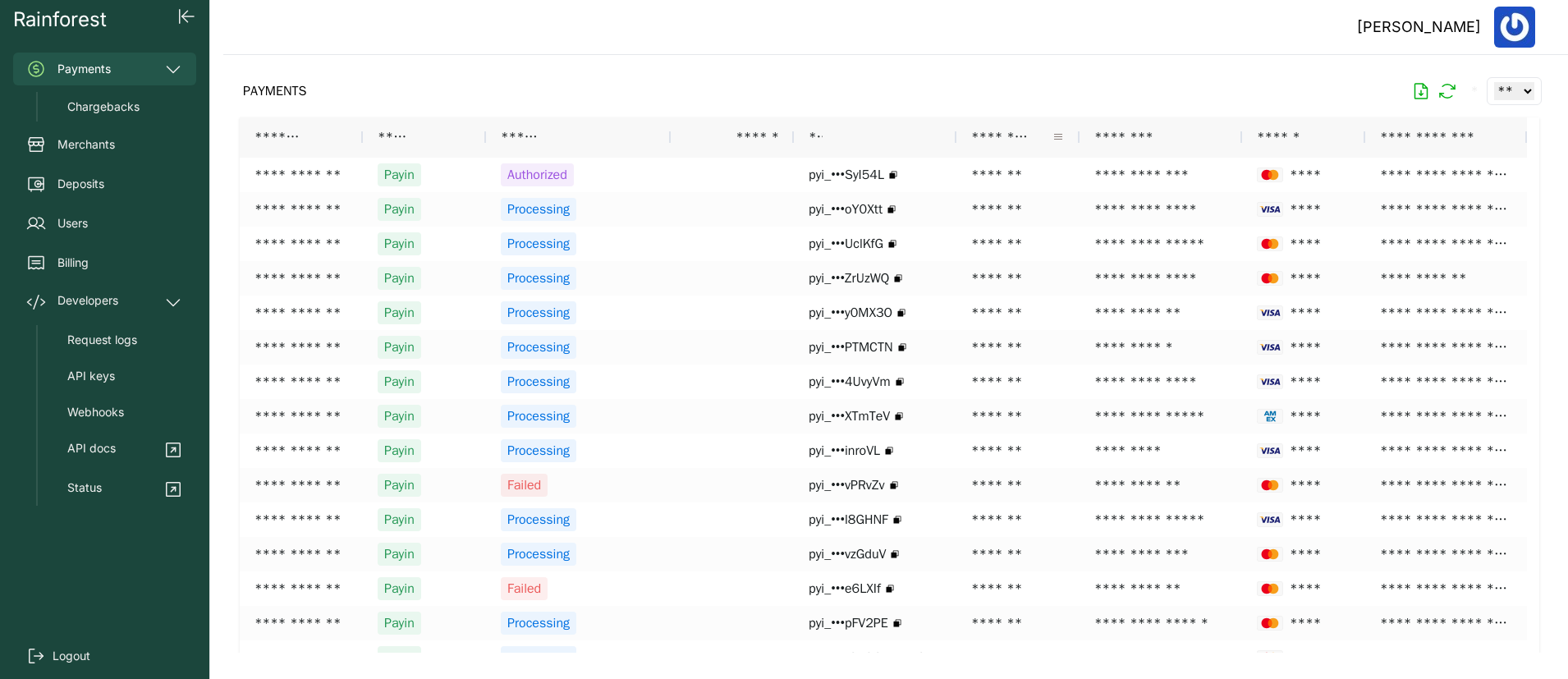 click at bounding box center [1058, 137] 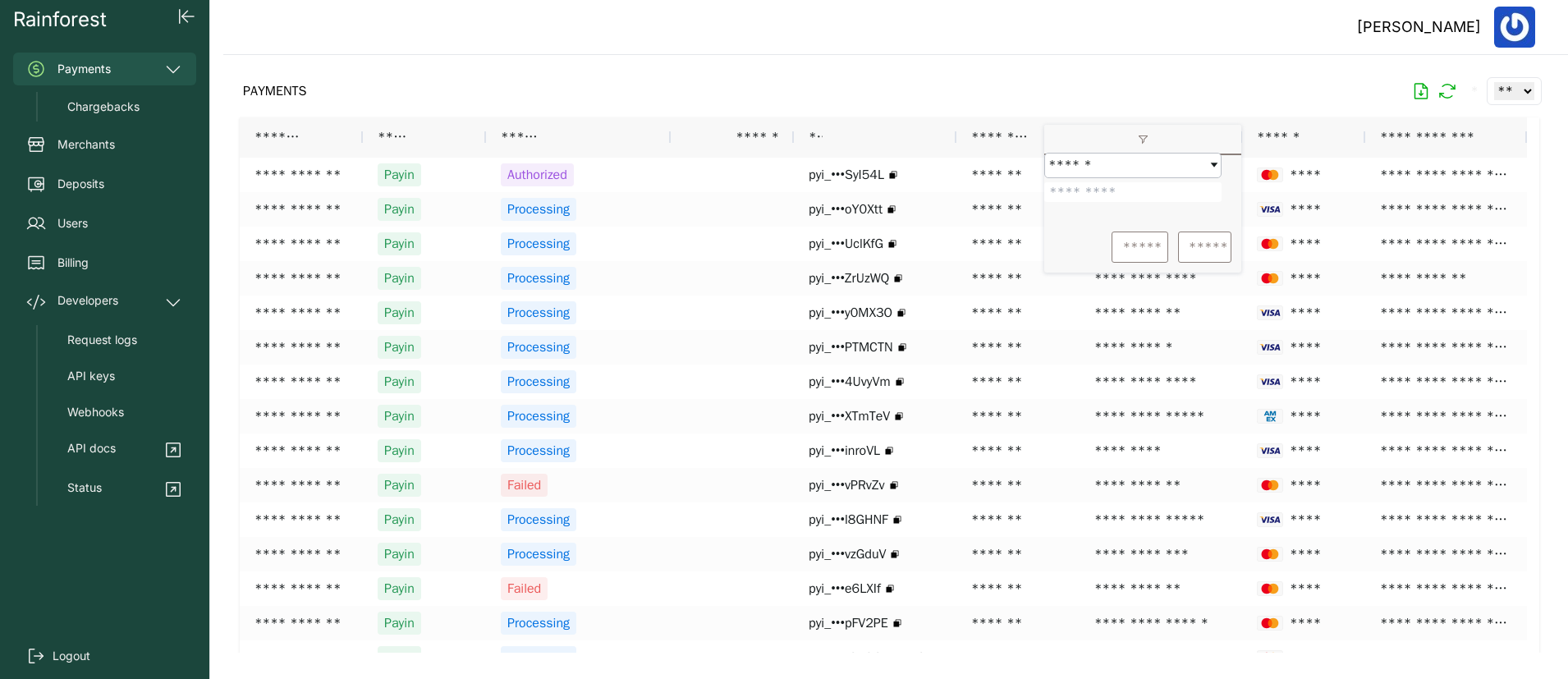 click at bounding box center [1133, 192] 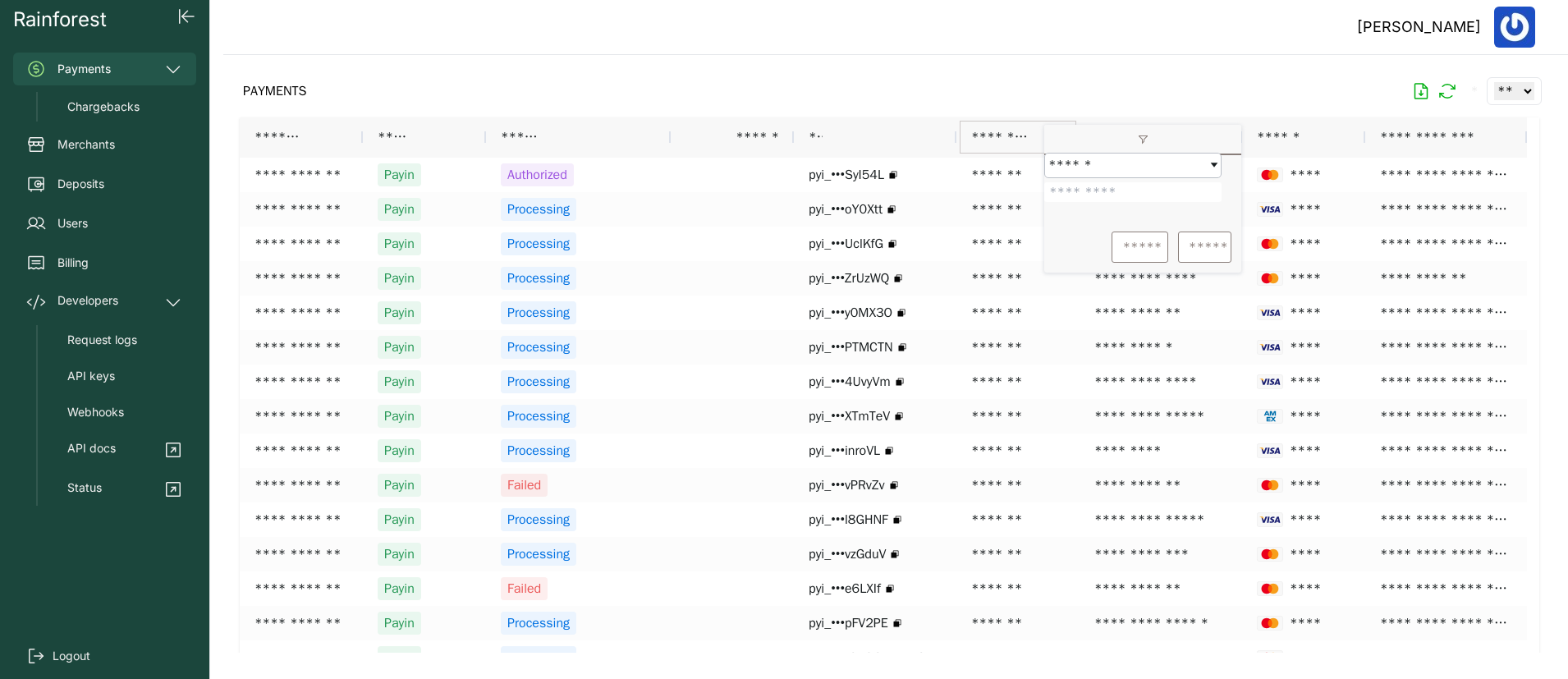 type on "*******" 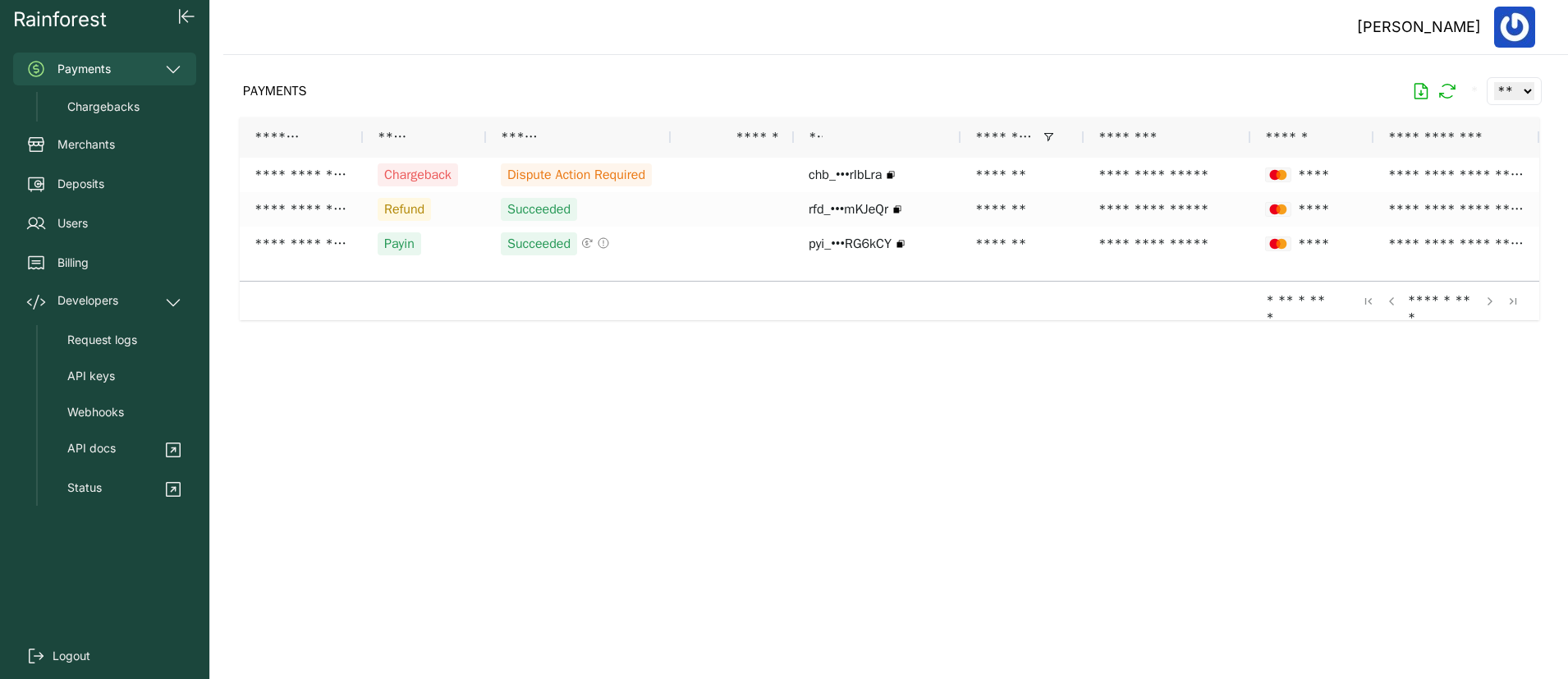 click on "[PERSON_NAME]" 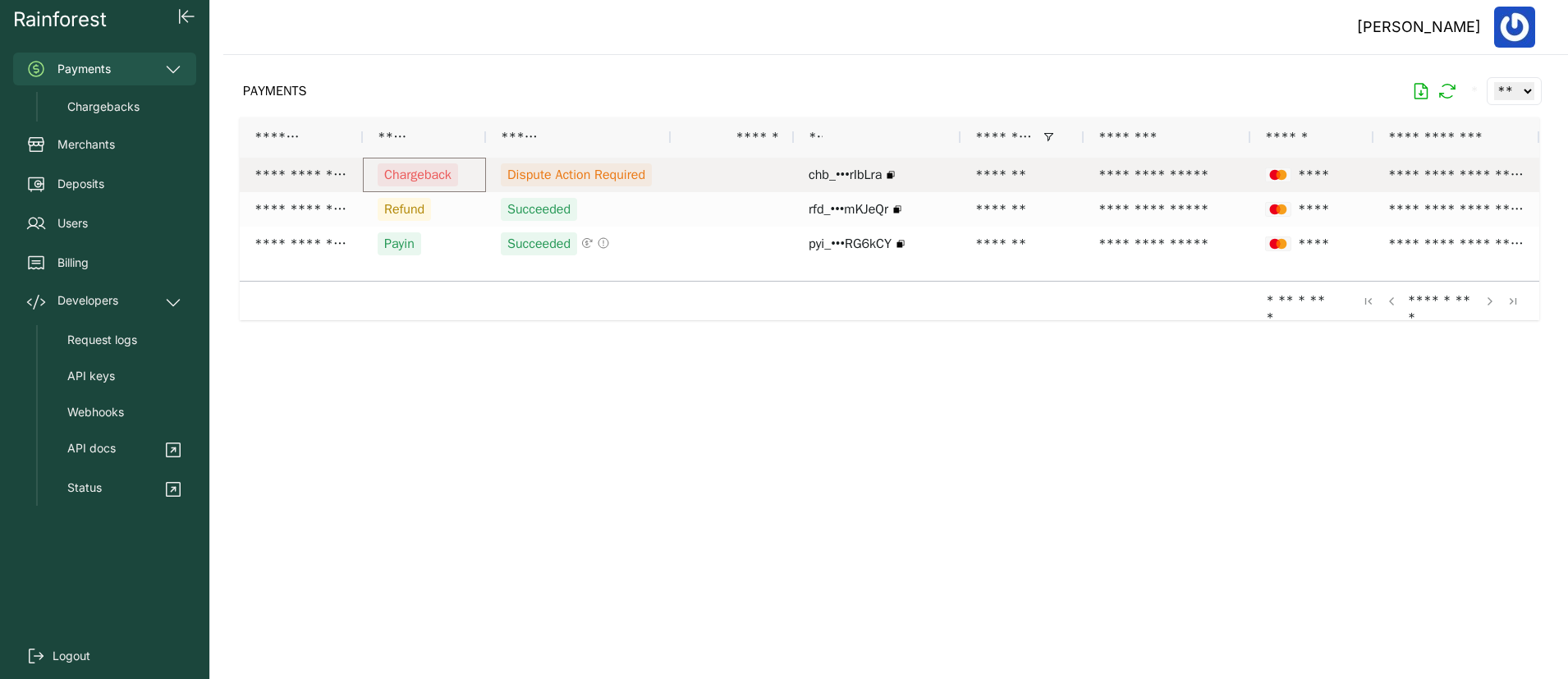 click on "Chargeback" at bounding box center (418, 175) 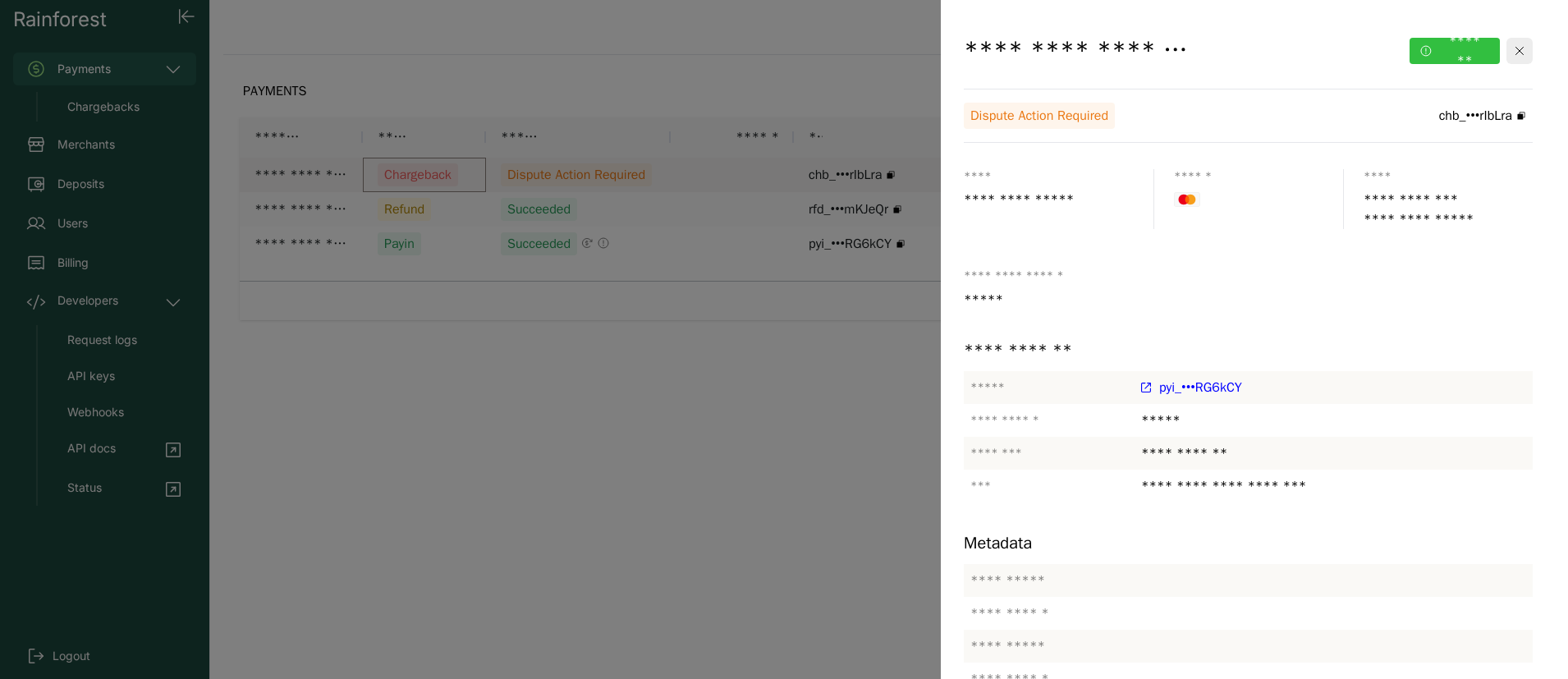 click on "*******" 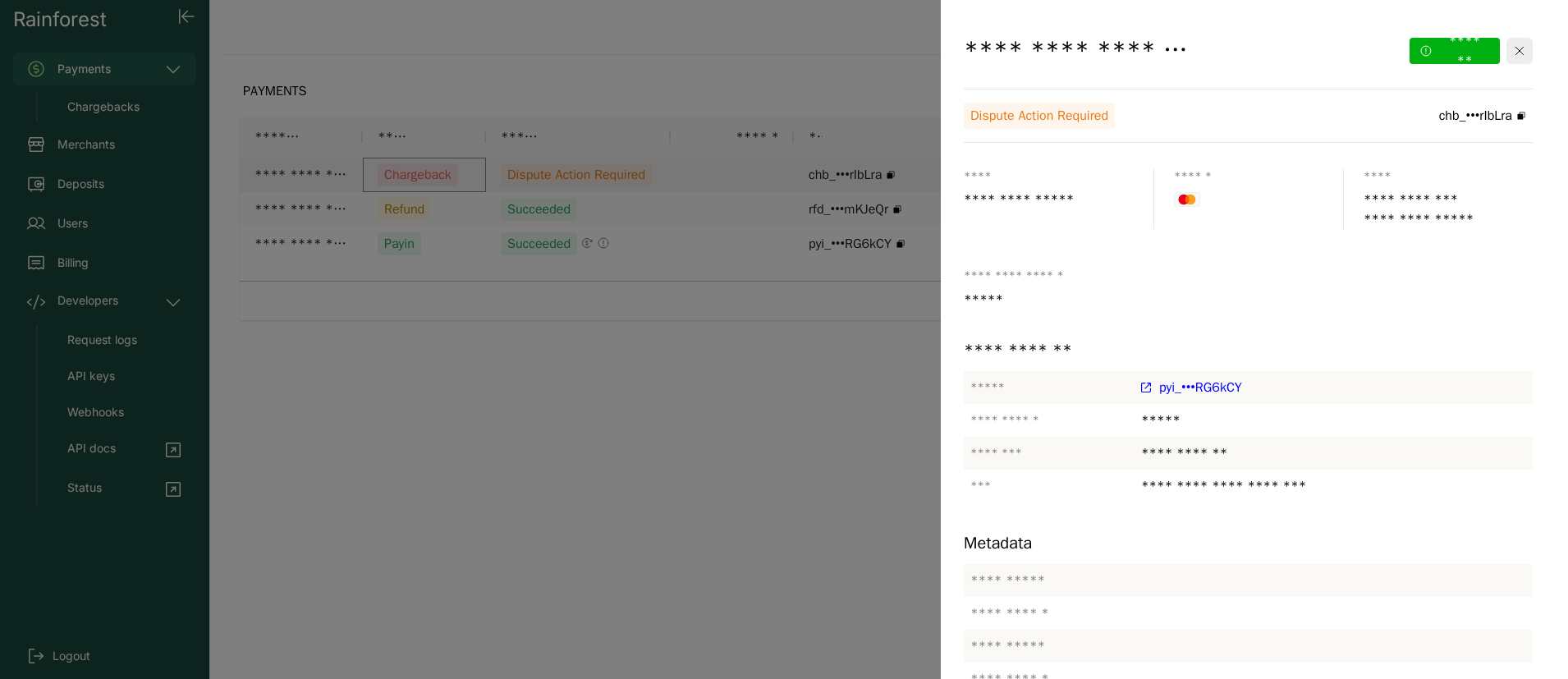 click on "*******" at bounding box center [1359, 1061] 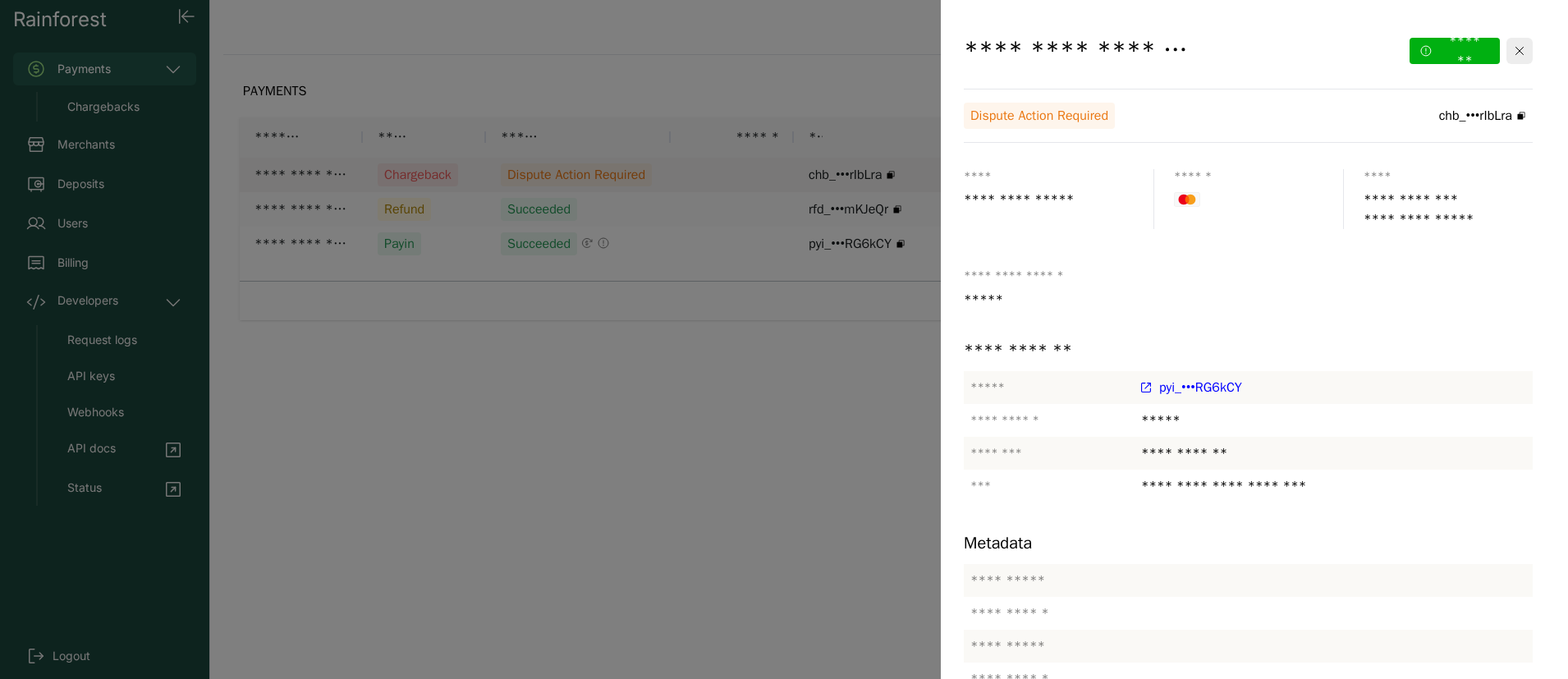 click 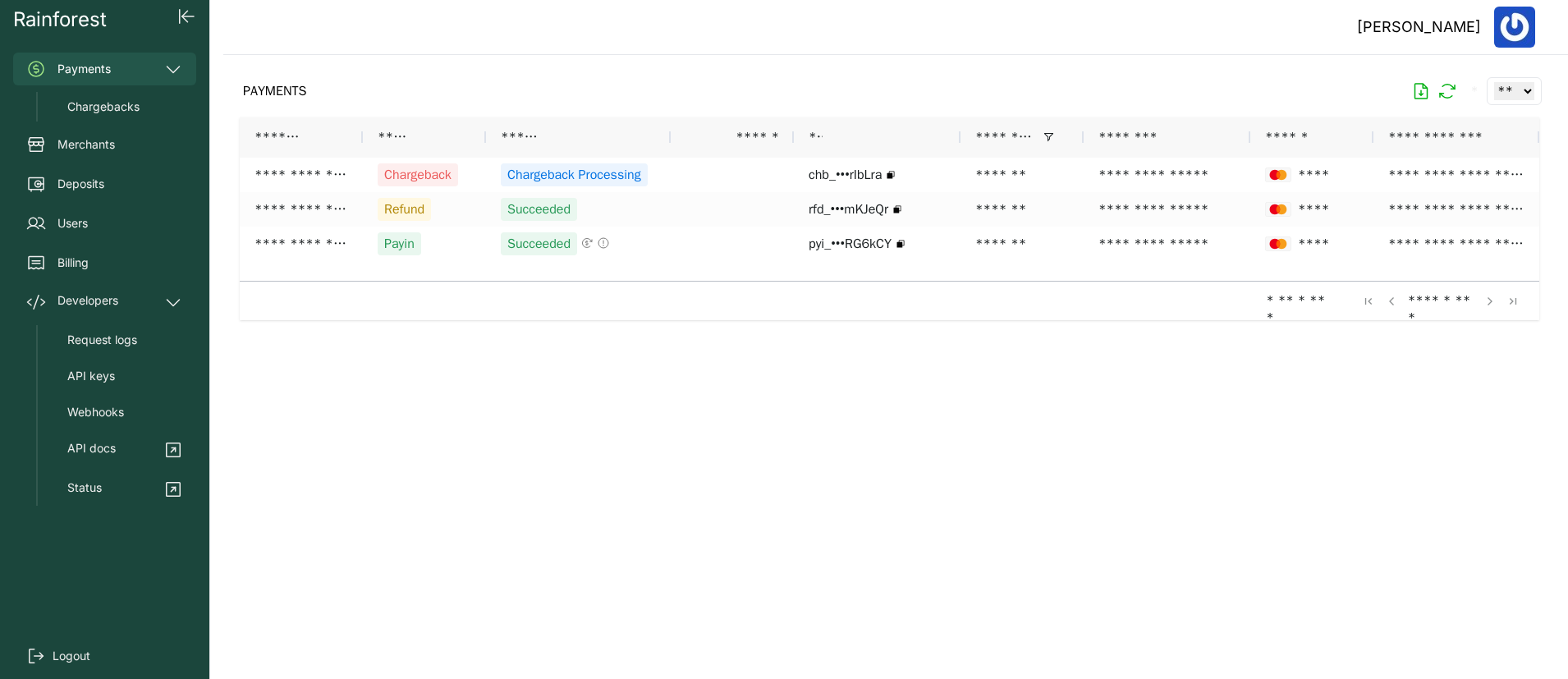 click at bounding box center [889, 354] 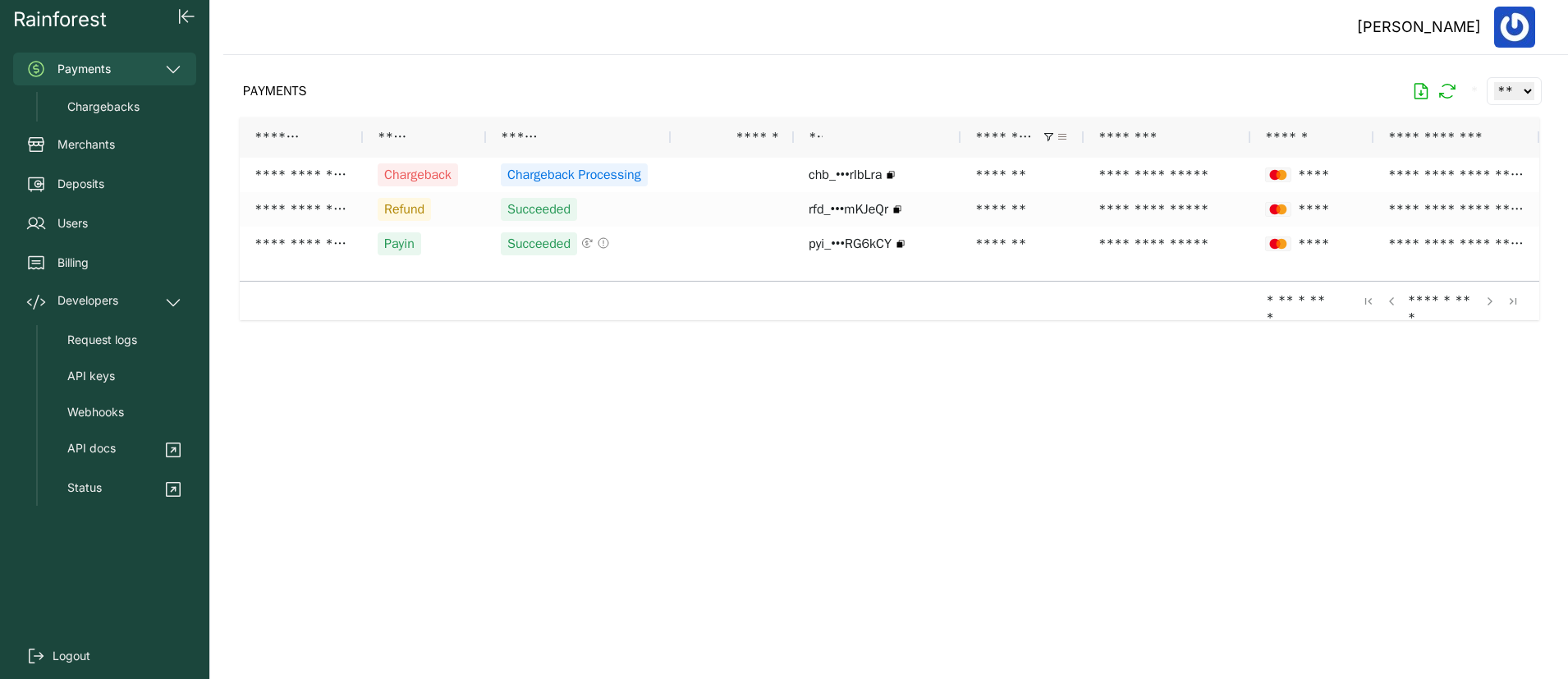 click at bounding box center (1062, 137) 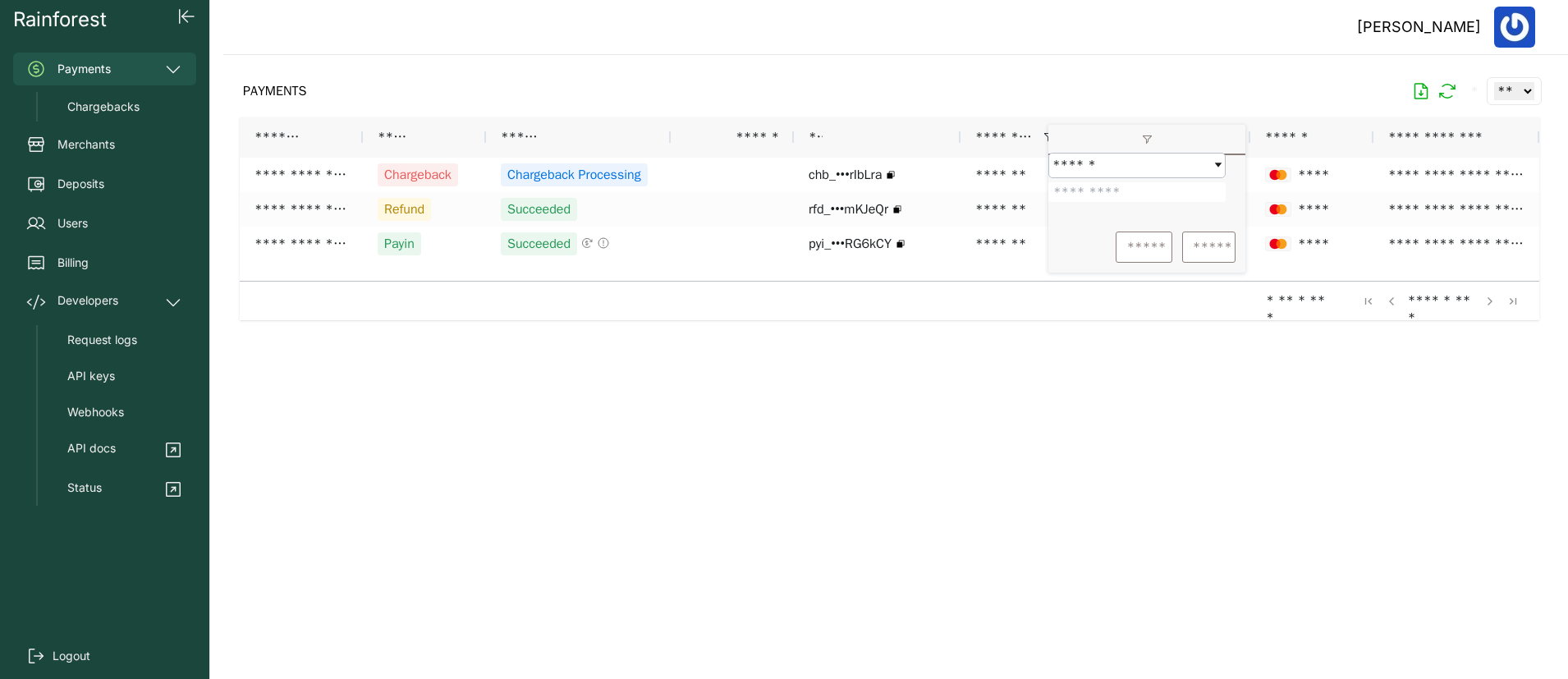 drag, startPoint x: 1122, startPoint y: 206, endPoint x: 1054, endPoint y: 207, distance: 68.00735 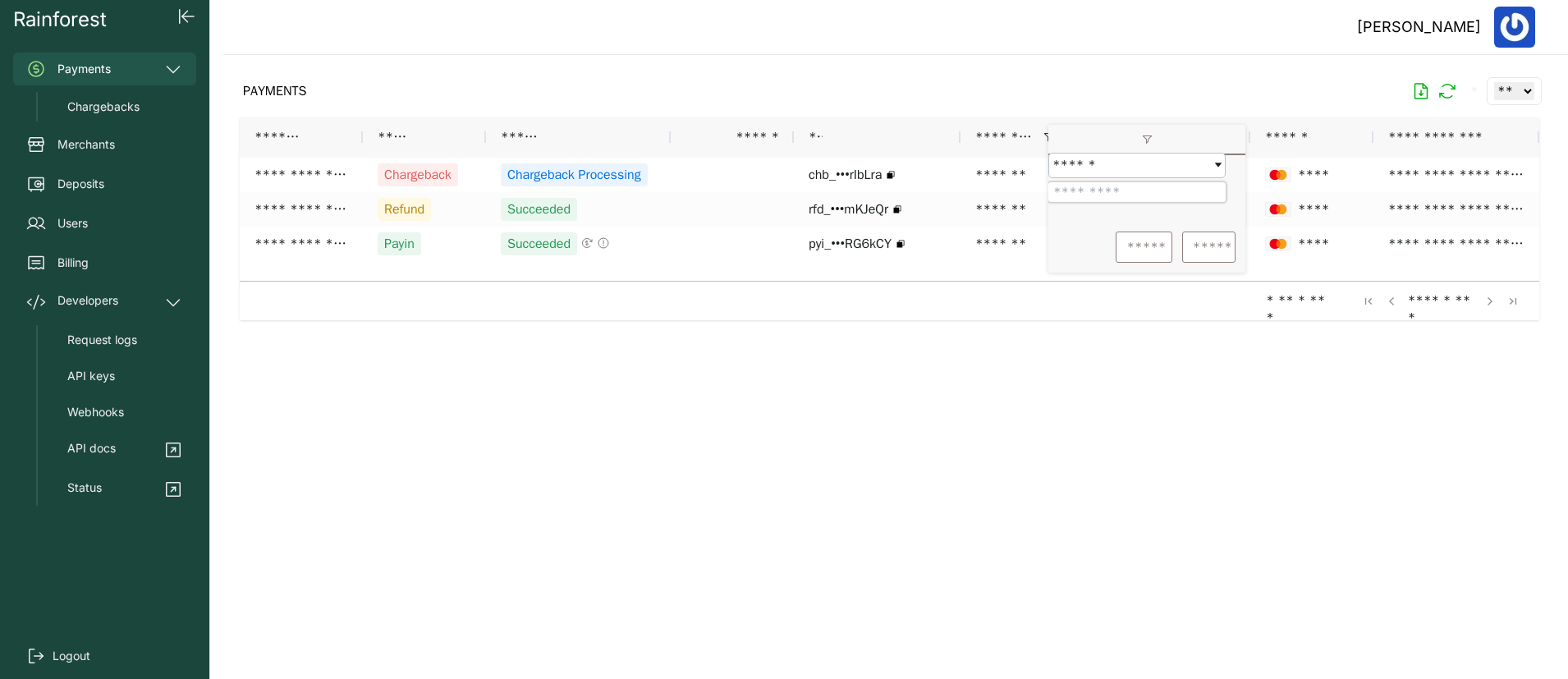 type on "*******" 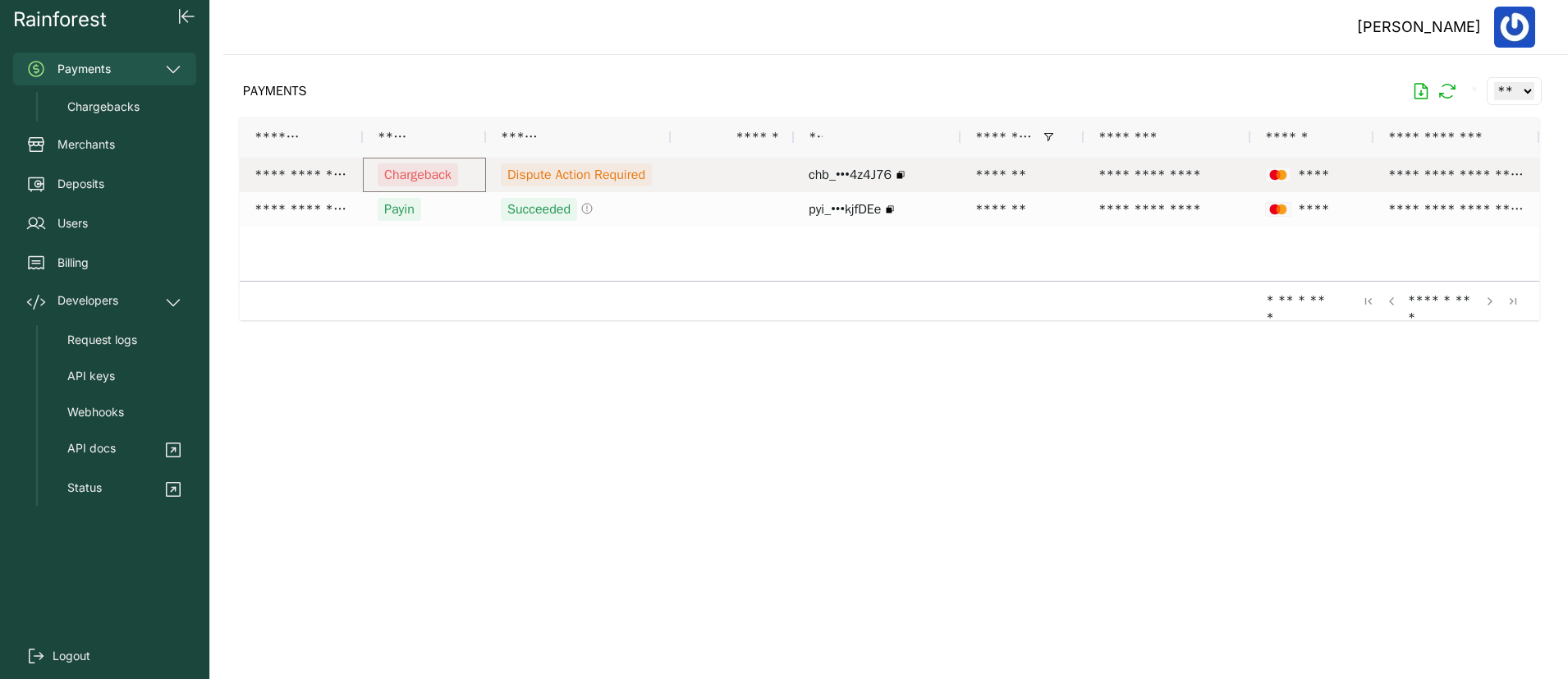 click on "Chargeback" at bounding box center [418, 175] 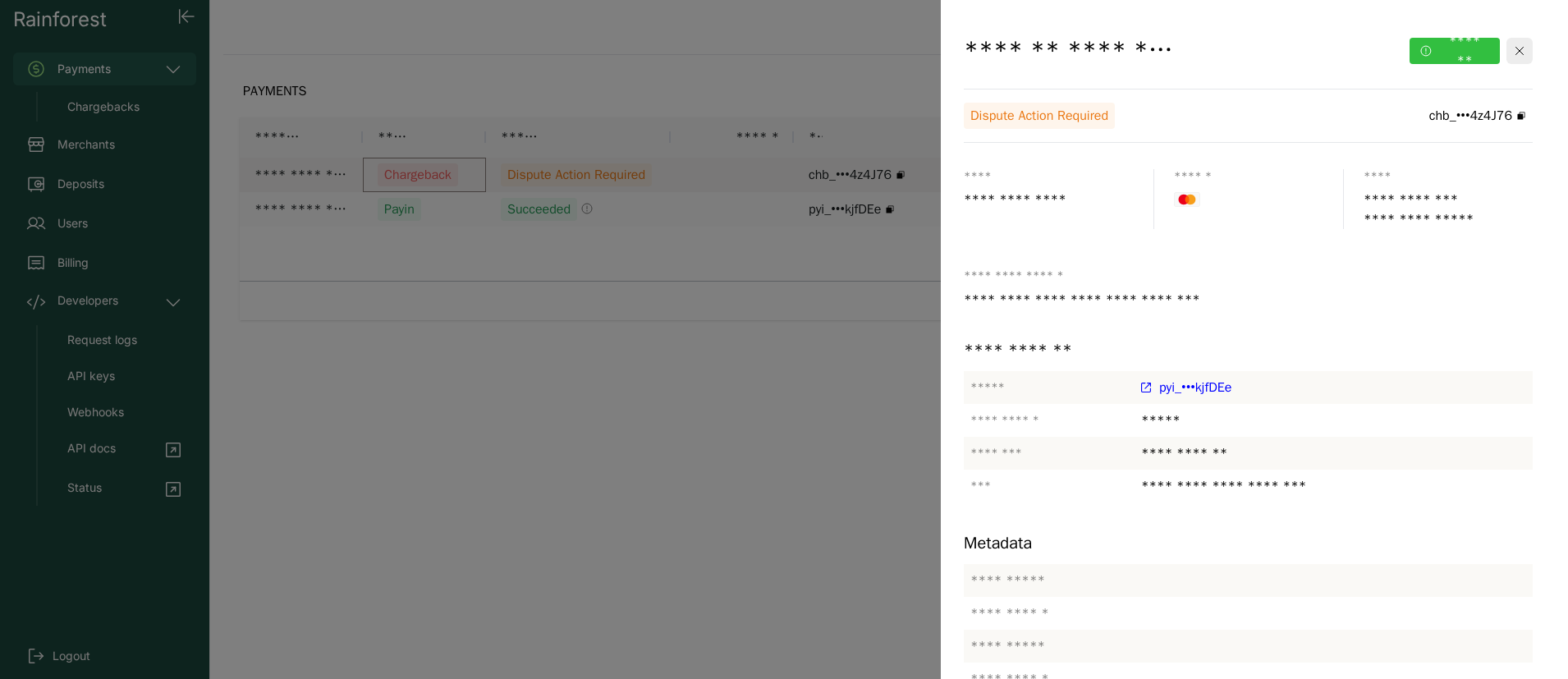 click on "*******" 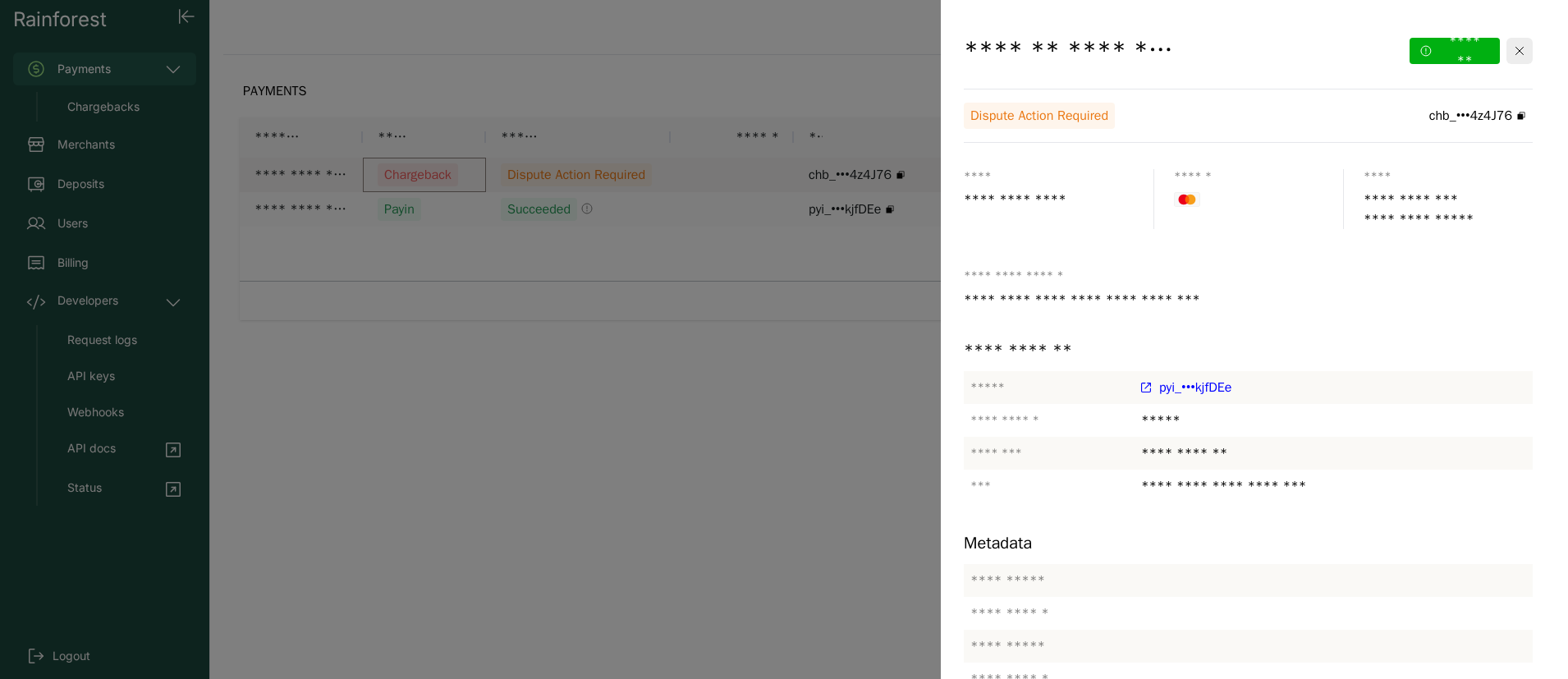 click on "*******" at bounding box center [1359, 1061] 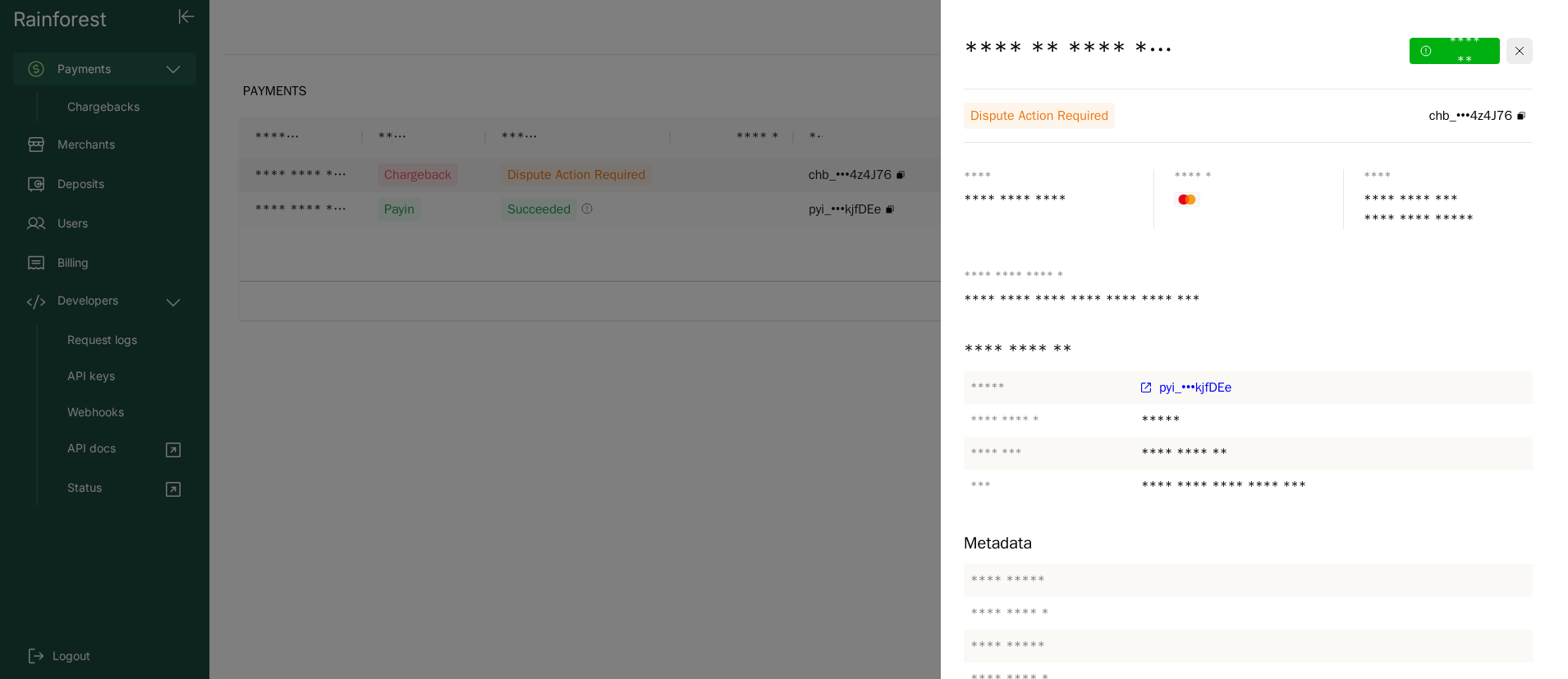 click 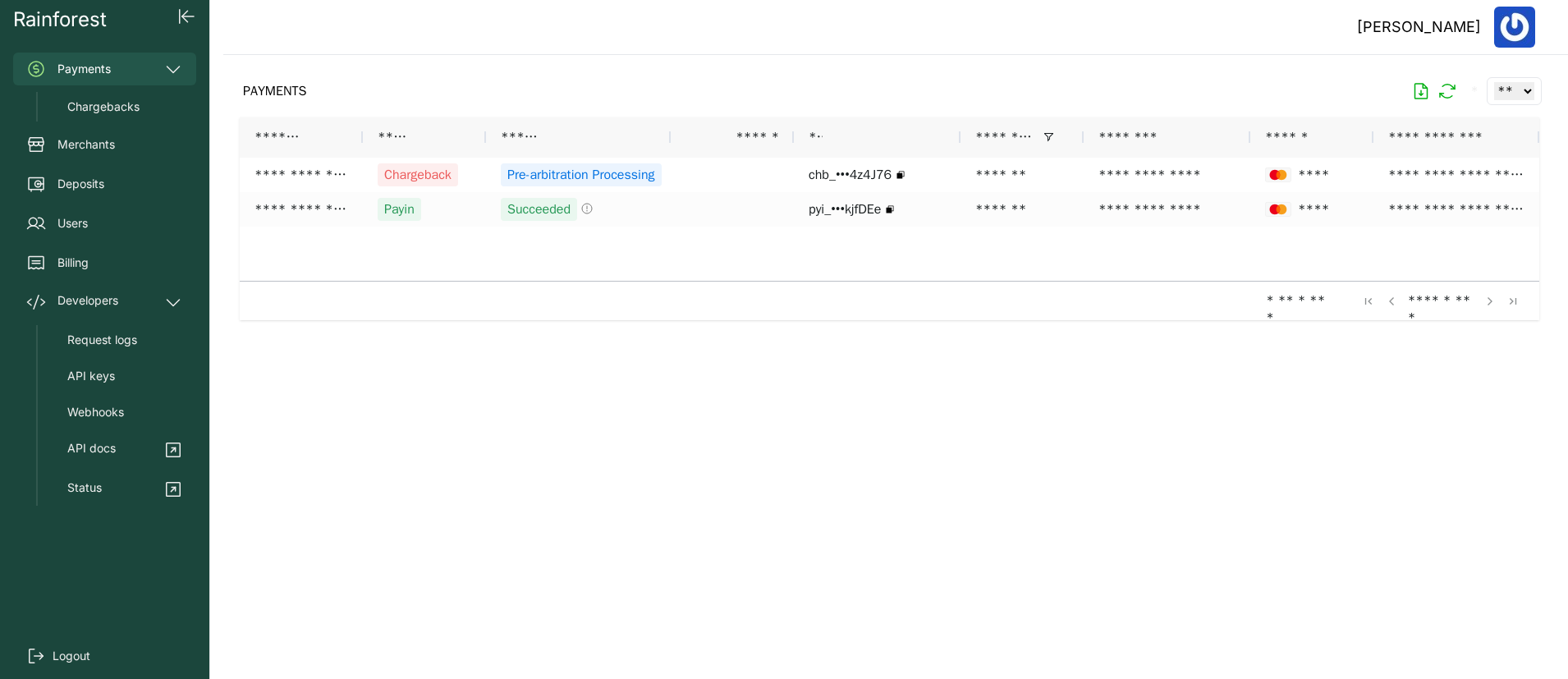 click at bounding box center (889, 354) 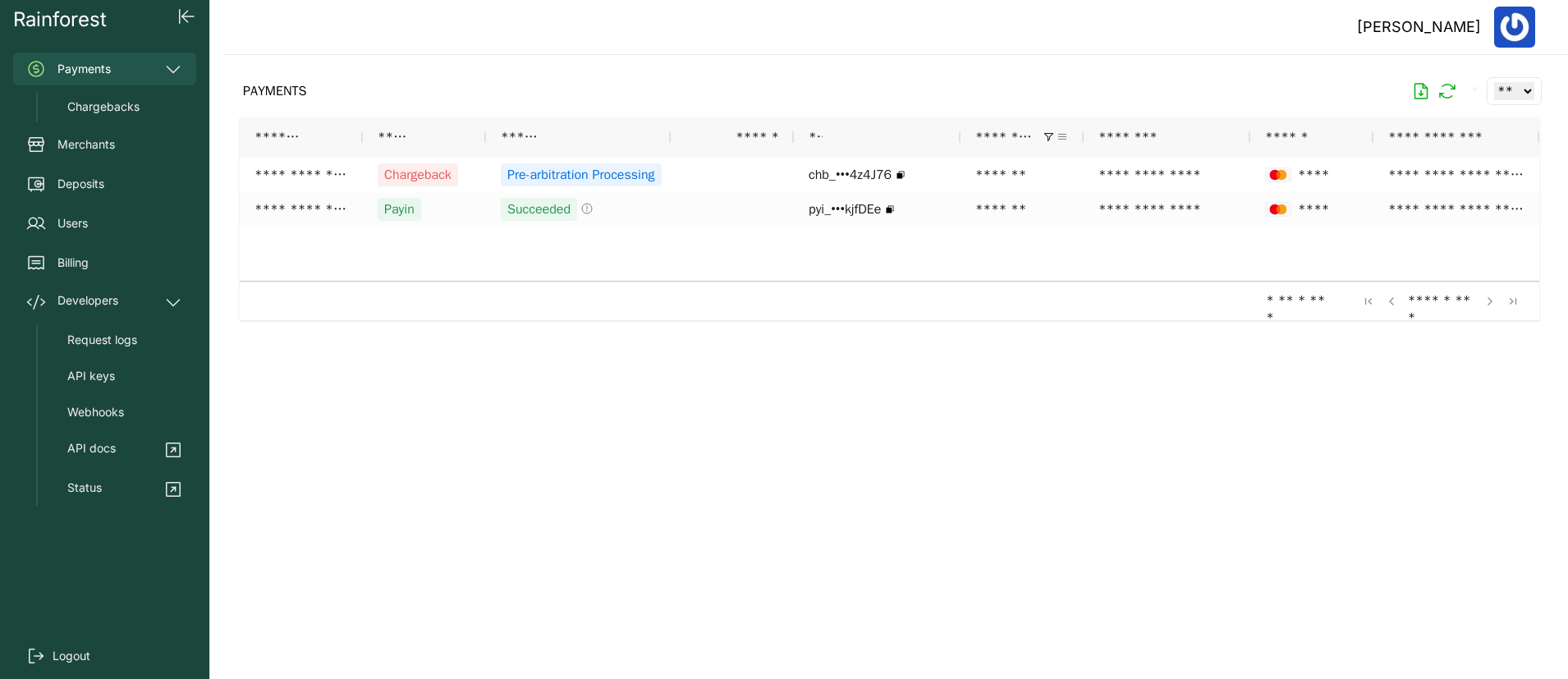 click at bounding box center (1062, 137) 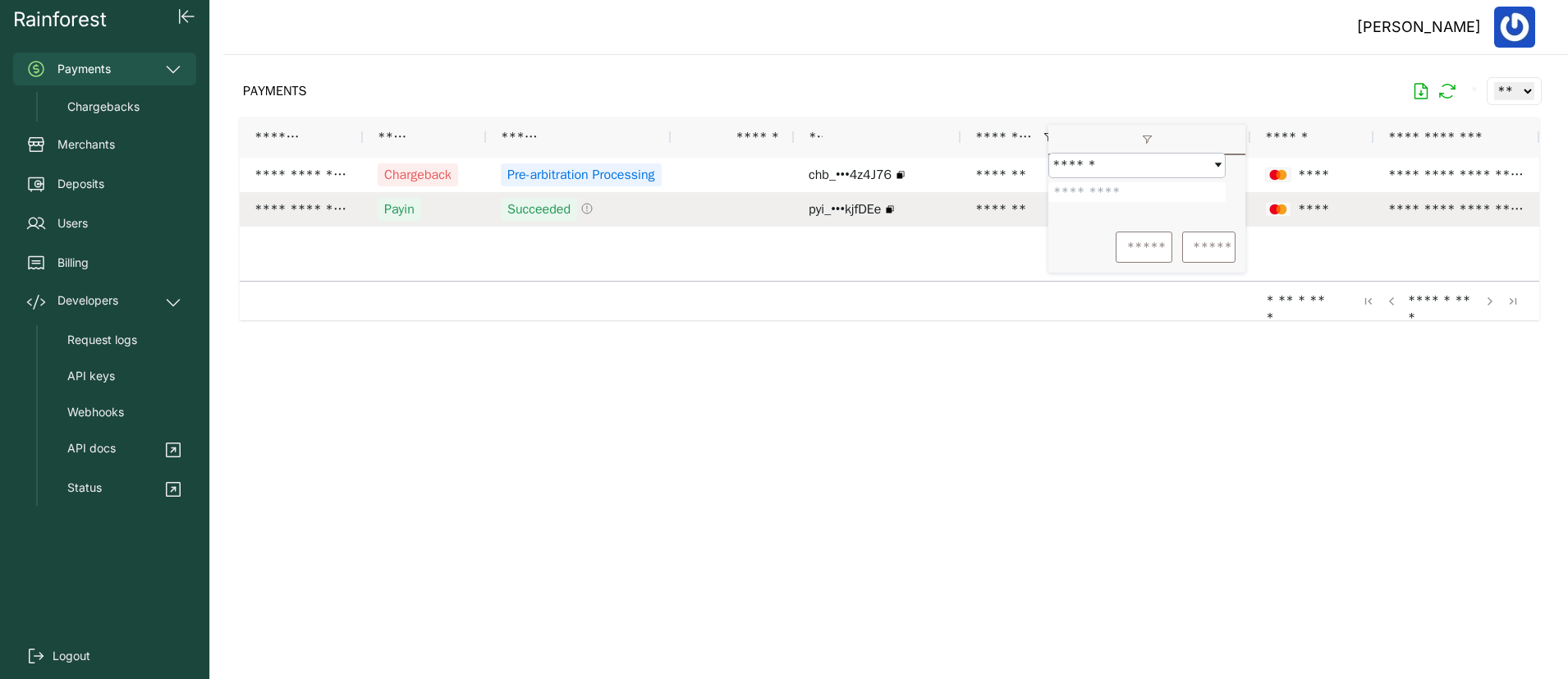 drag, startPoint x: 1117, startPoint y: 203, endPoint x: 1013, endPoint y: 199, distance: 104.07689 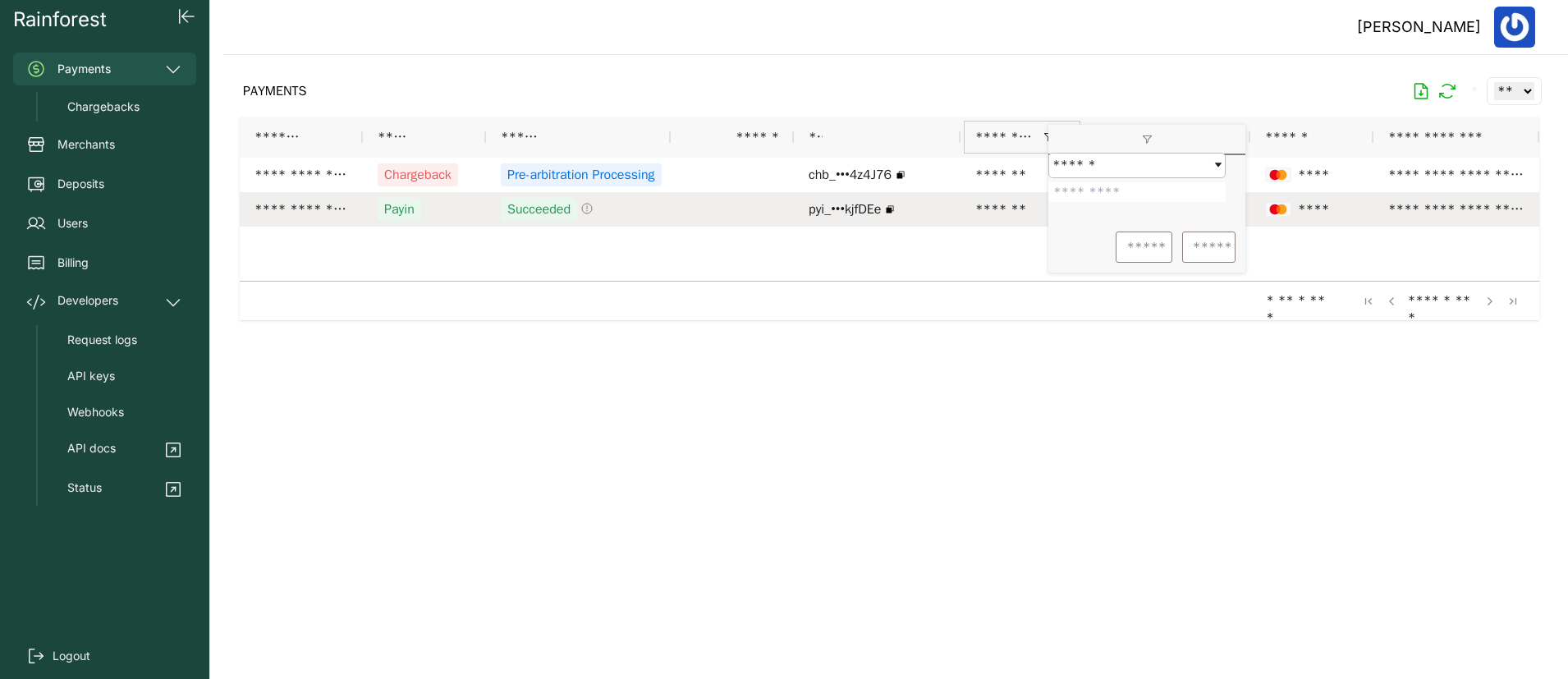 type on "*******" 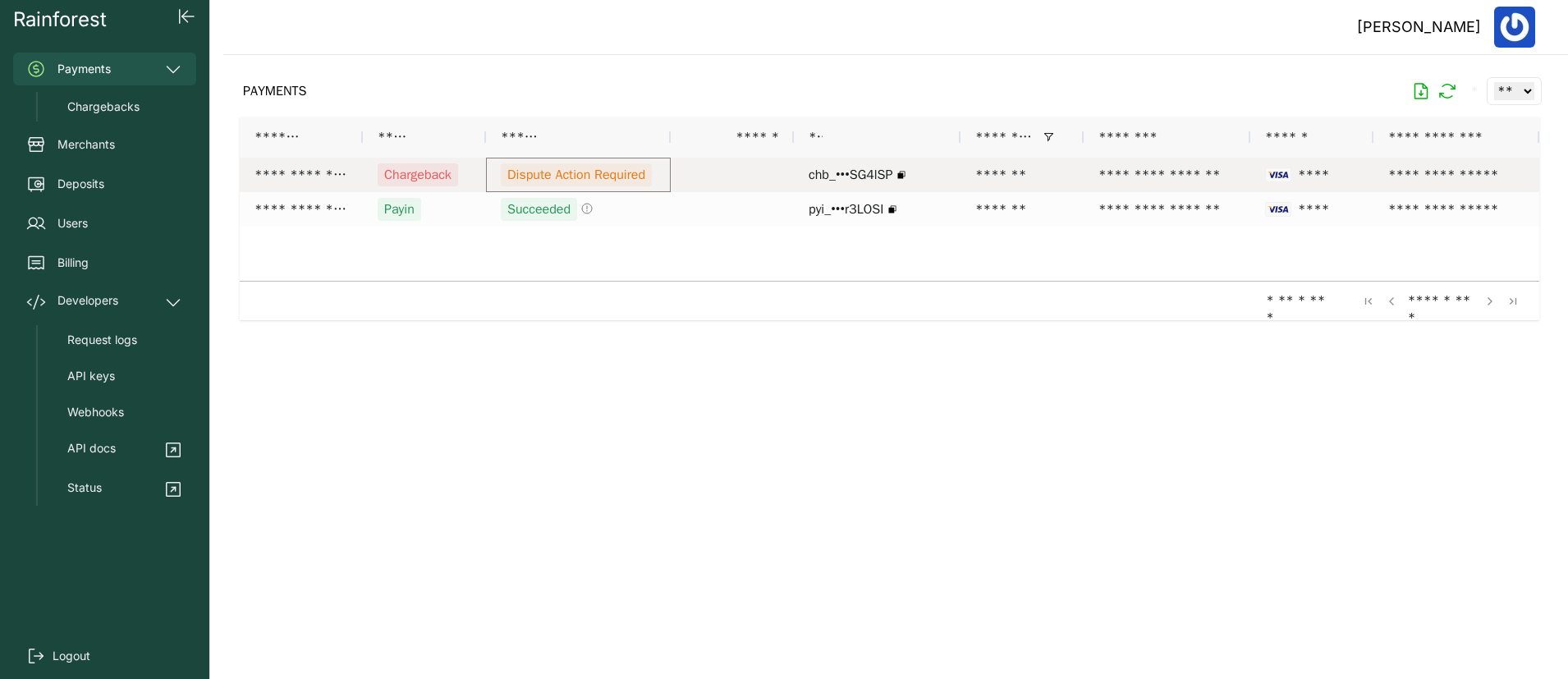 click on "Dispute Action Required" at bounding box center (576, 175) 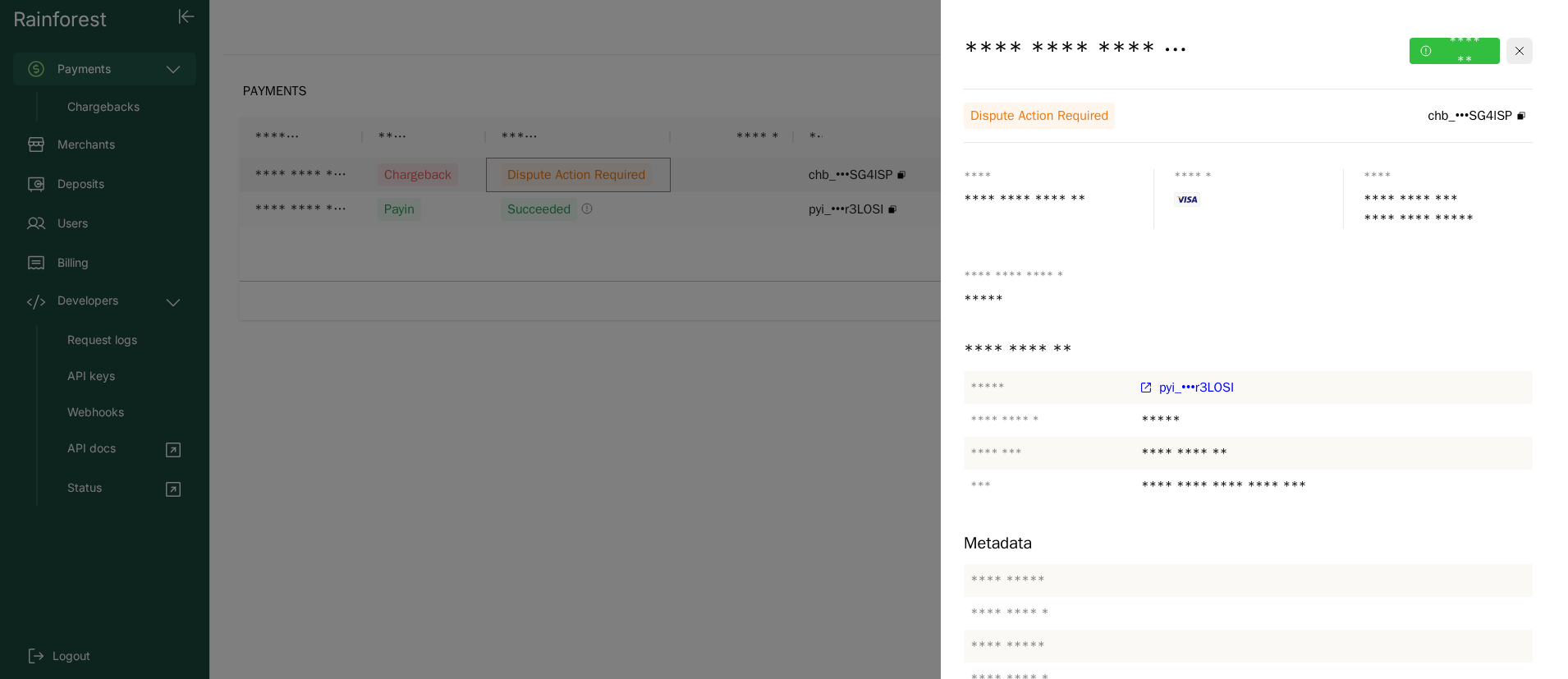 click on "*******" 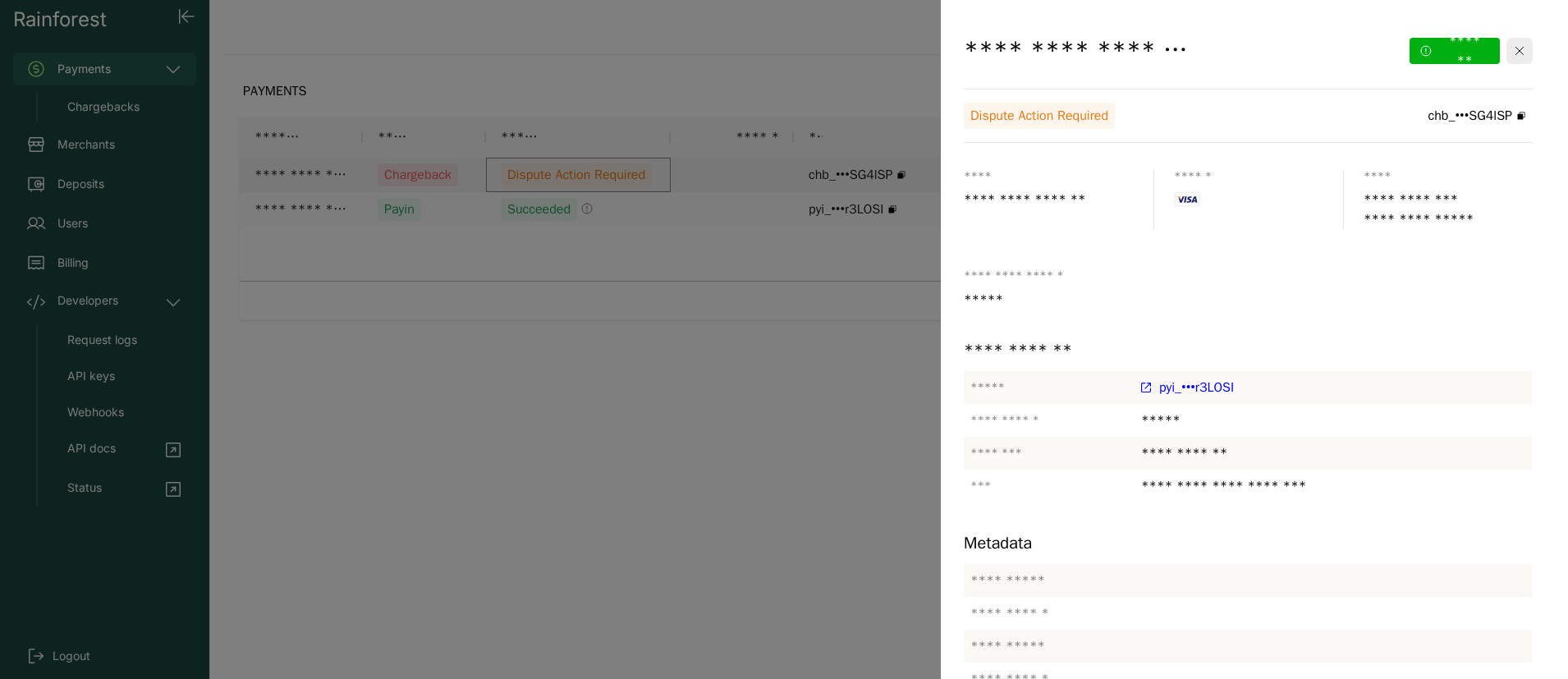 click 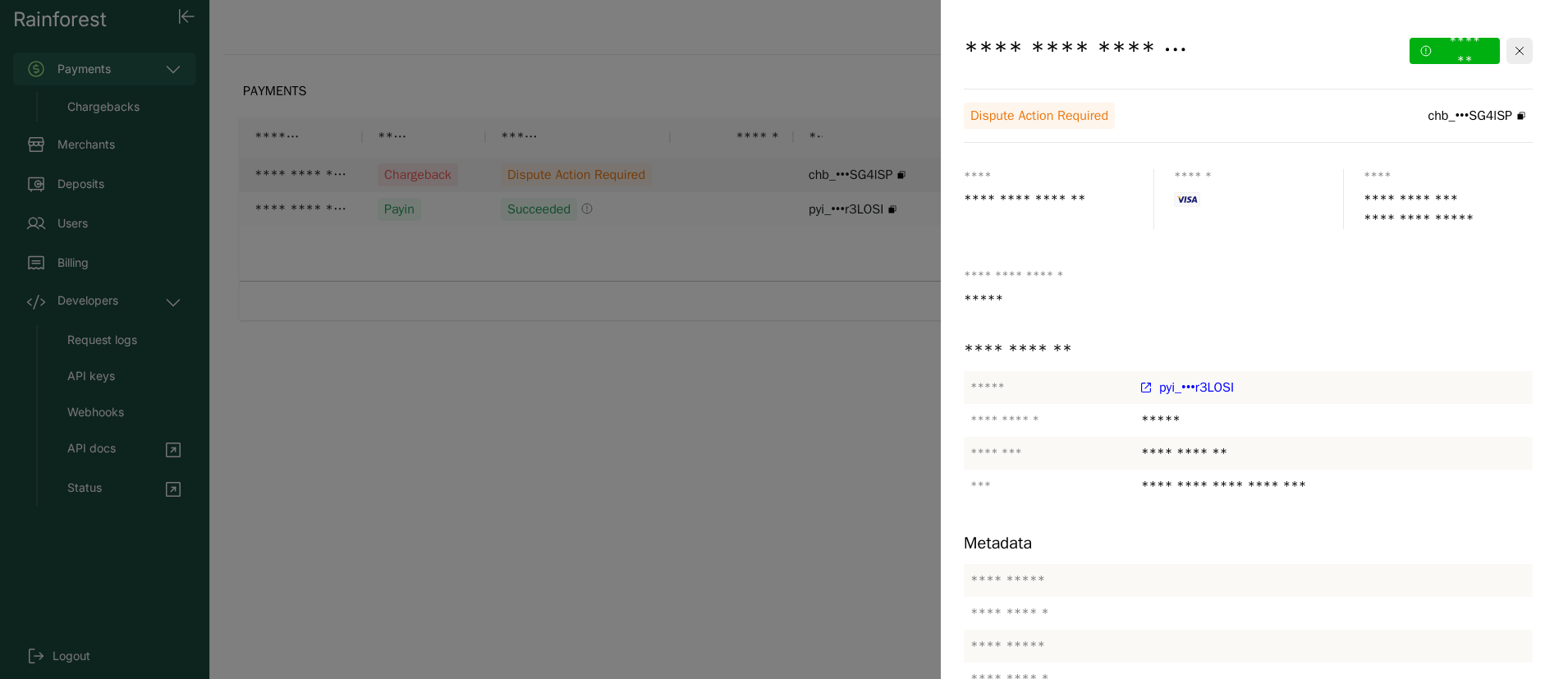 click 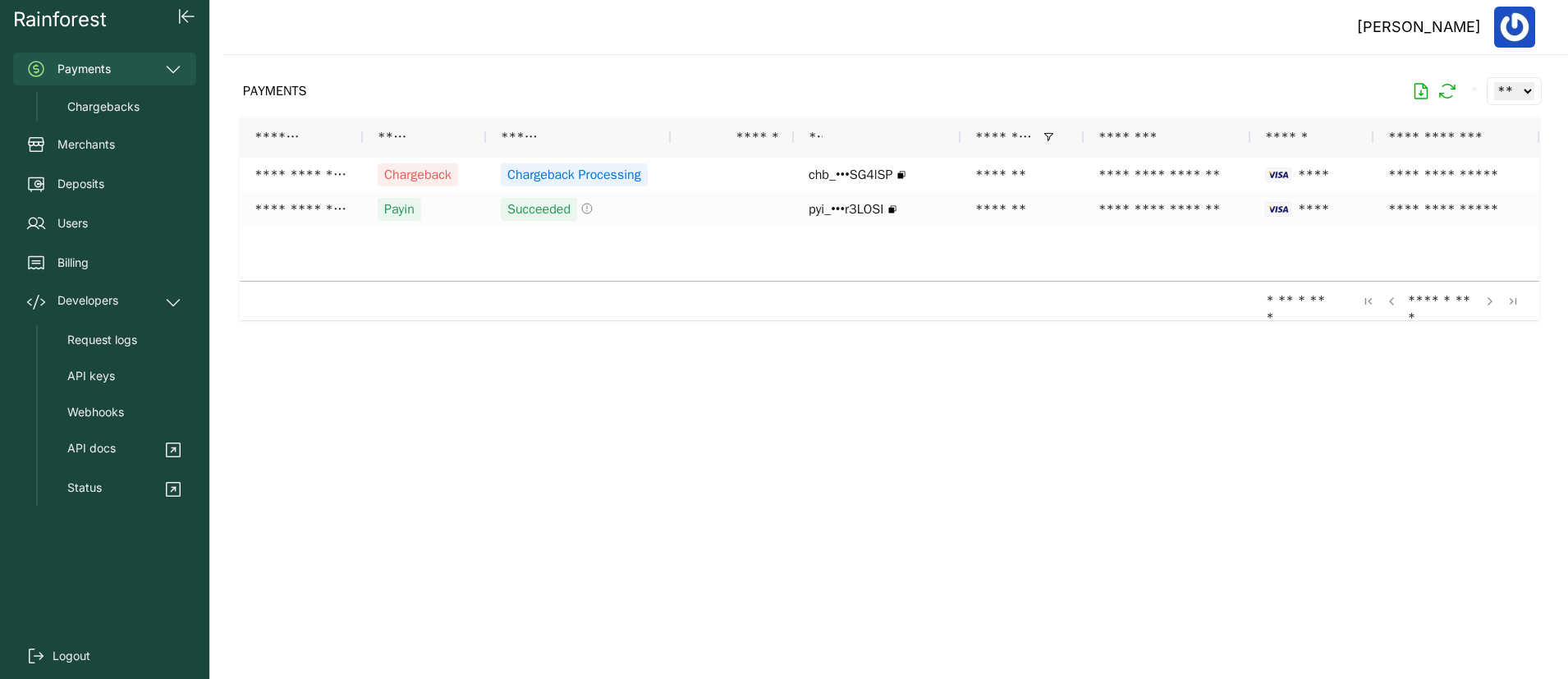 click at bounding box center [889, 354] 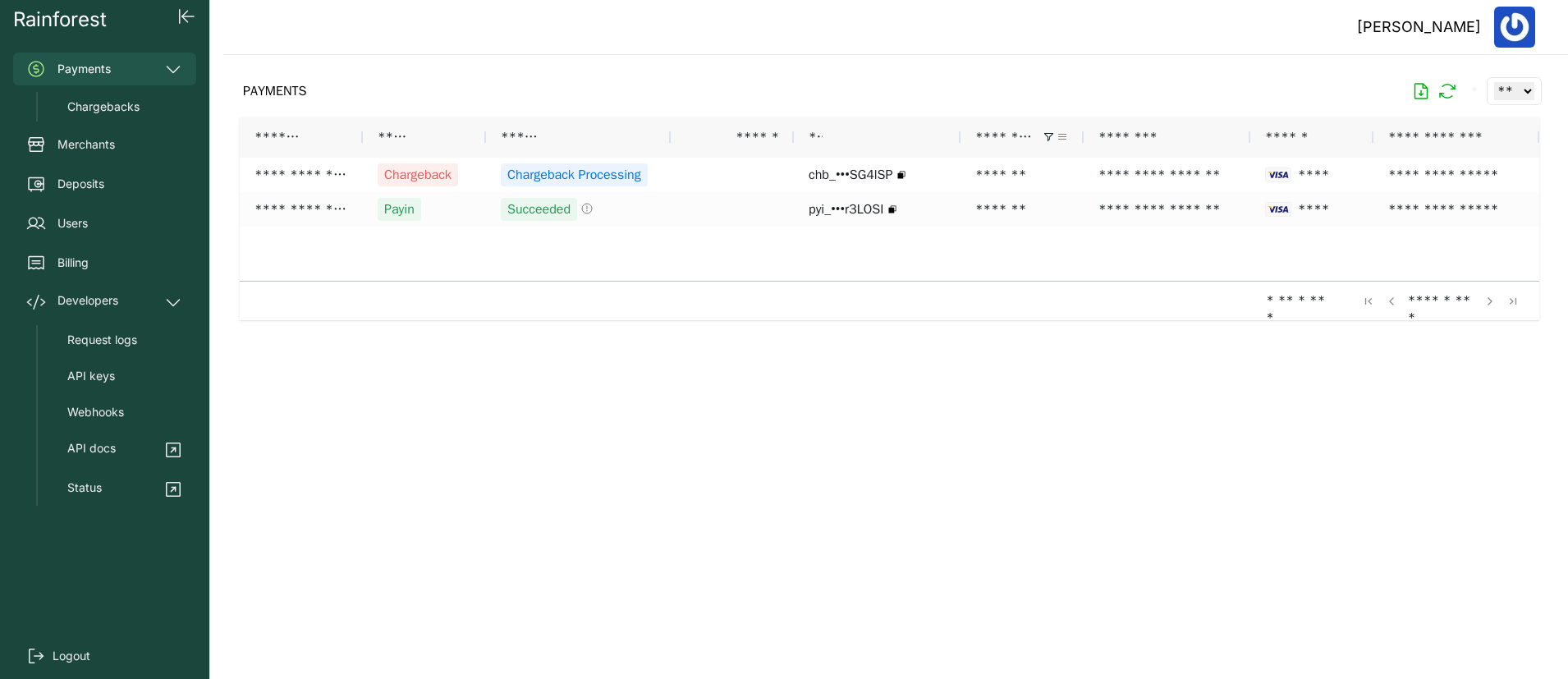 click at bounding box center [1062, 137] 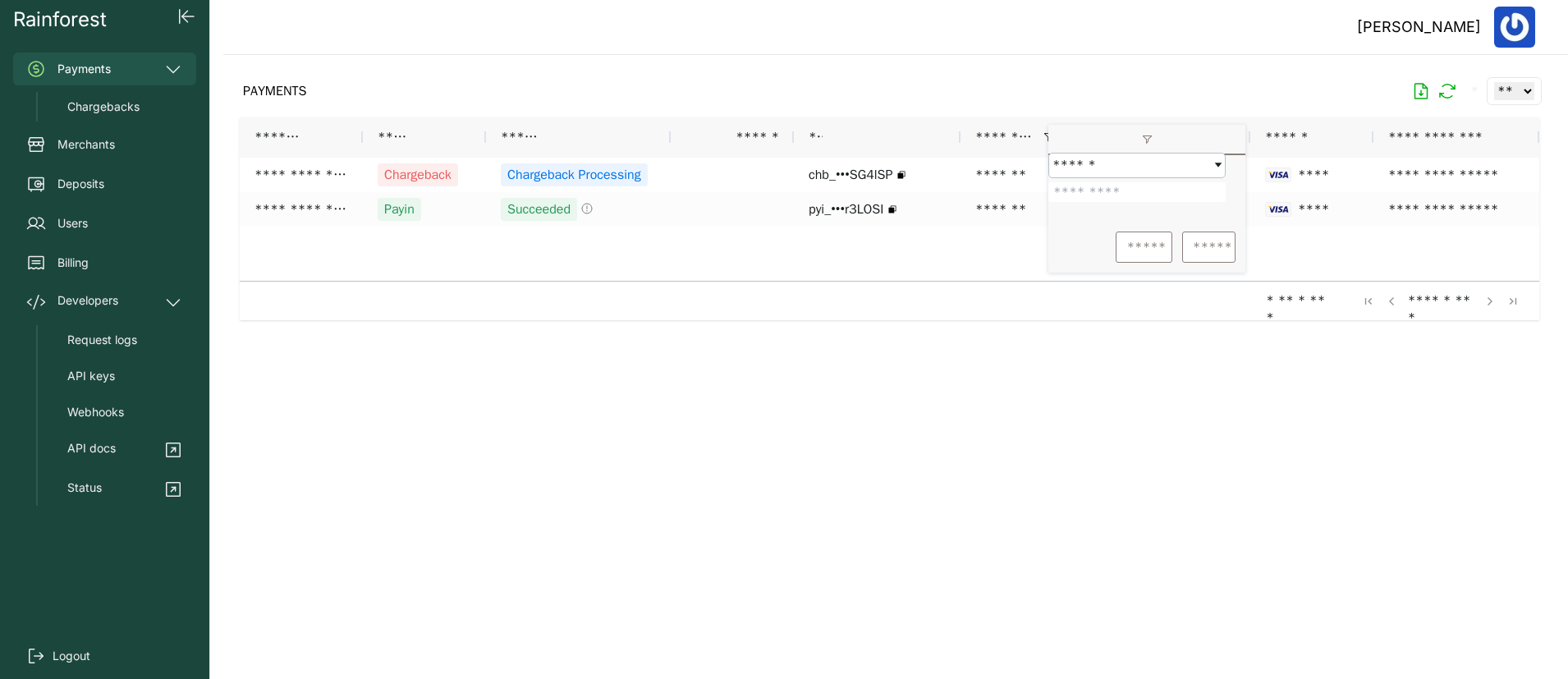 drag, startPoint x: 1132, startPoint y: 203, endPoint x: 1065, endPoint y: 203, distance: 67 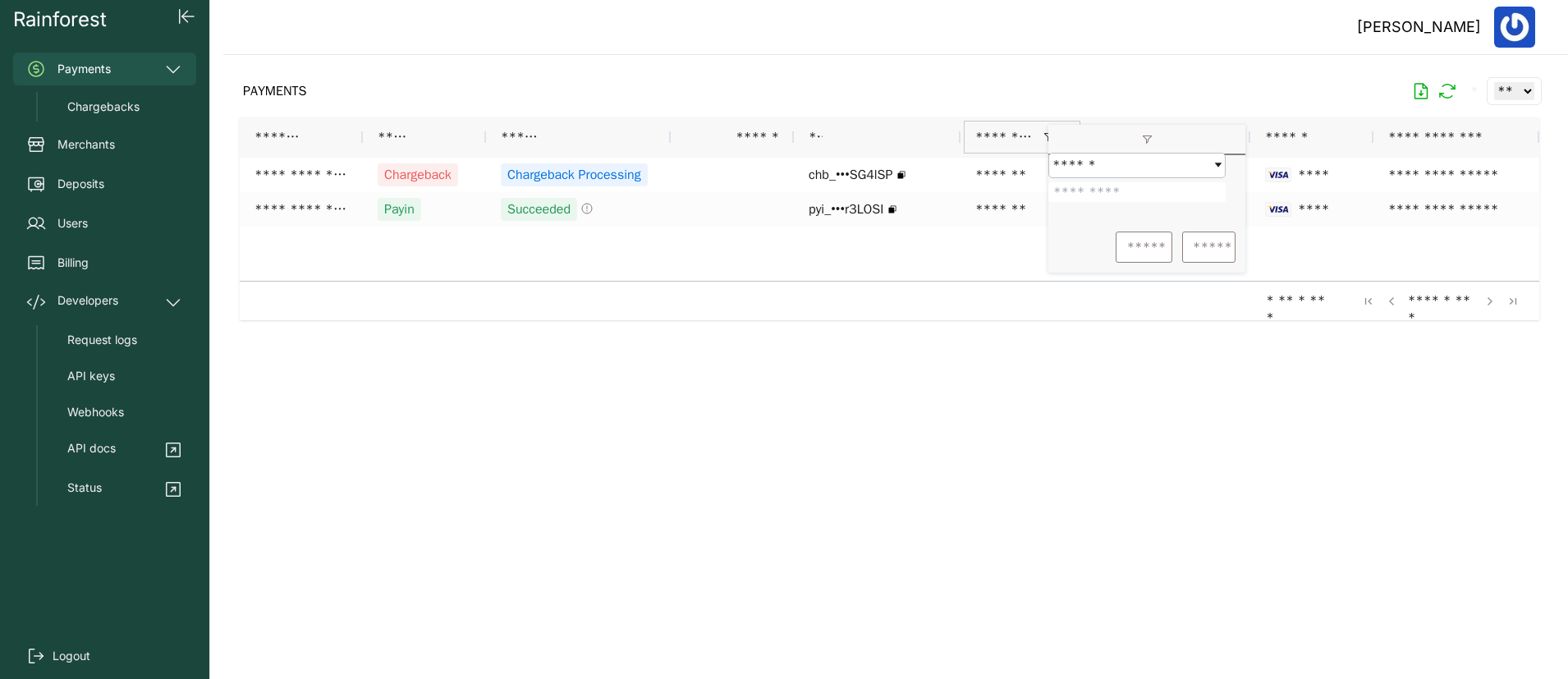 type on "*******" 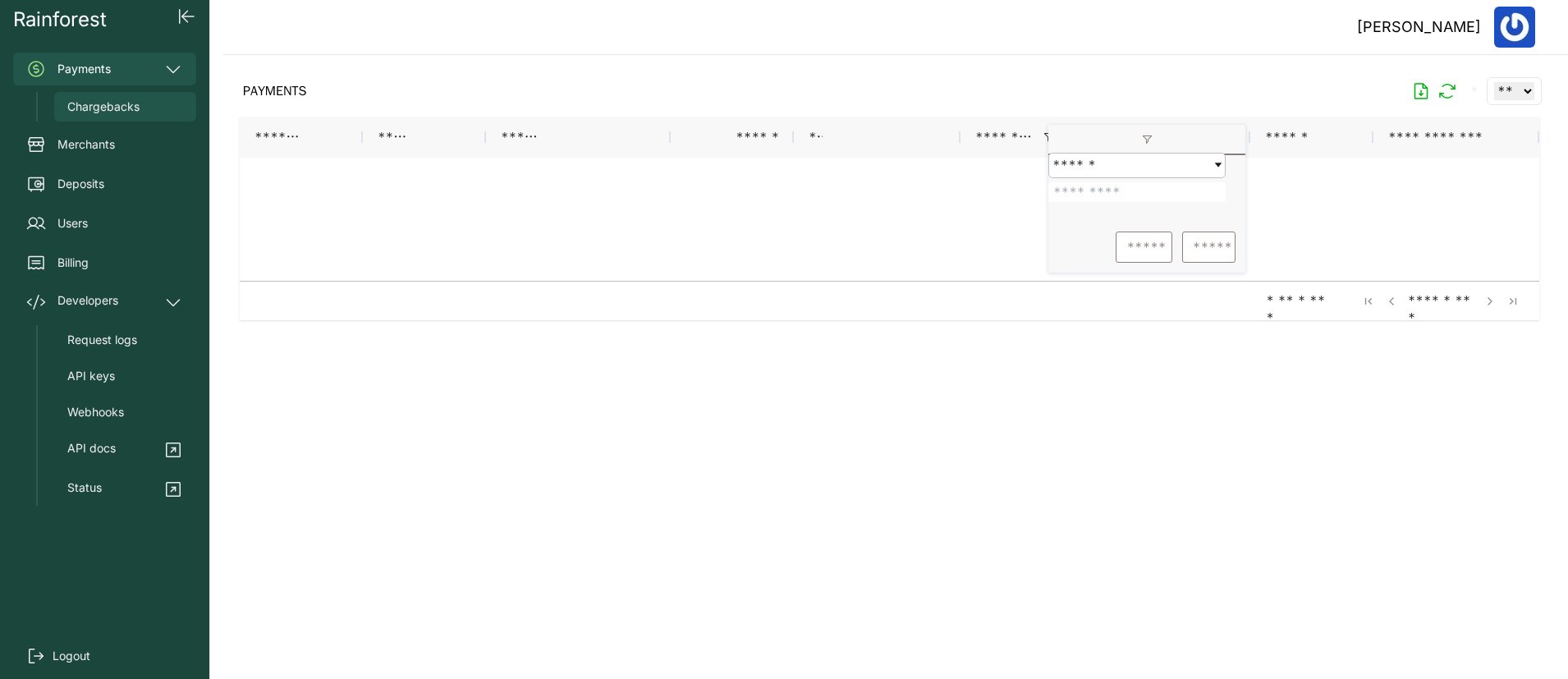 click on "Chargebacks" at bounding box center [103, 107] 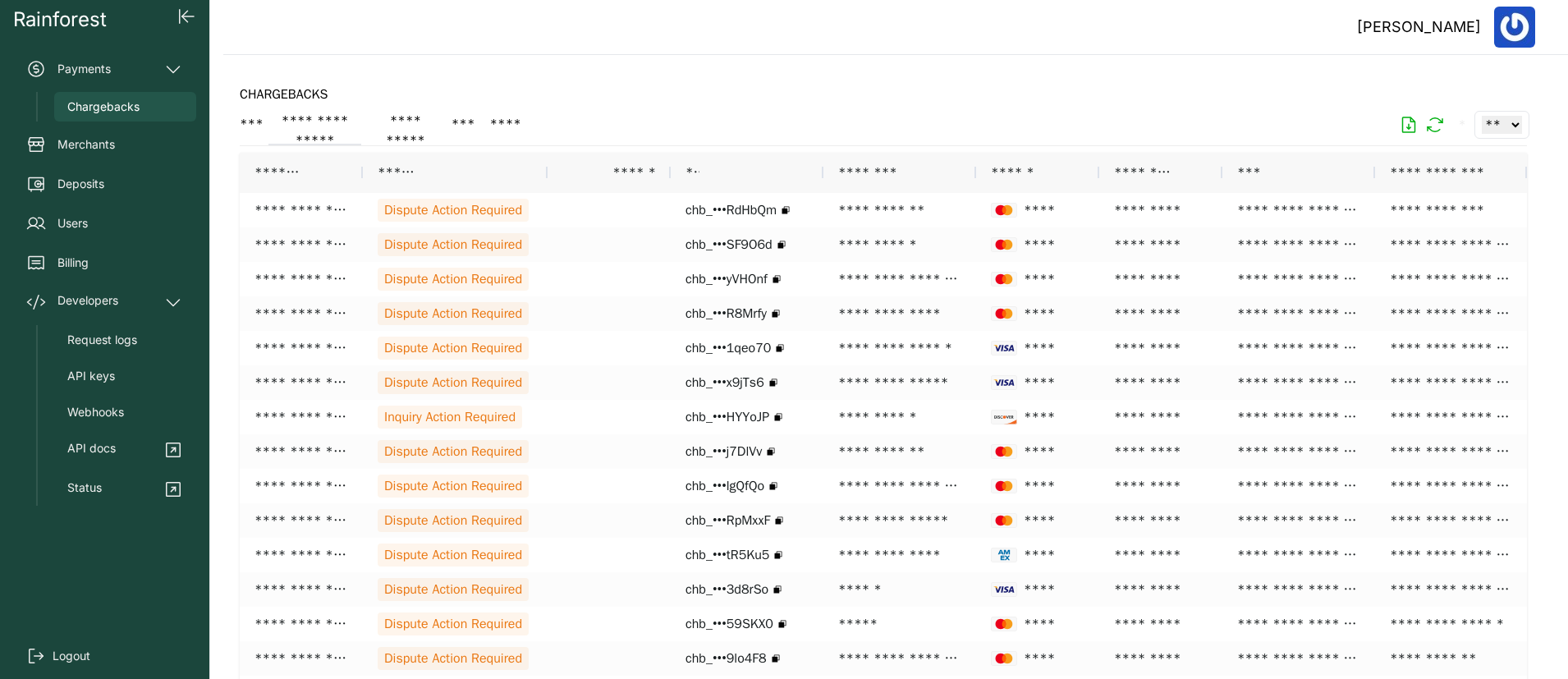click on "**********" 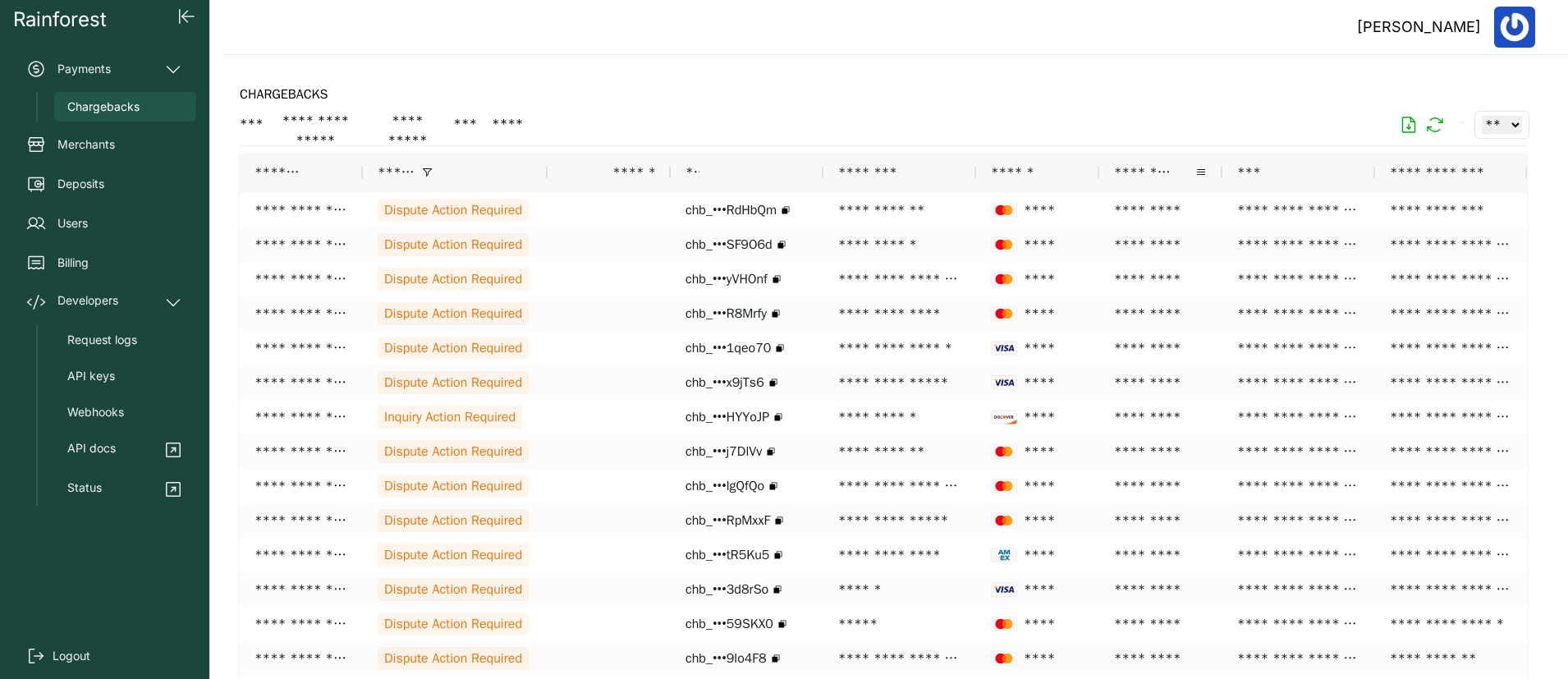 click on "********" at bounding box center [1143, 172] 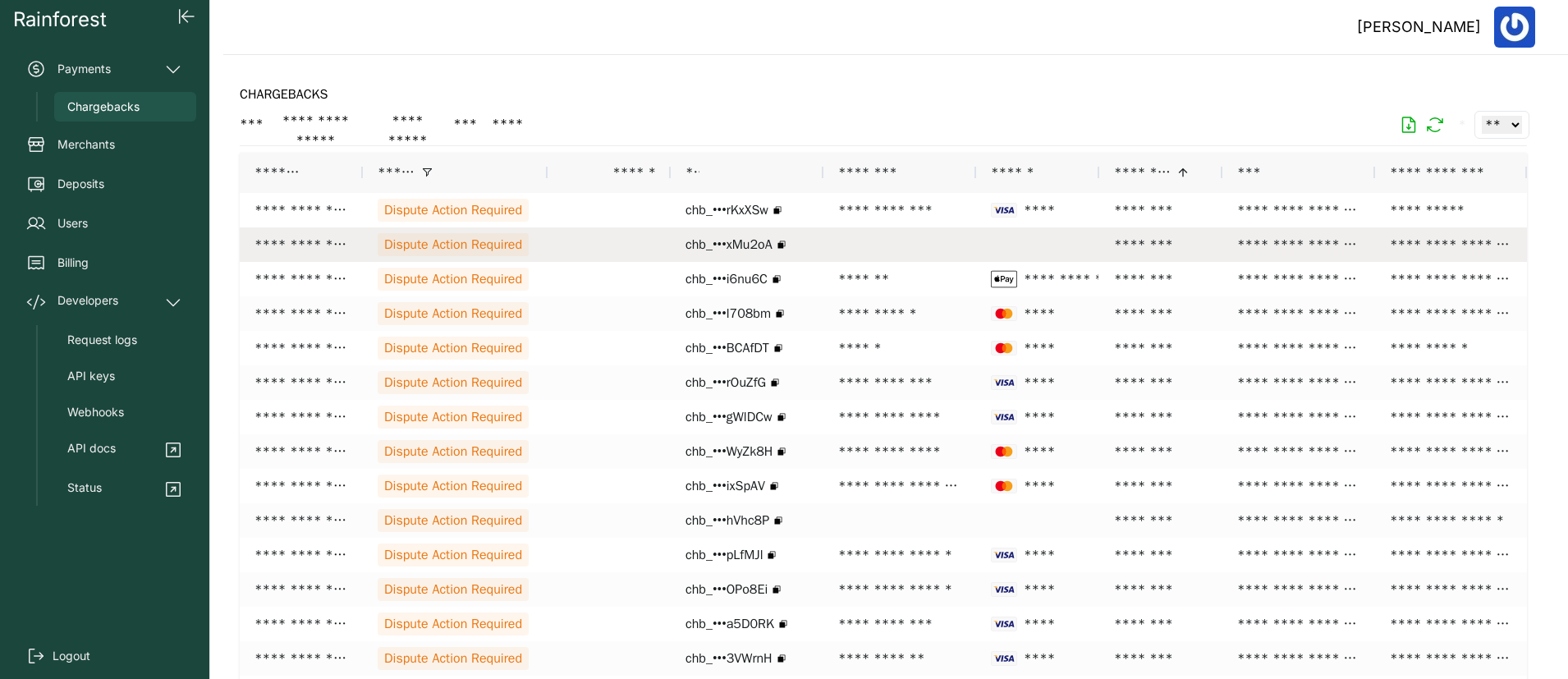 click on "Dispute Action Required" at bounding box center [453, 245] 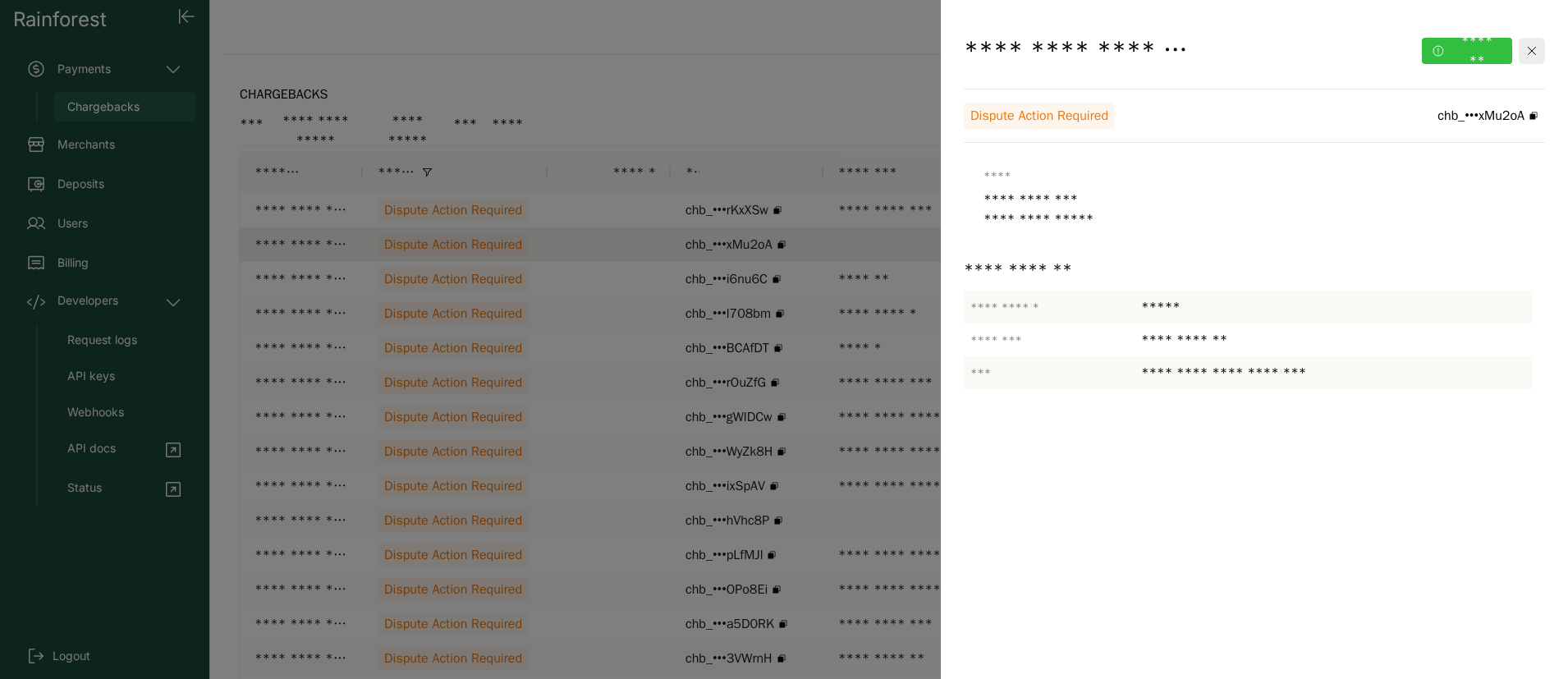 click on "*******" 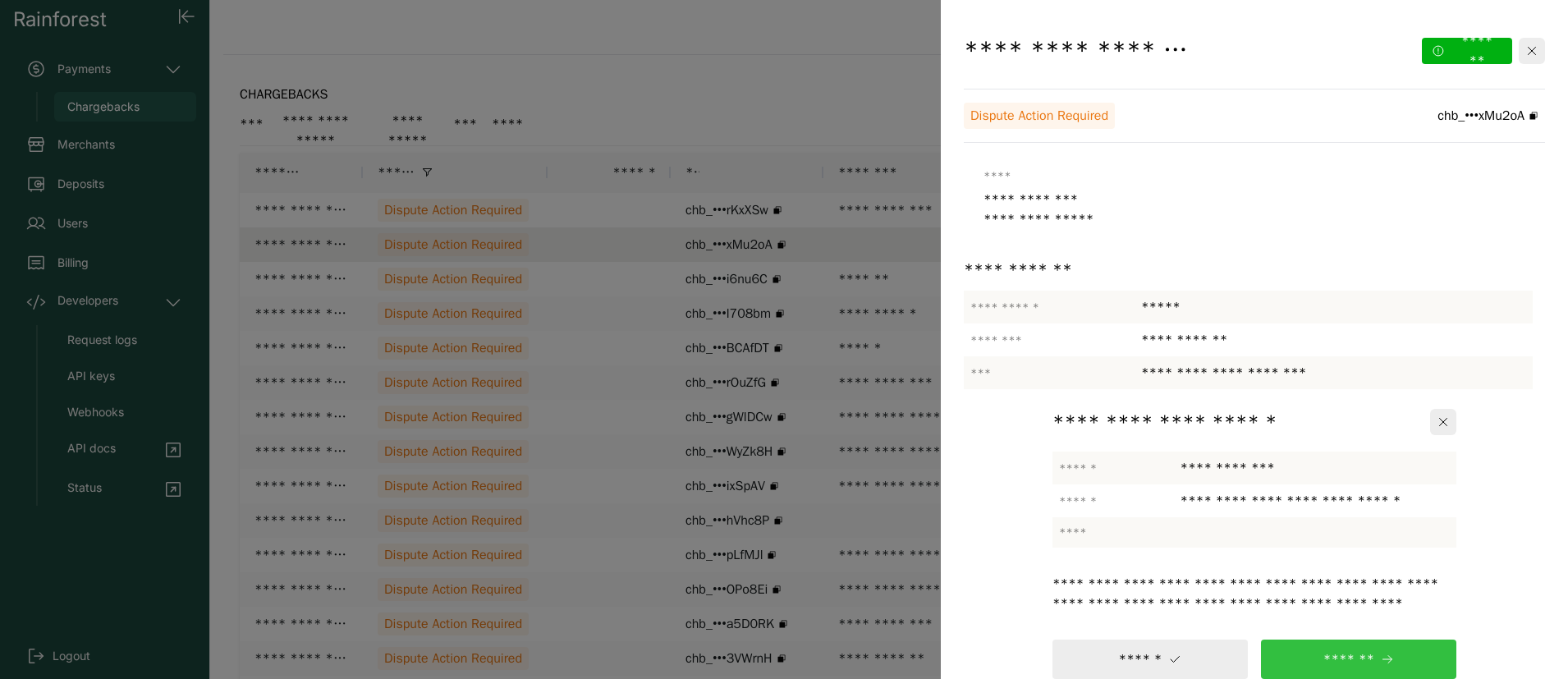 click on "*******" at bounding box center [1359, 659] 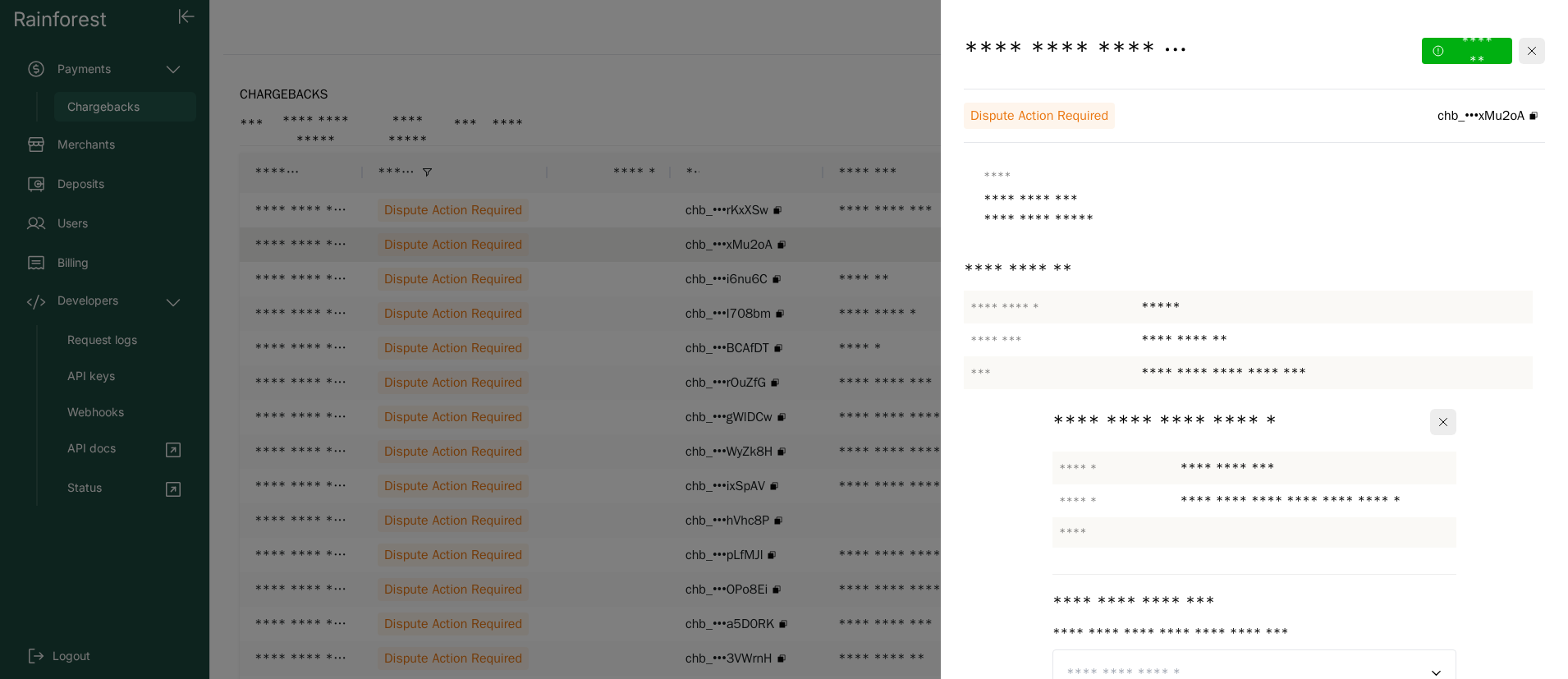 click 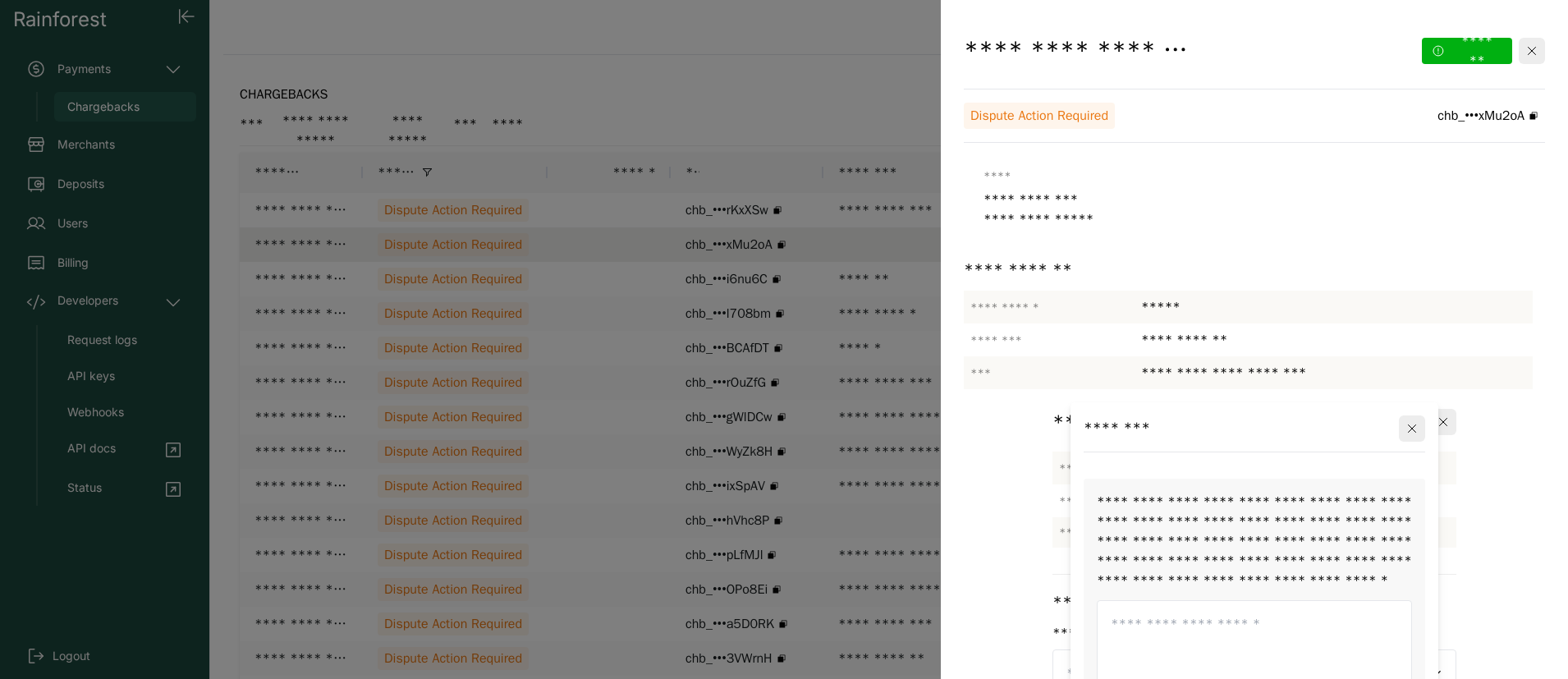 click at bounding box center [1254, 679] 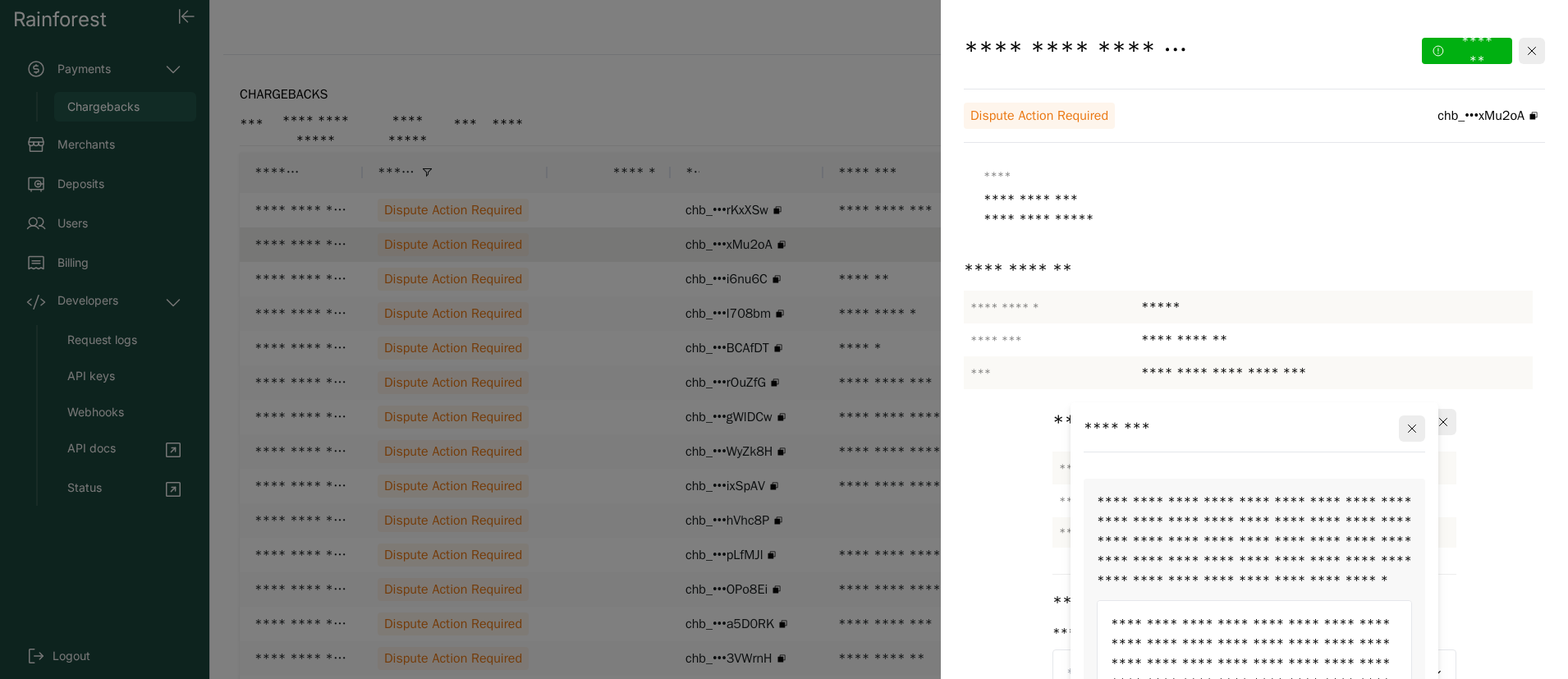 scroll, scrollTop: 365, scrollLeft: 0, axis: vertical 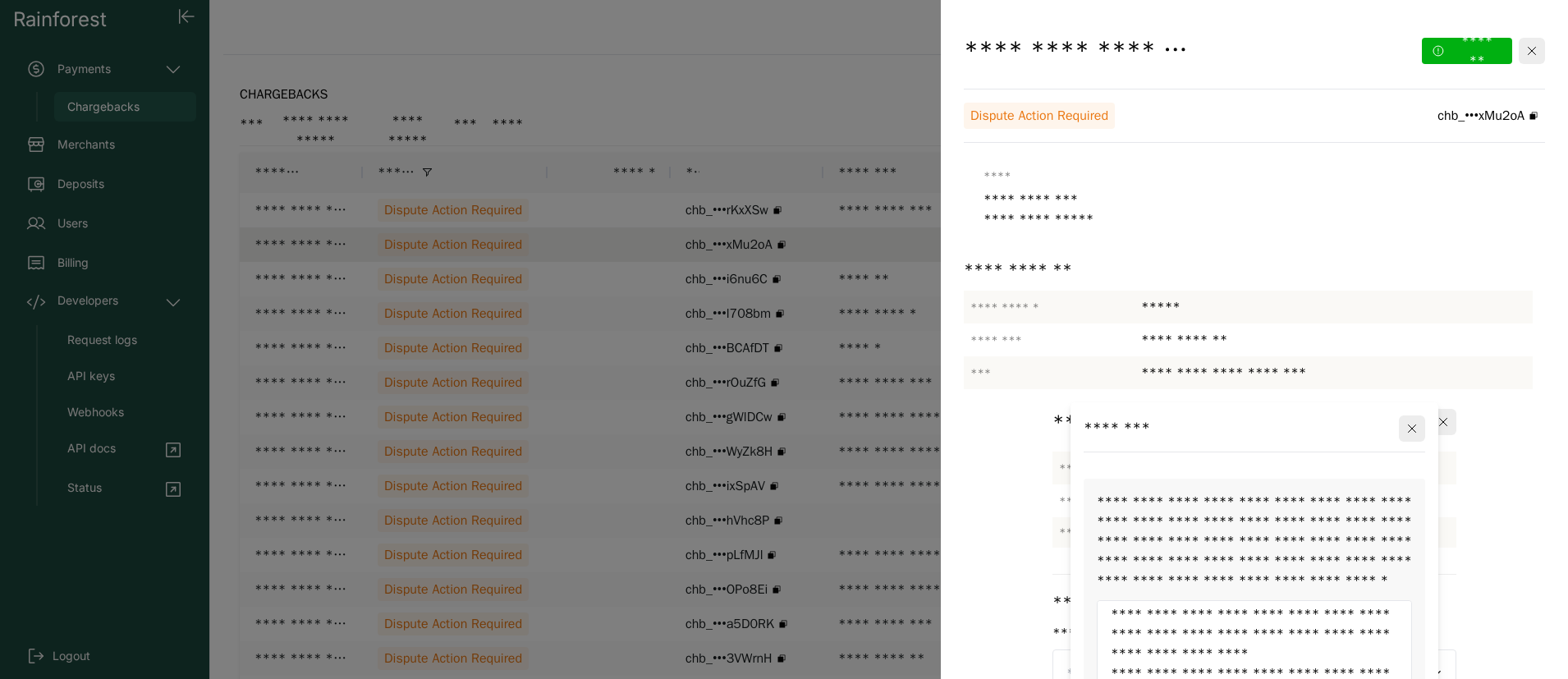type on "**********" 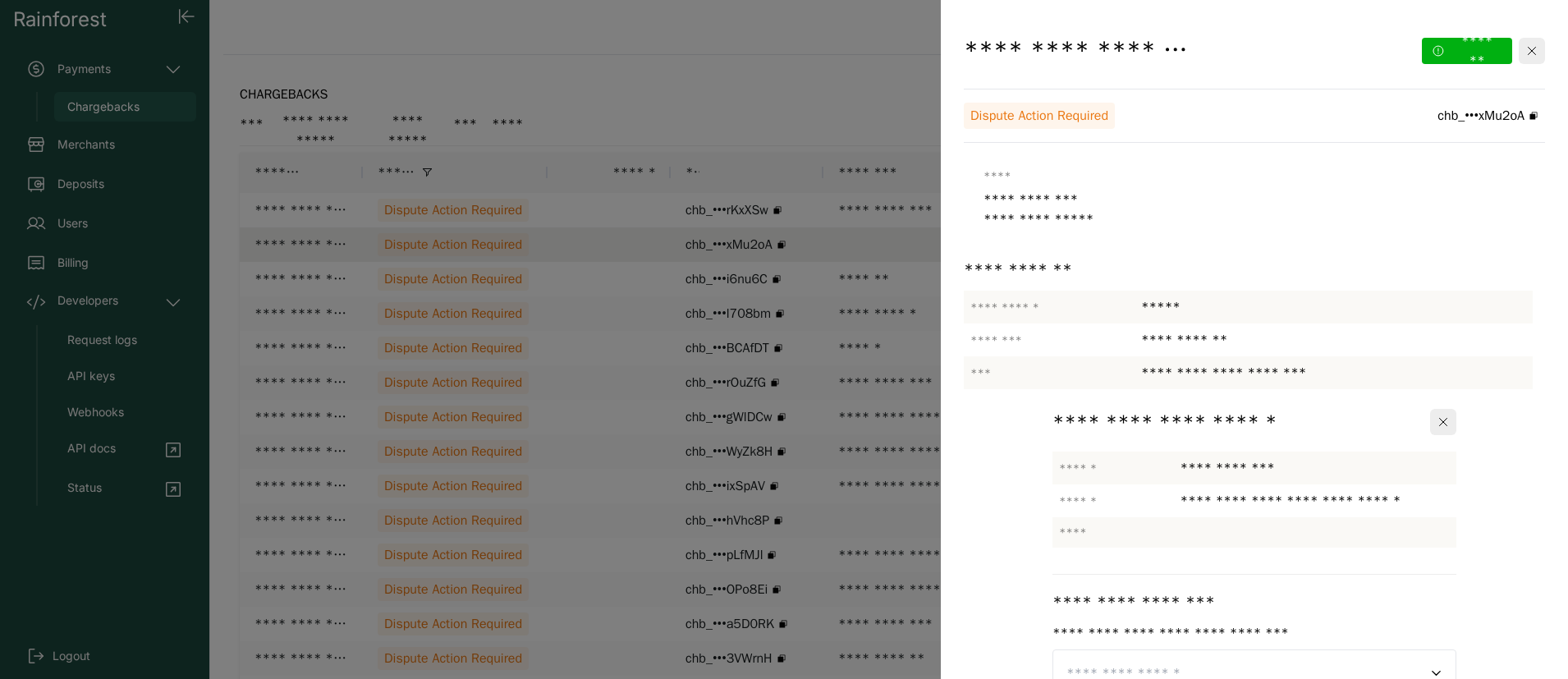 click on "**********" at bounding box center [1283, 833] 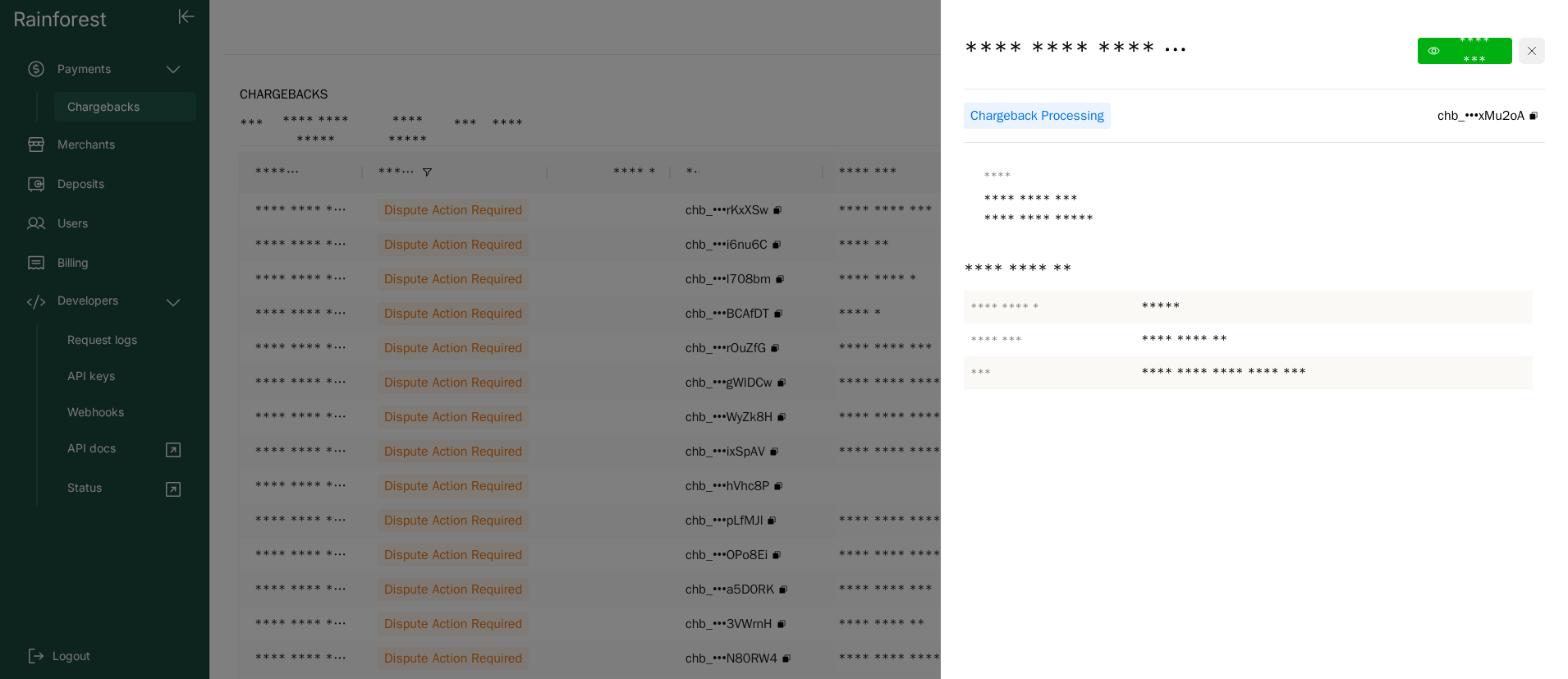 click 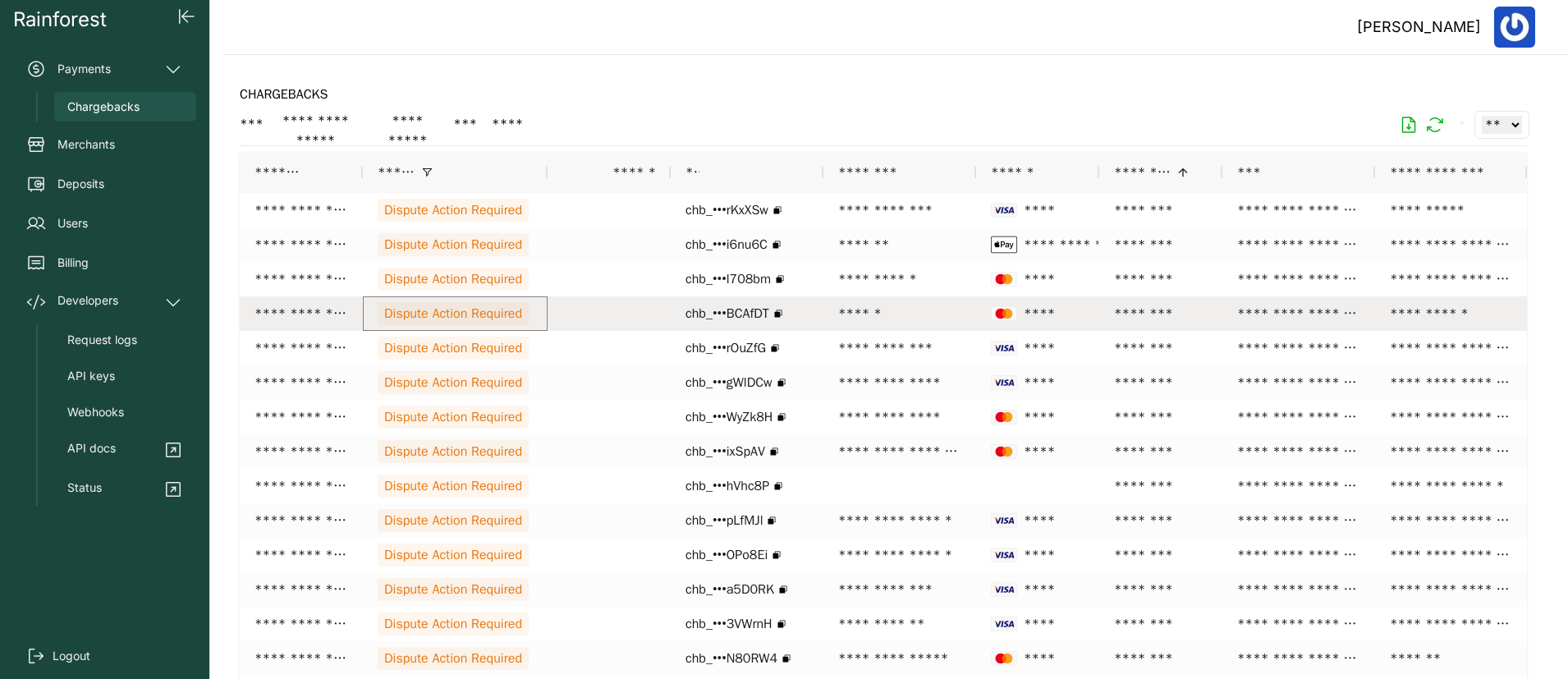 click on "Dispute Action Required" at bounding box center [453, 314] 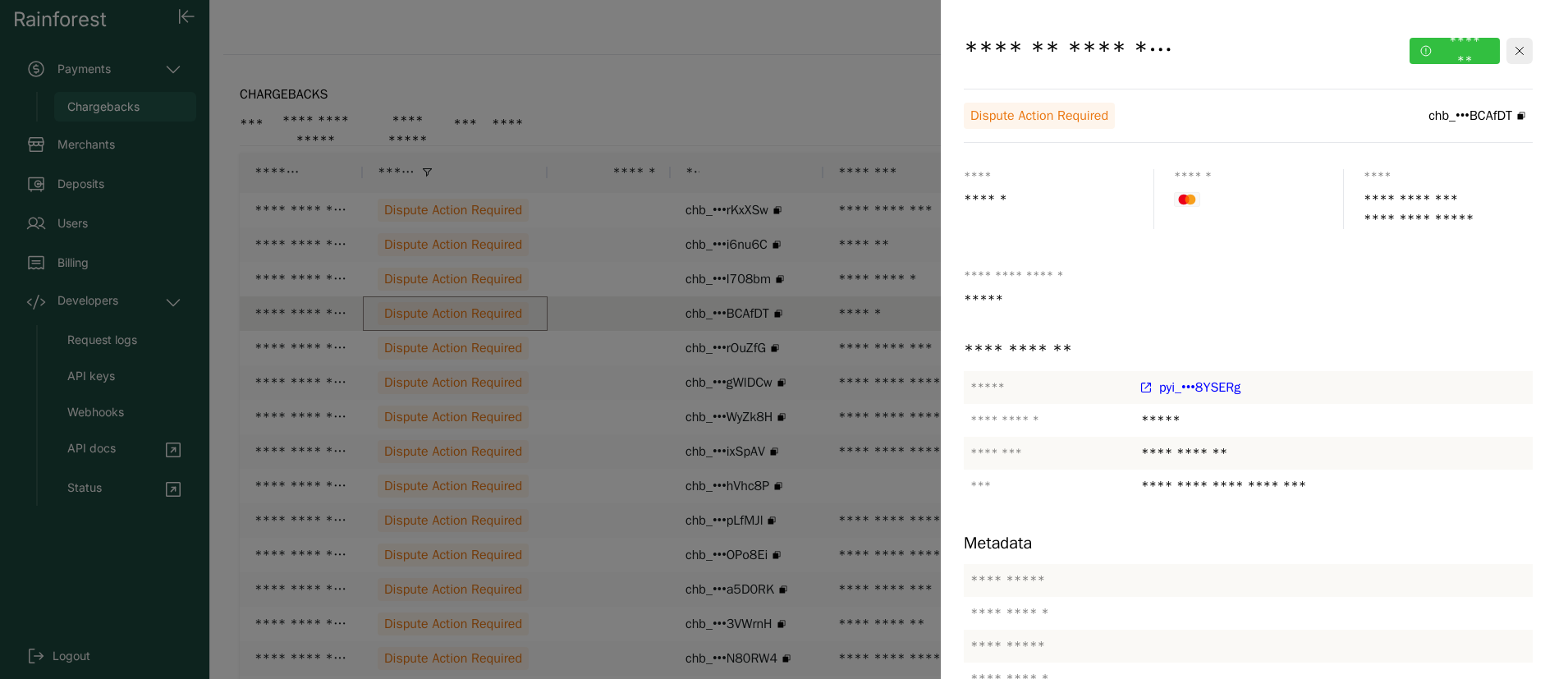 click on "*******" 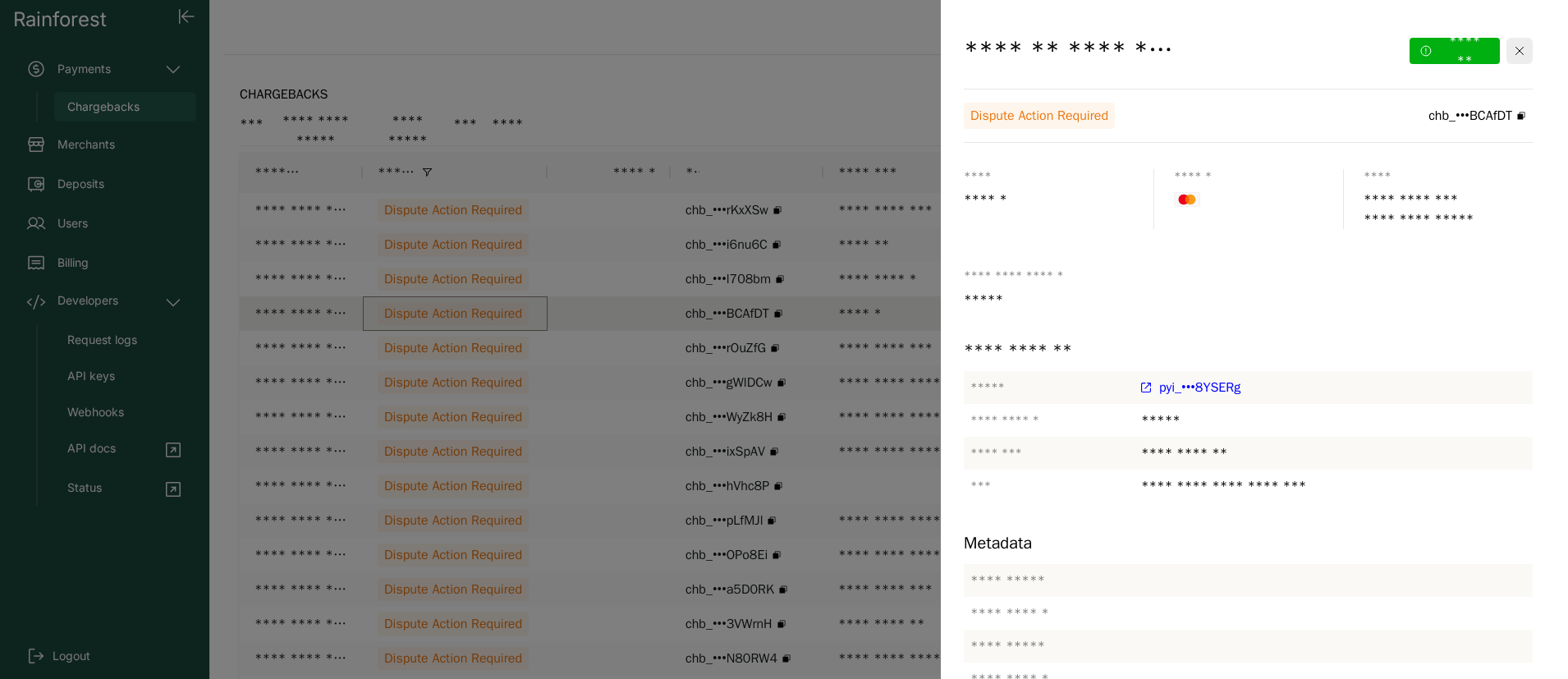 click 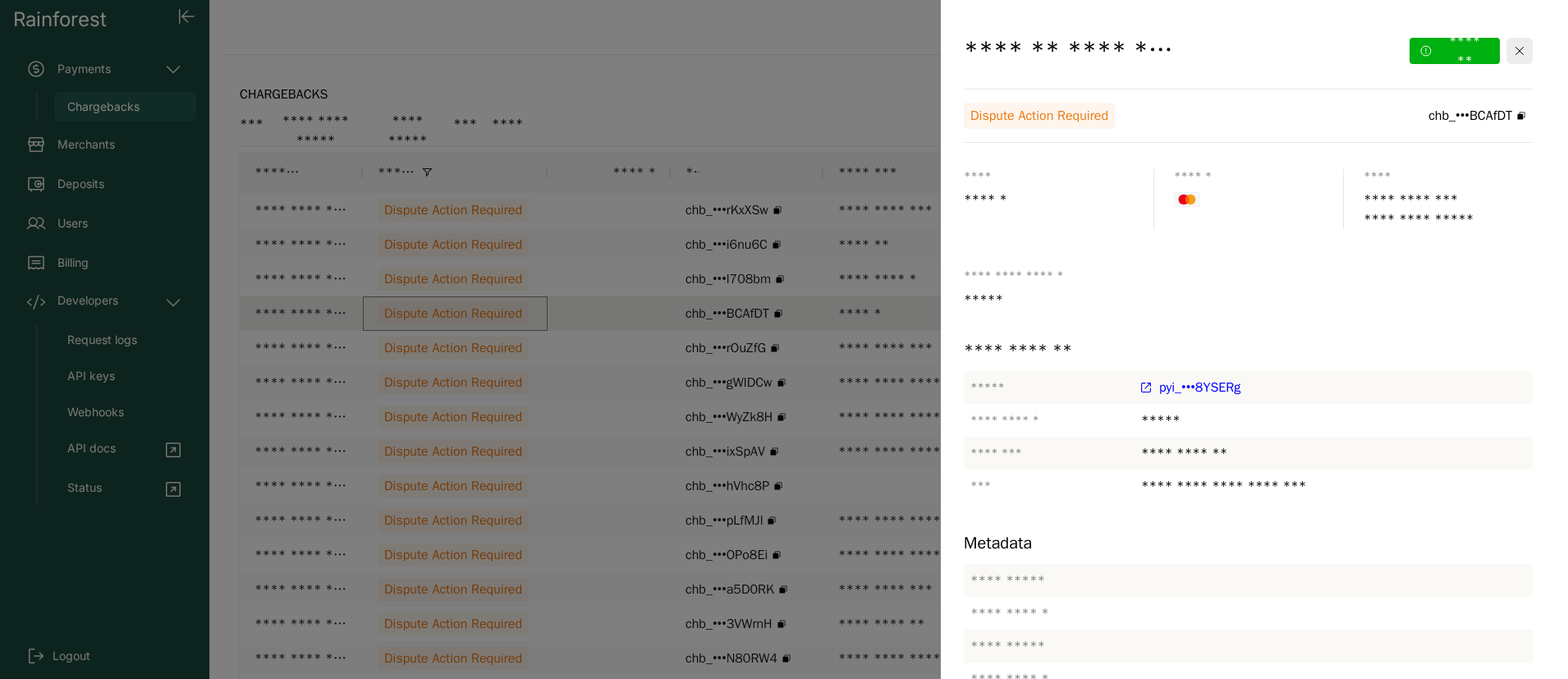 click on "******" at bounding box center (1254, 877) 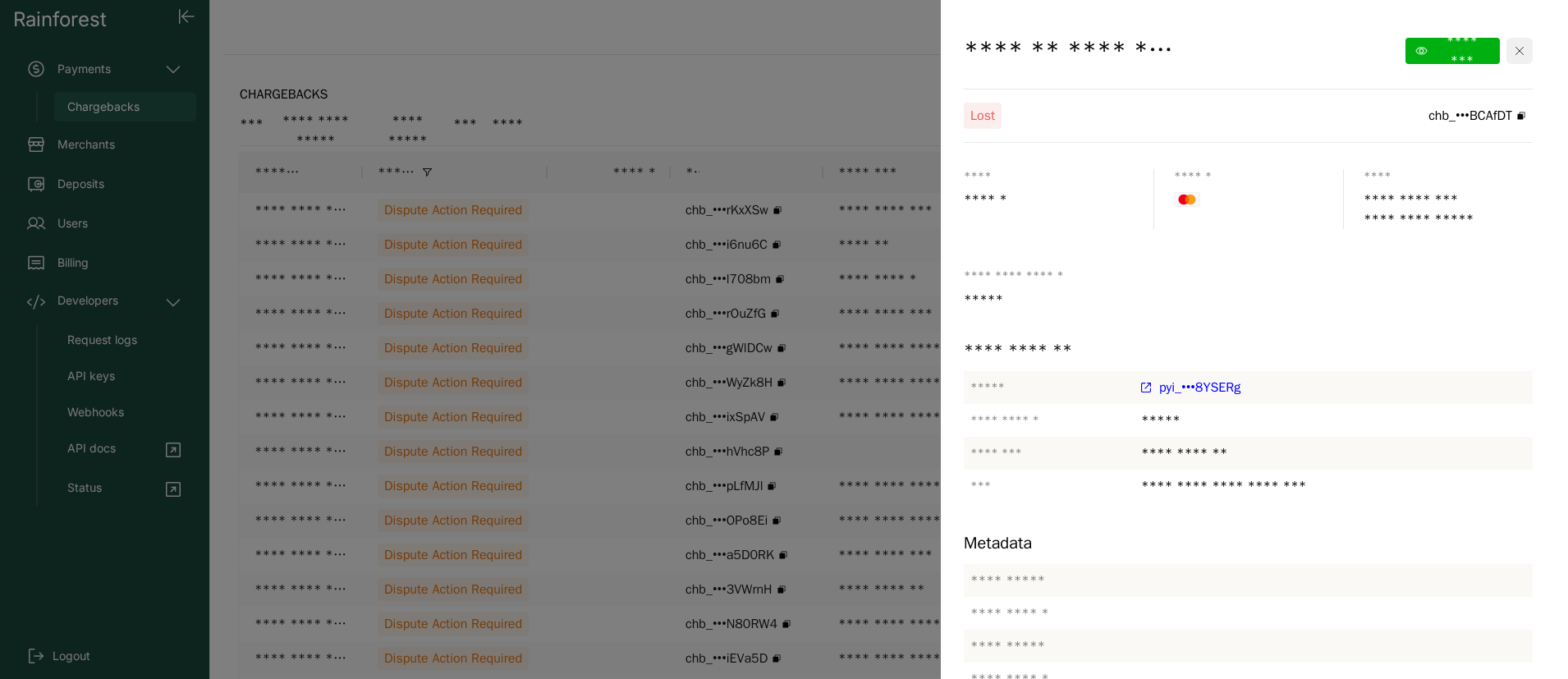 click 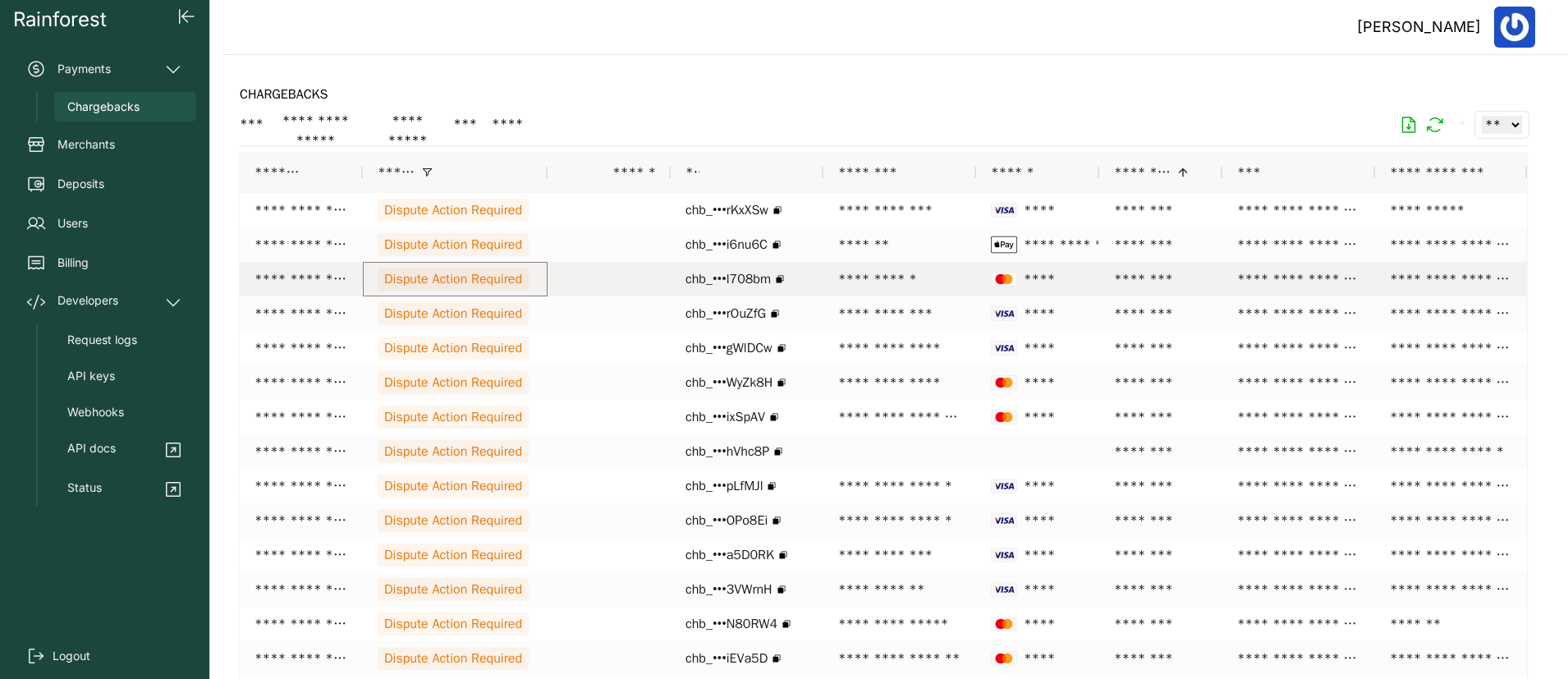click on "Dispute Action Required" at bounding box center (453, 279) 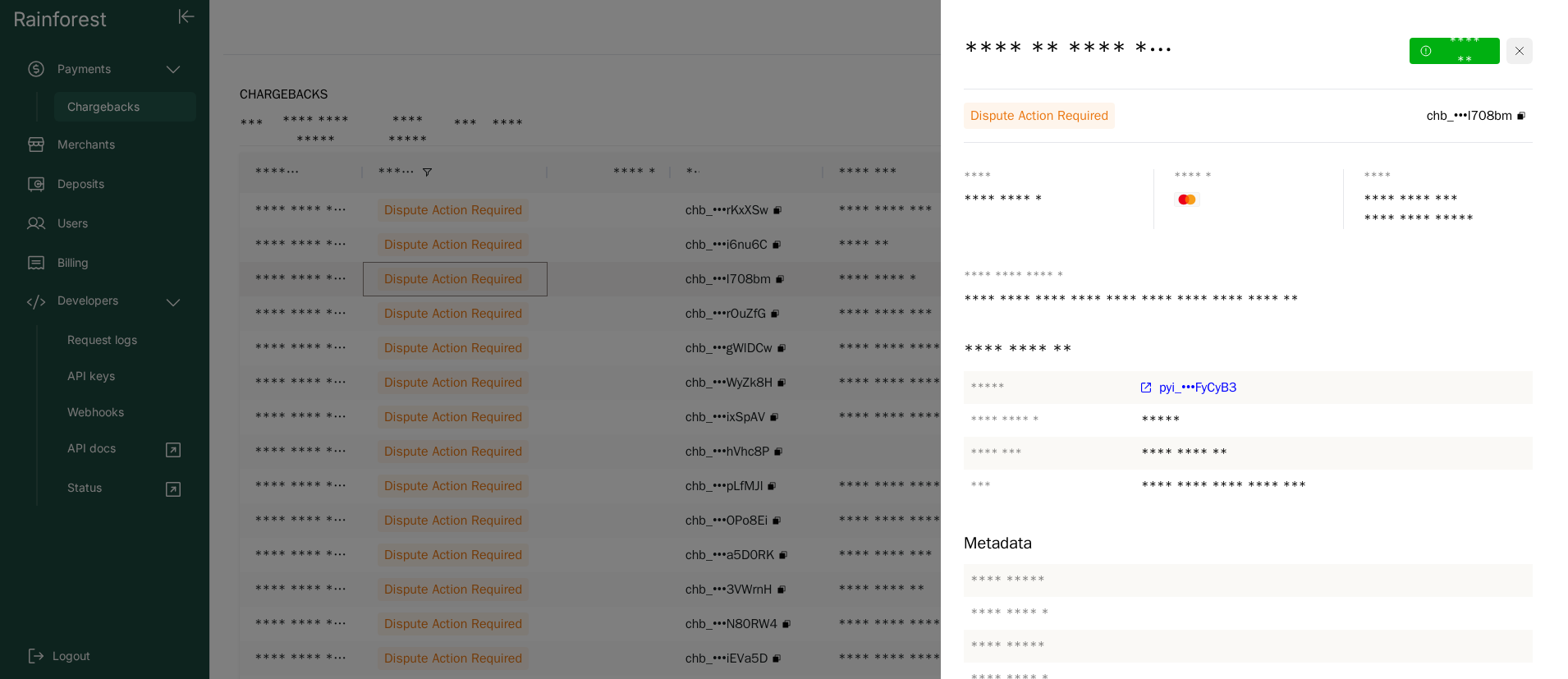 click 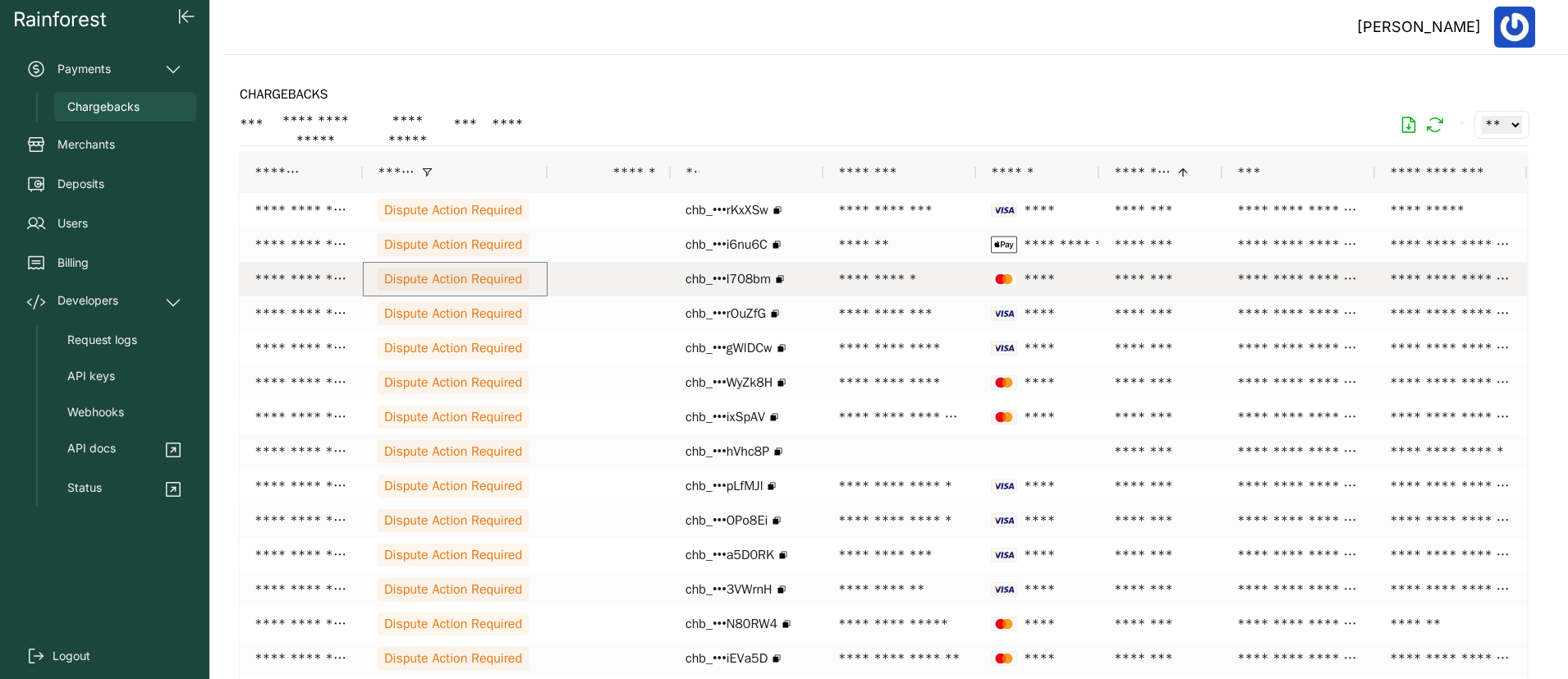 click on "Dispute Action Required" at bounding box center [453, 279] 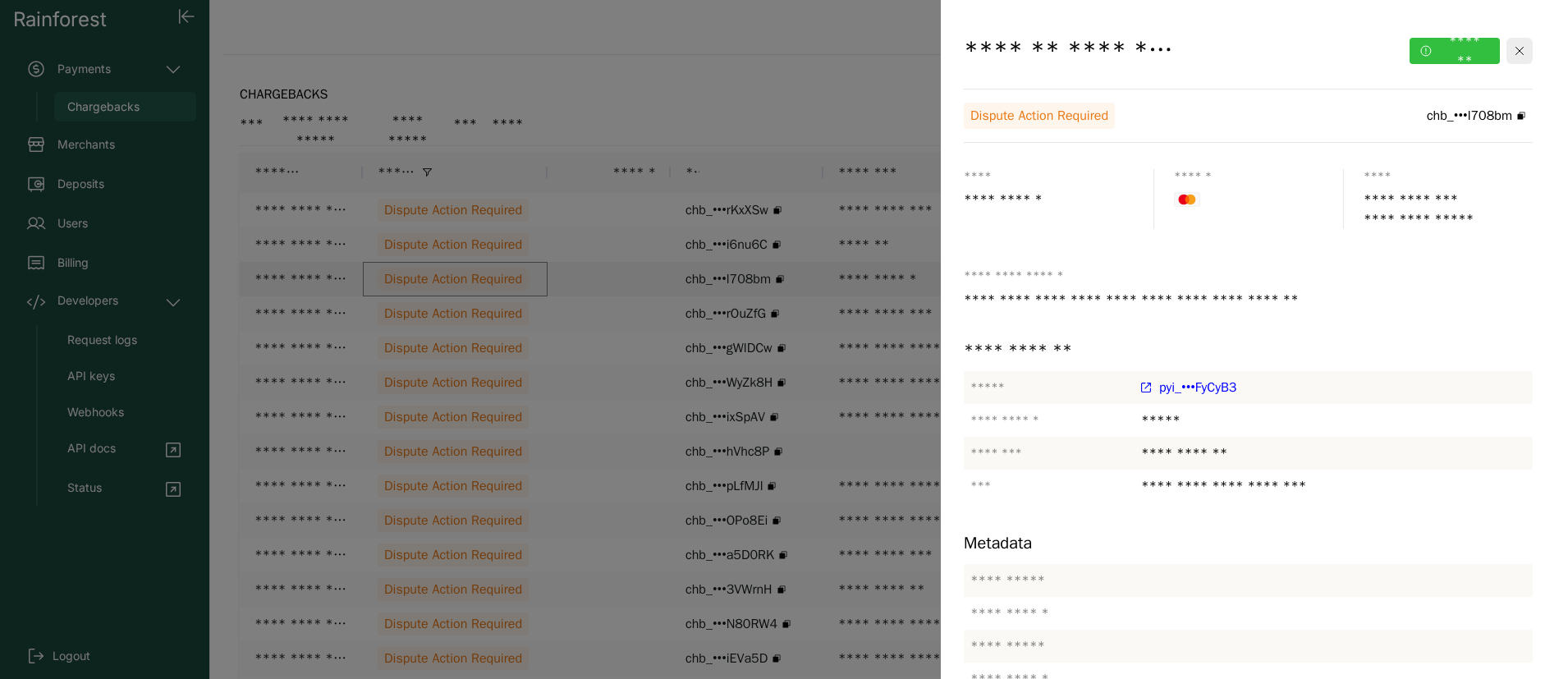 click on "*******" 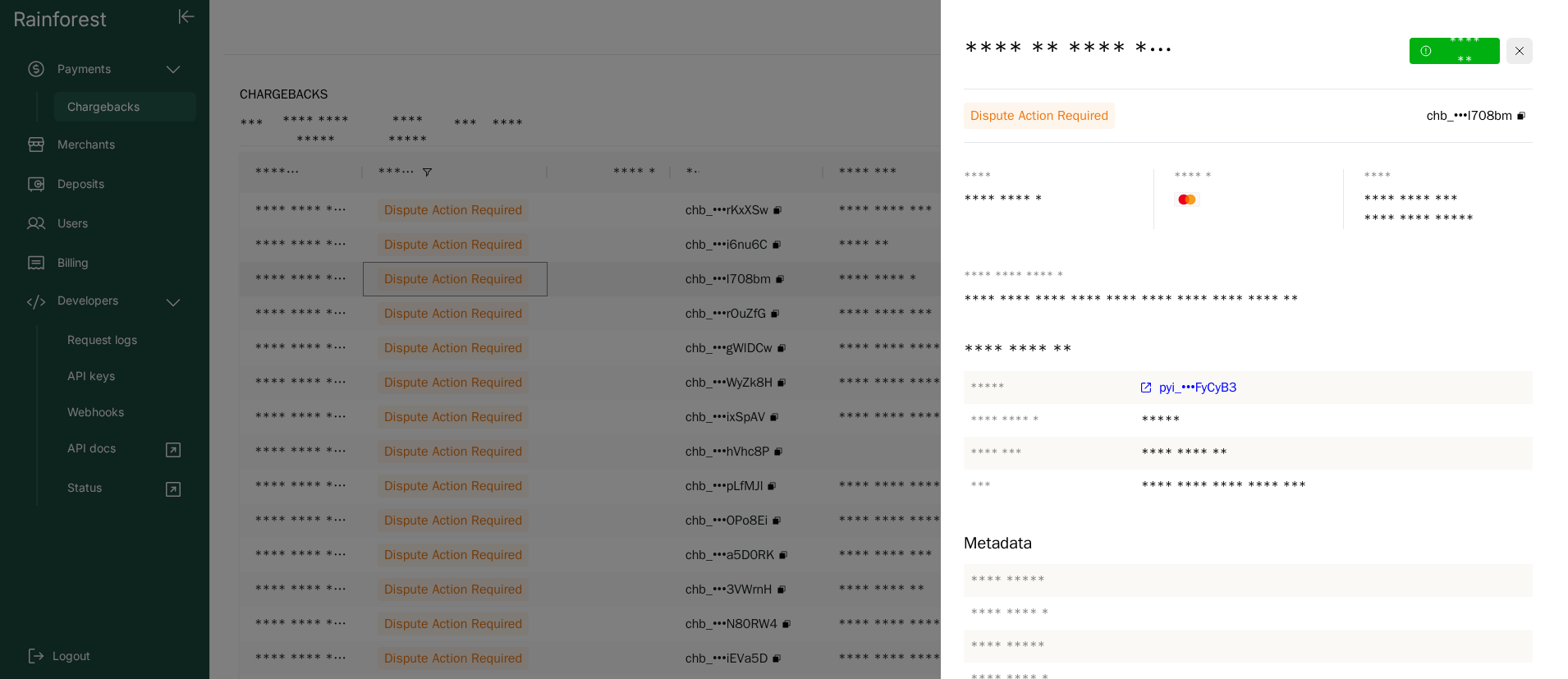 click on "******" at bounding box center (1150, 1061) 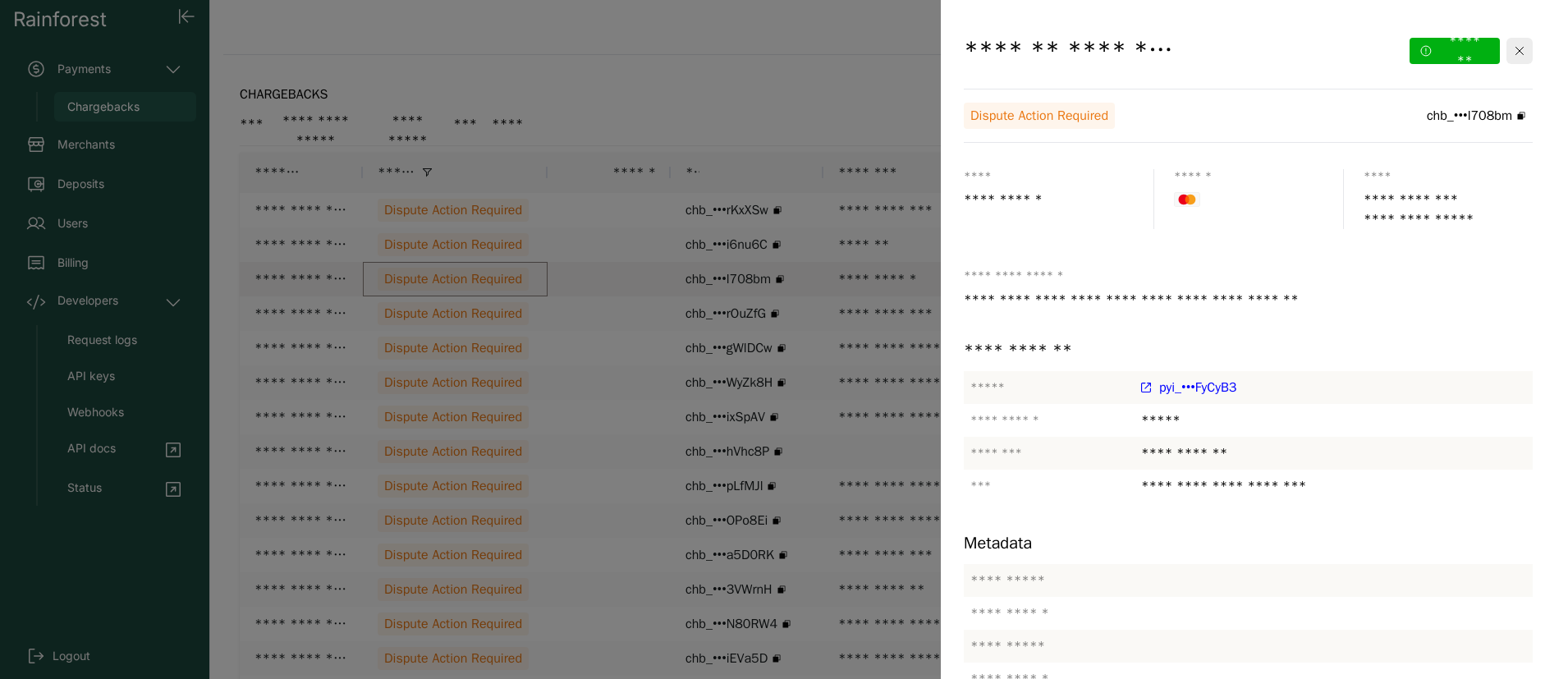 click on "******" 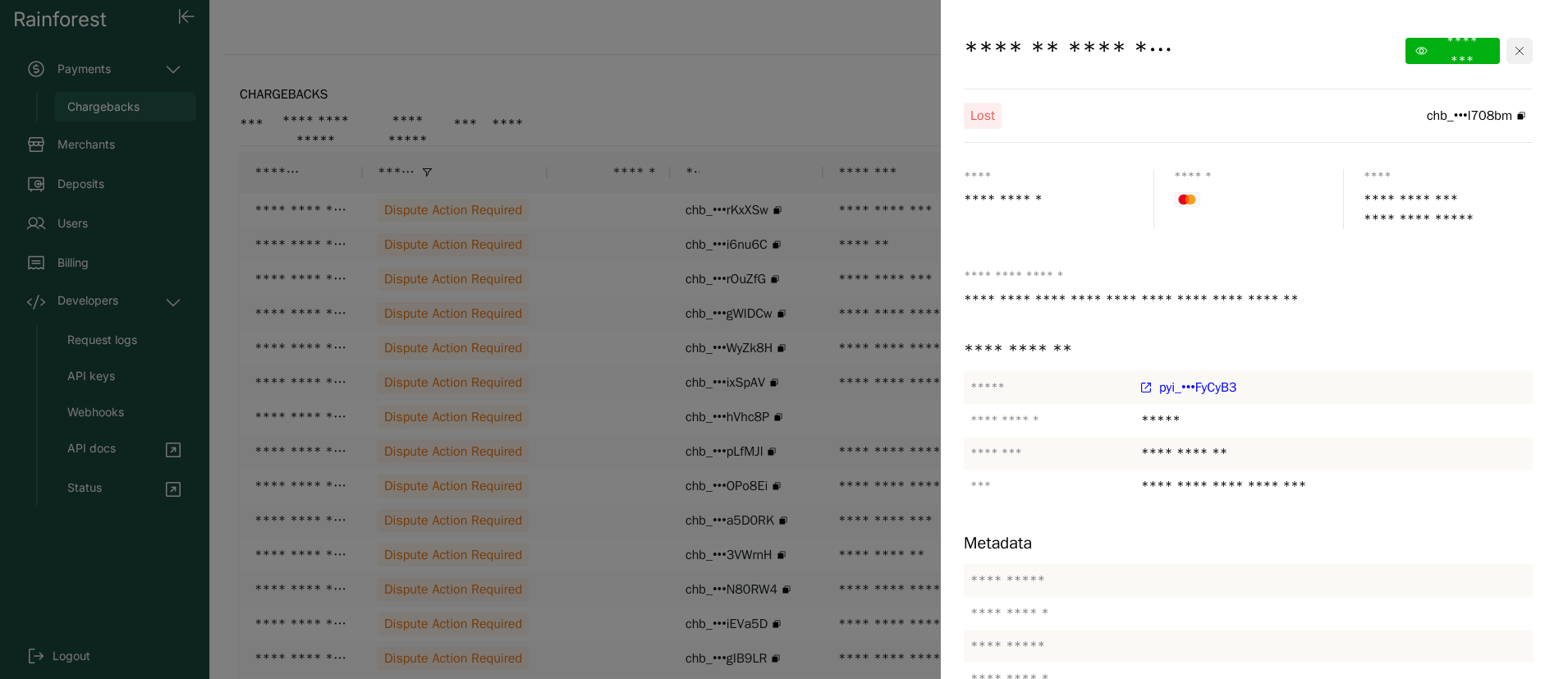 click 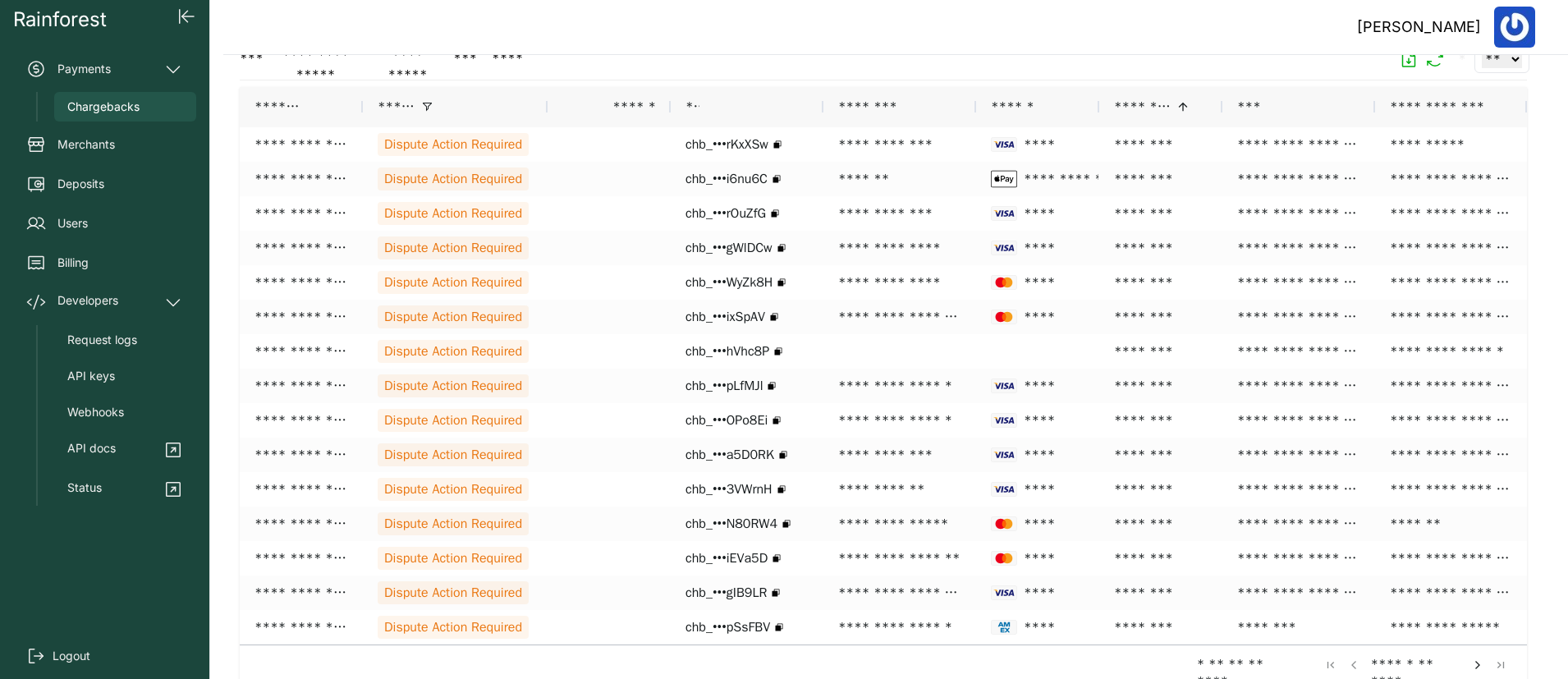 scroll, scrollTop: 71, scrollLeft: 0, axis: vertical 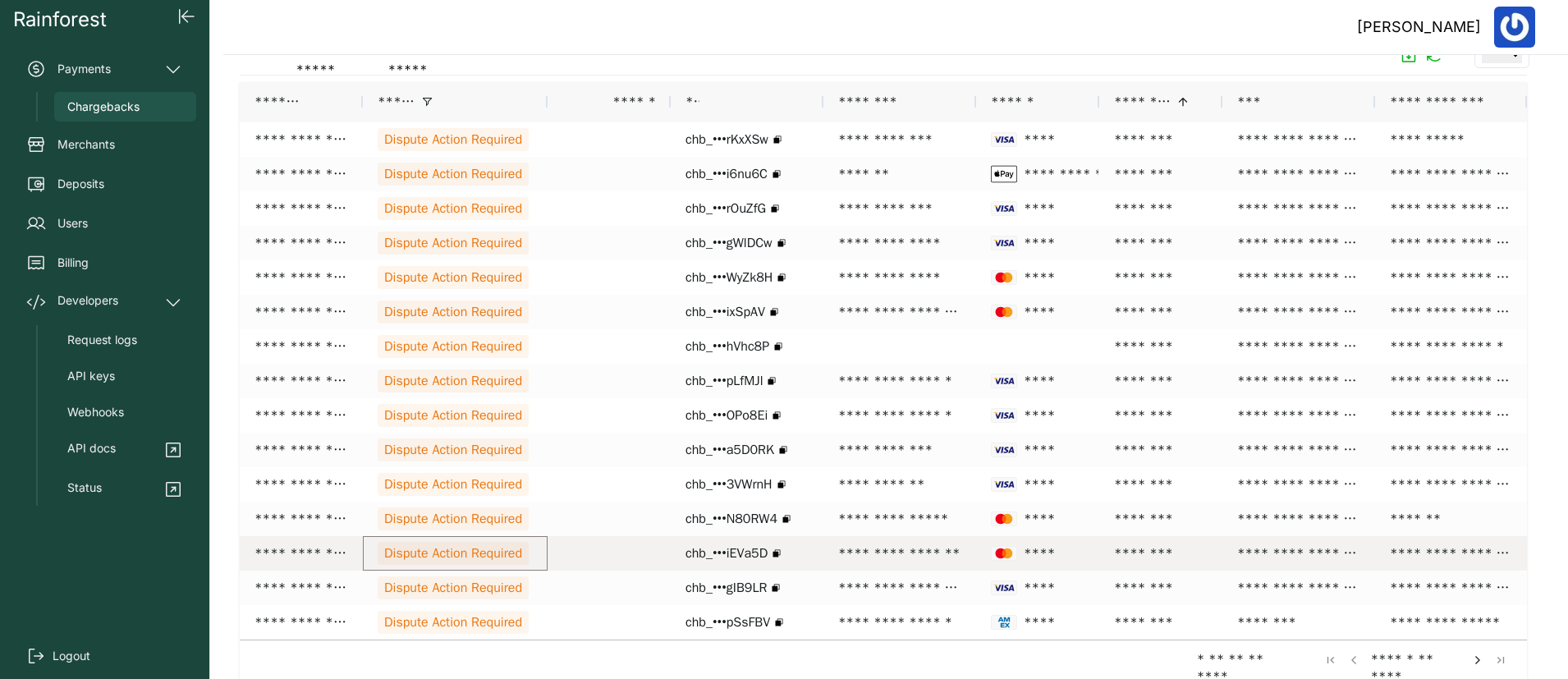 click on "Dispute Action Required" at bounding box center [453, 553] 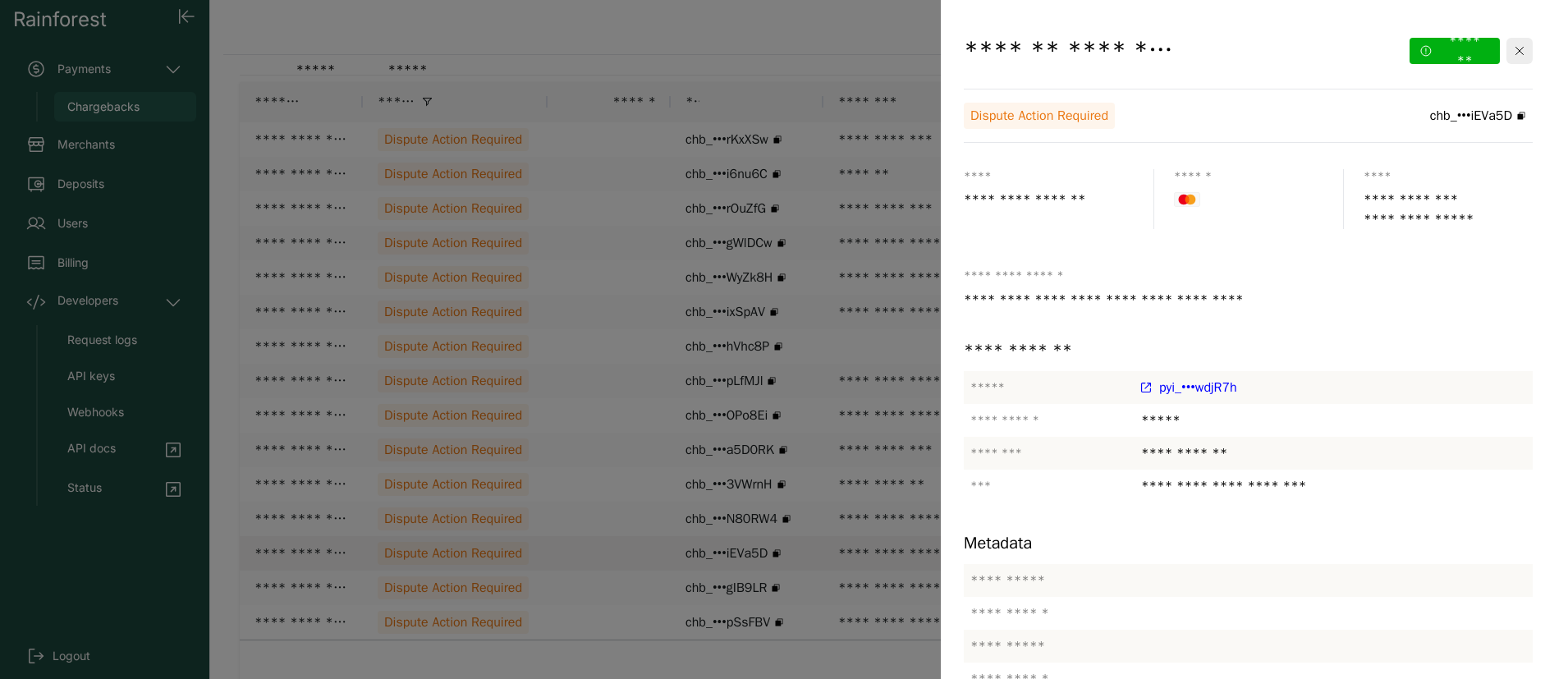 click on "**********" at bounding box center [1248, 56] 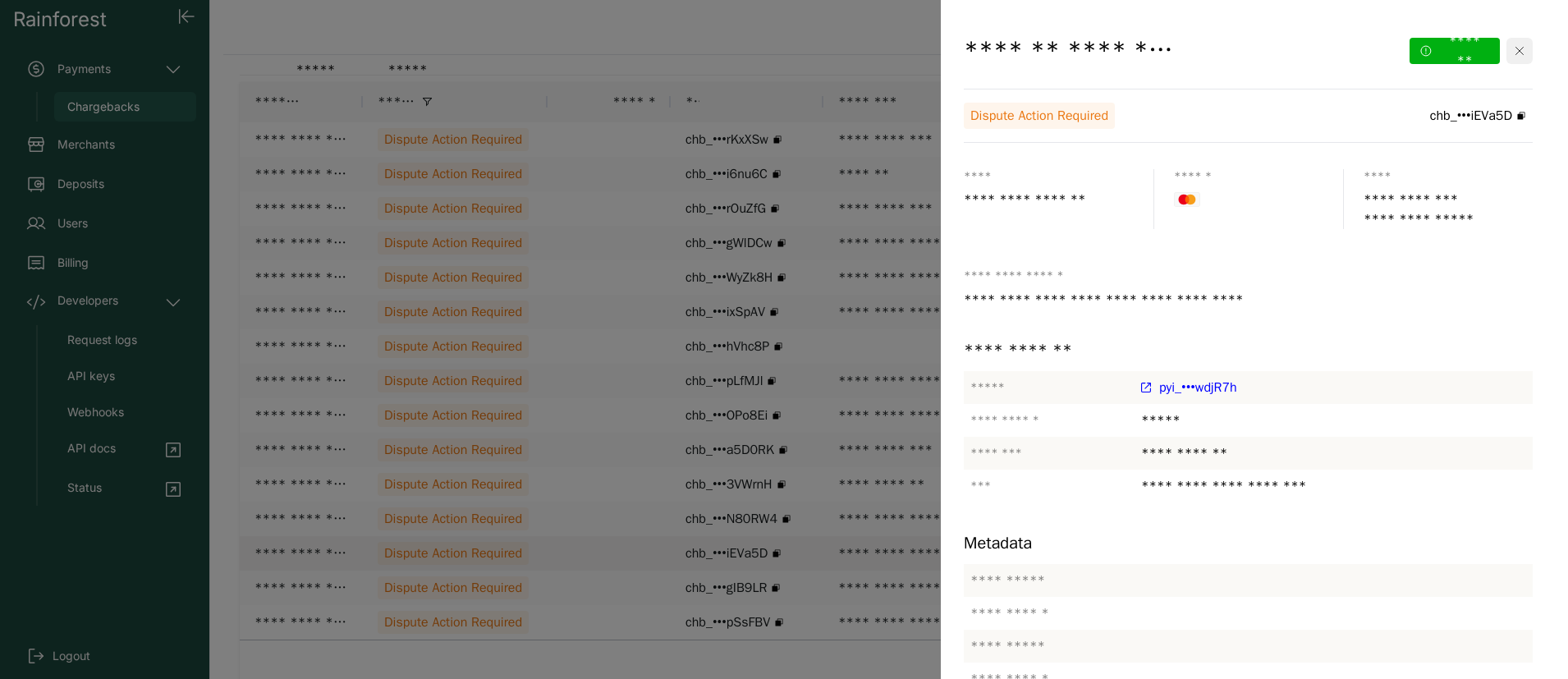 click 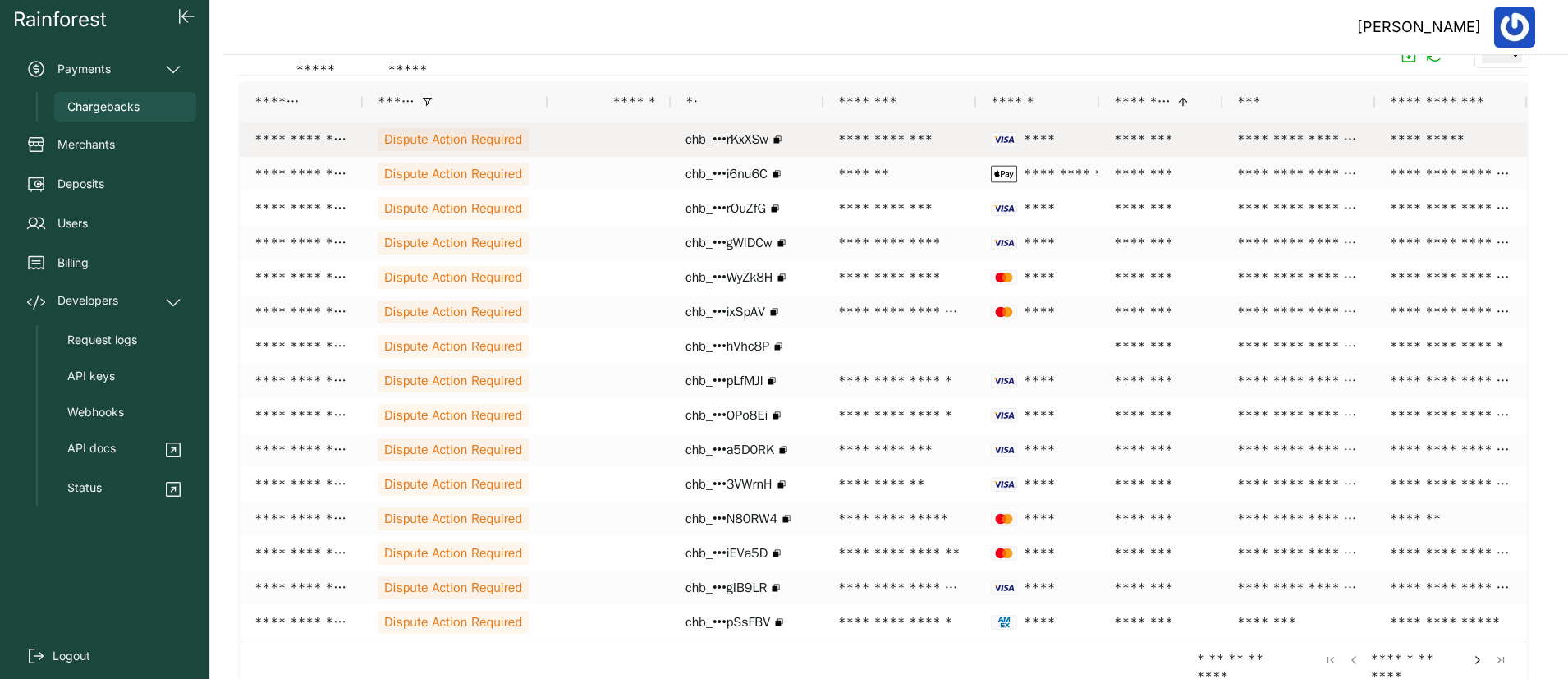 click on "Dispute Action Required" at bounding box center (453, 140) 